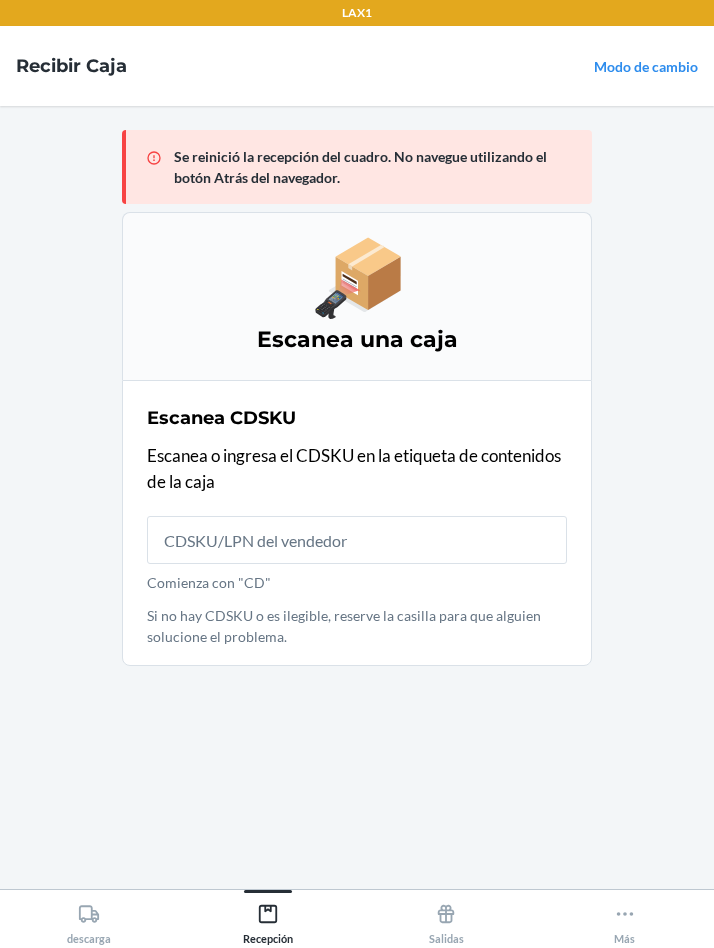scroll, scrollTop: 105, scrollLeft: 0, axis: vertical 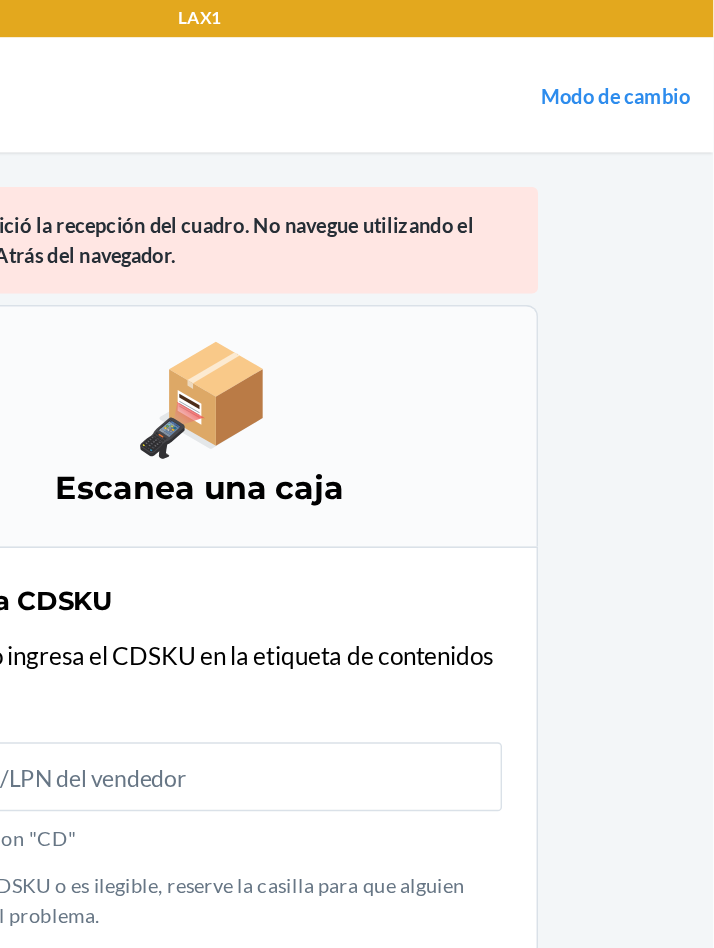 click on "Modo de cambio" at bounding box center [646, 66] 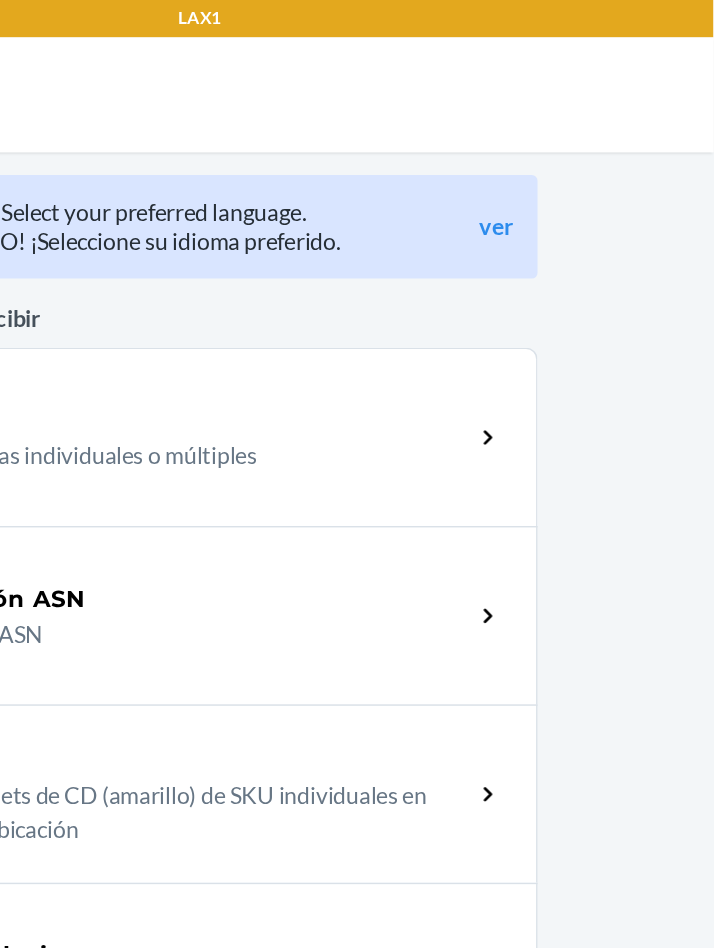 scroll, scrollTop: 1, scrollLeft: 0, axis: vertical 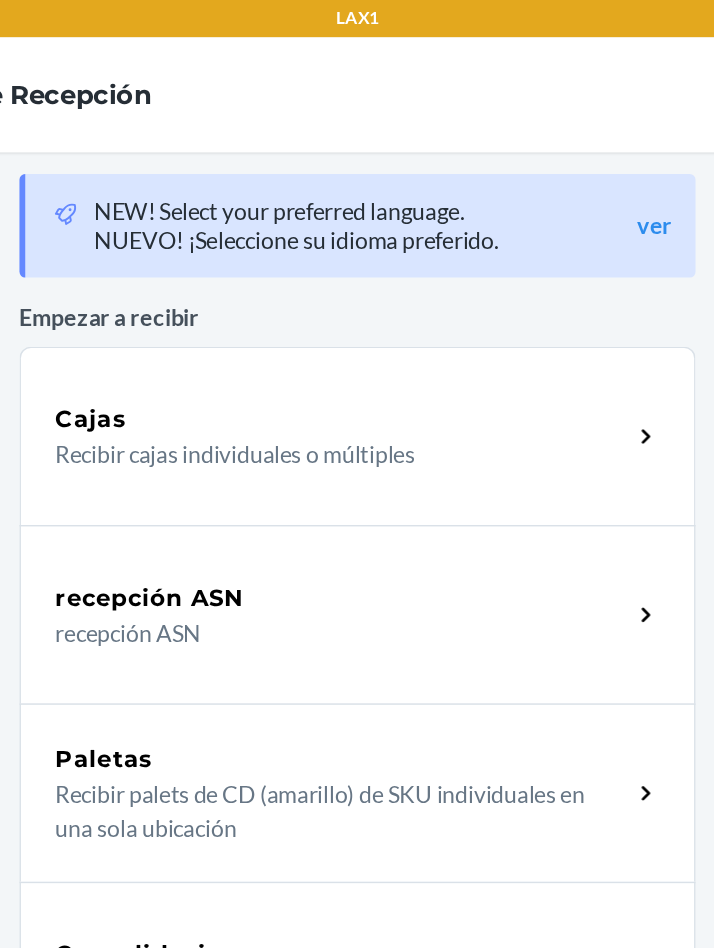 click on "recepción ASN" at bounding box center [338, 440] 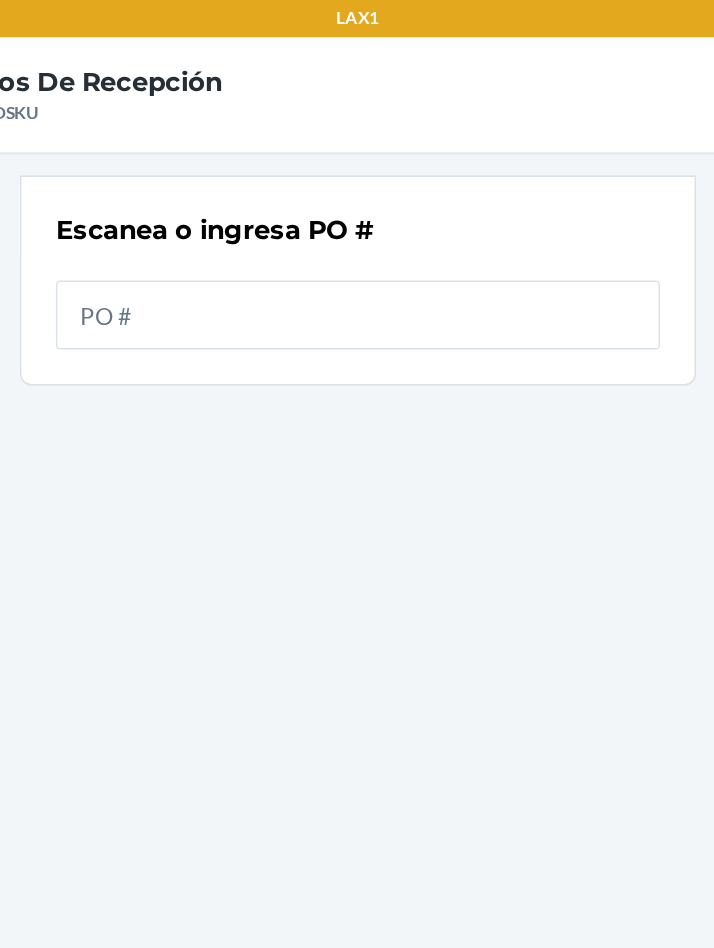 scroll, scrollTop: 0, scrollLeft: 0, axis: both 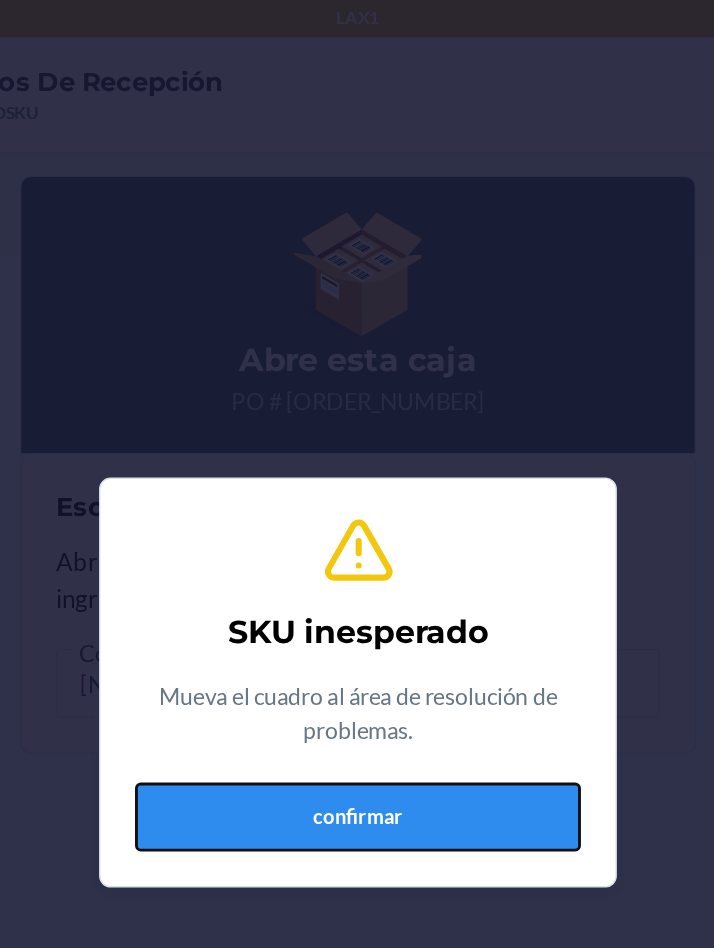 click on "confirmar" at bounding box center (357, 568) 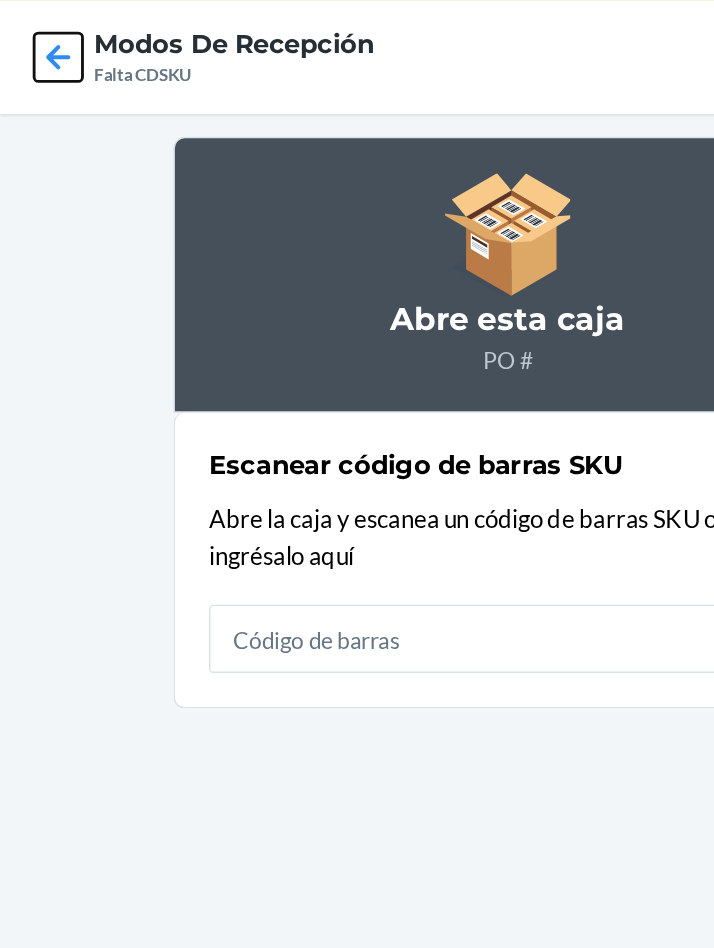 click 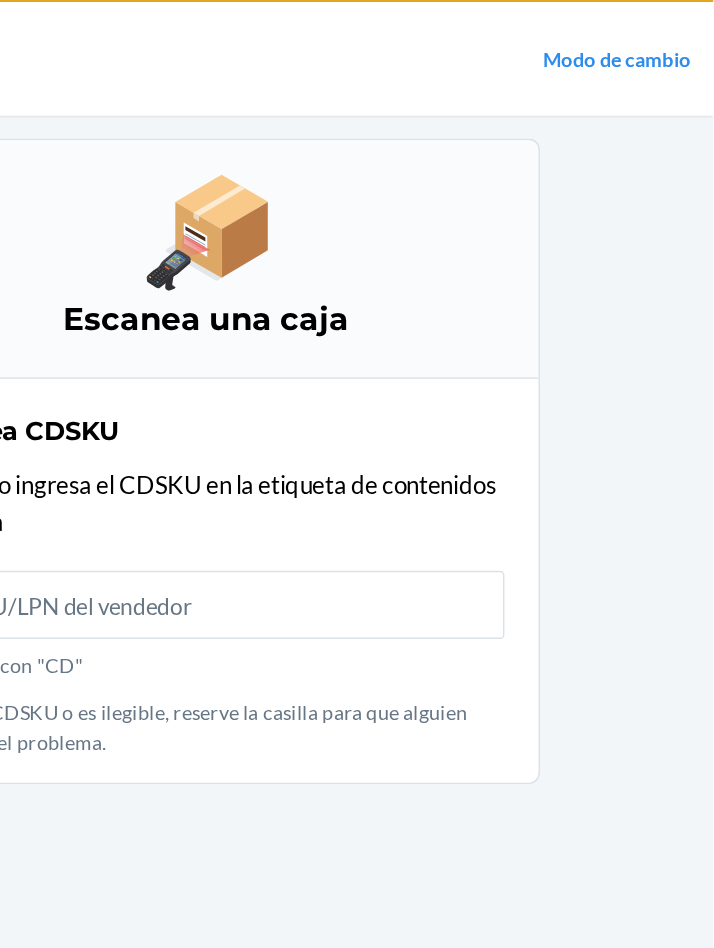 click on "Modo de cambio" at bounding box center (646, 66) 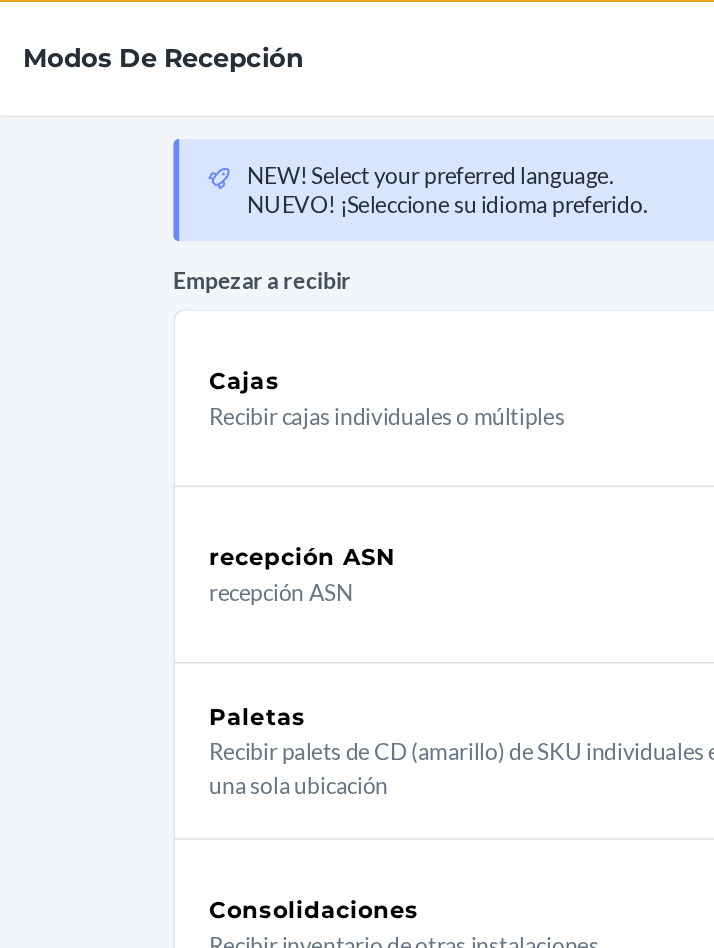 click on "Cajas Recibir cajas individuales o múltiples" at bounding box center (357, 304) 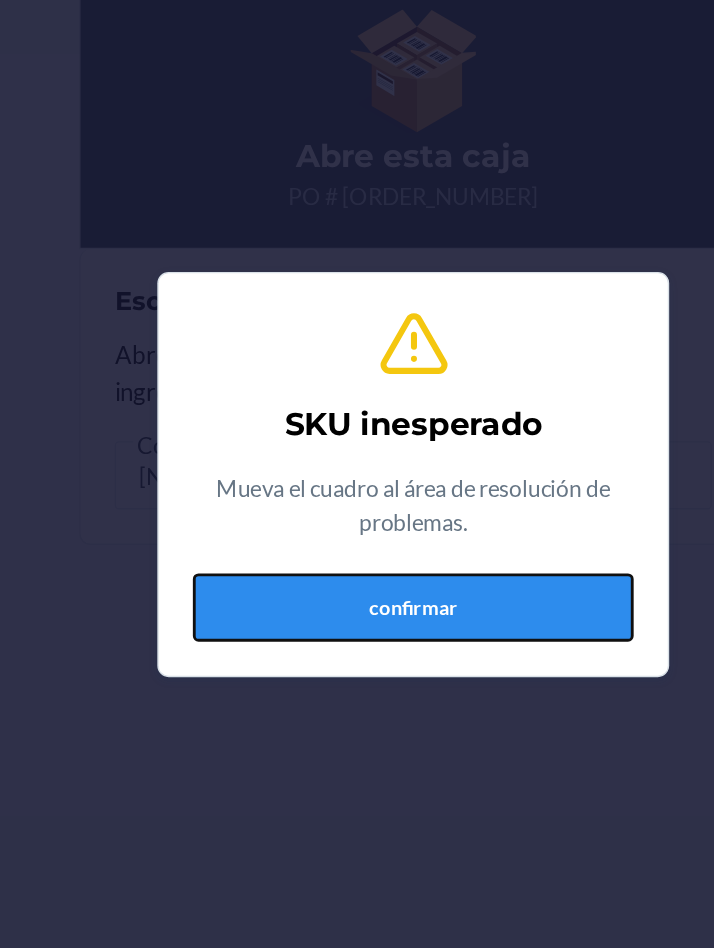 click on "confirmar" at bounding box center (357, 568) 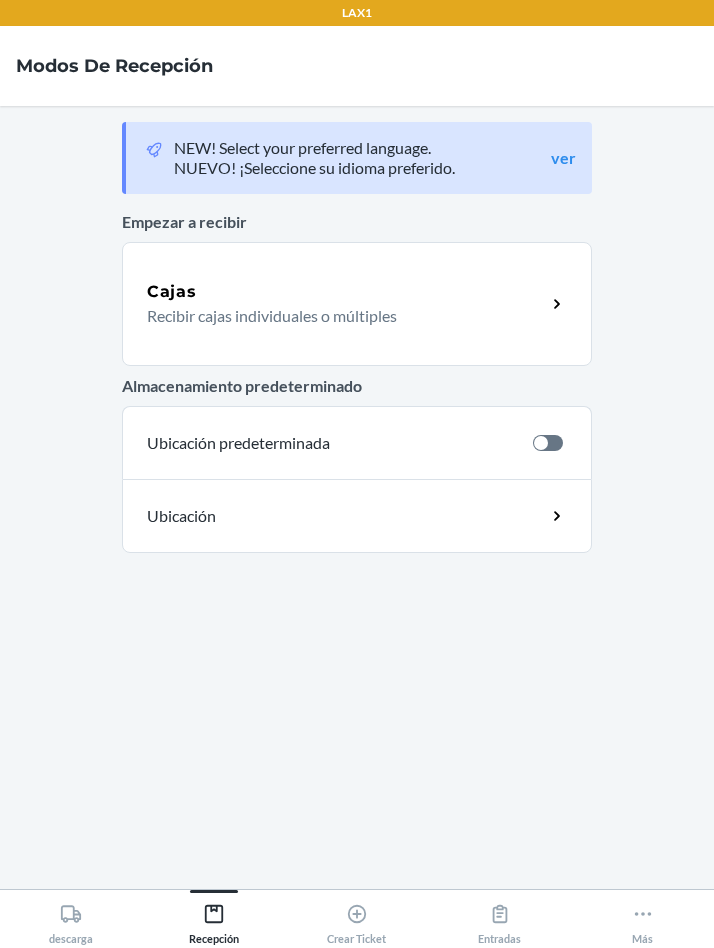 scroll, scrollTop: 0, scrollLeft: 0, axis: both 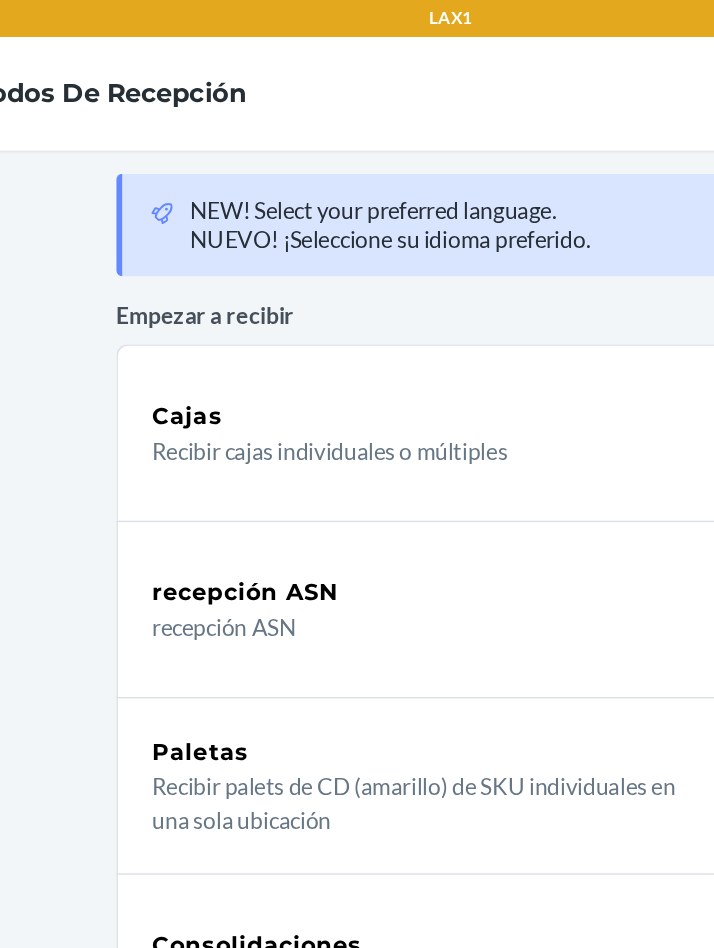 click on "Recibir cajas individuales o múltiples" at bounding box center [338, 317] 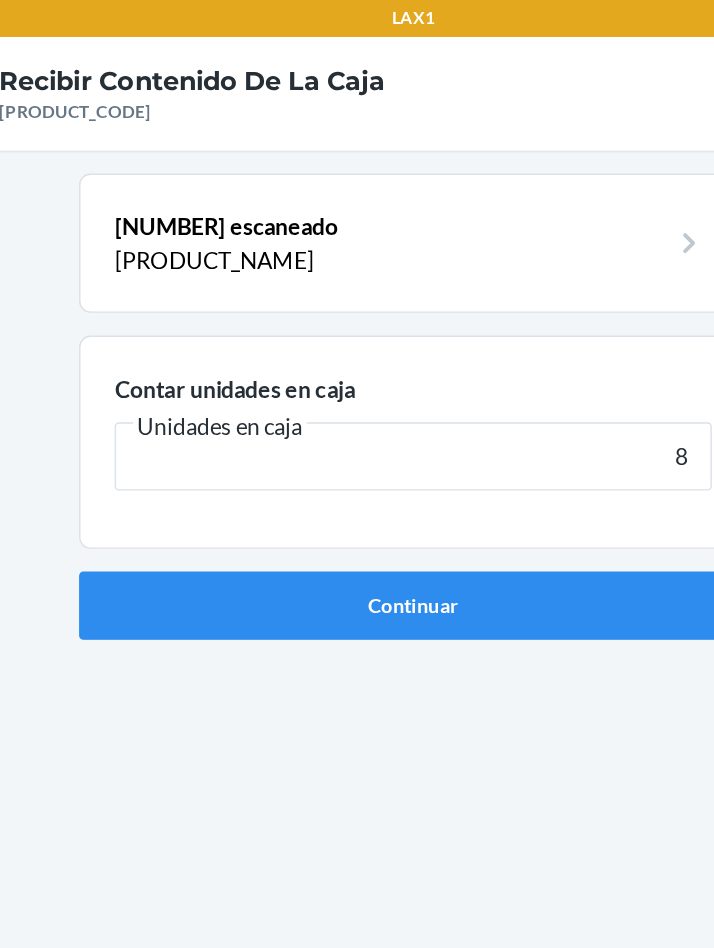 type on "8" 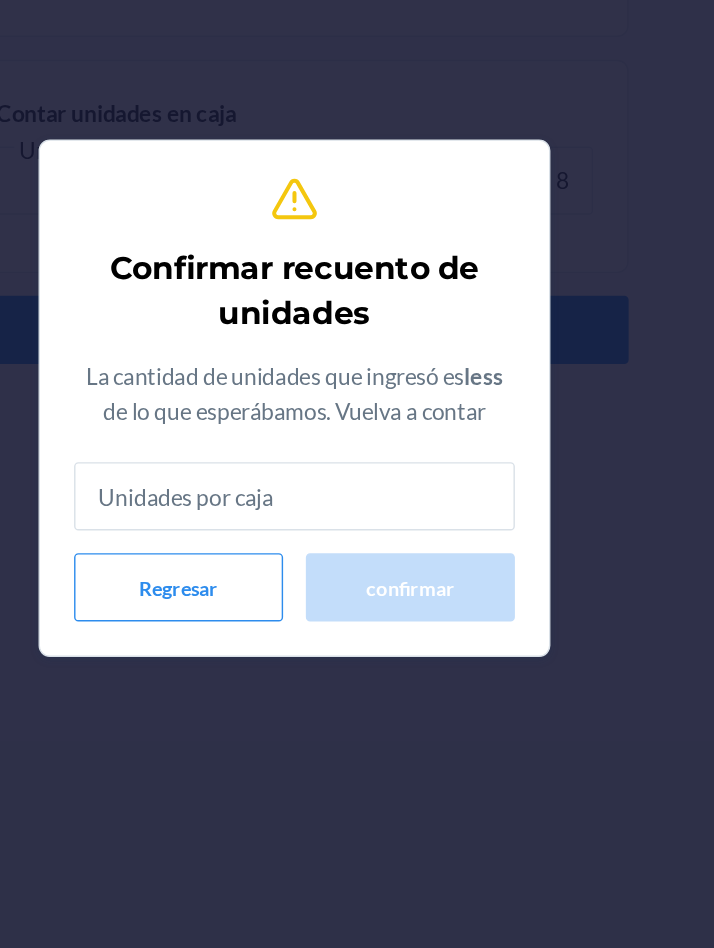 click at bounding box center (357, 543) 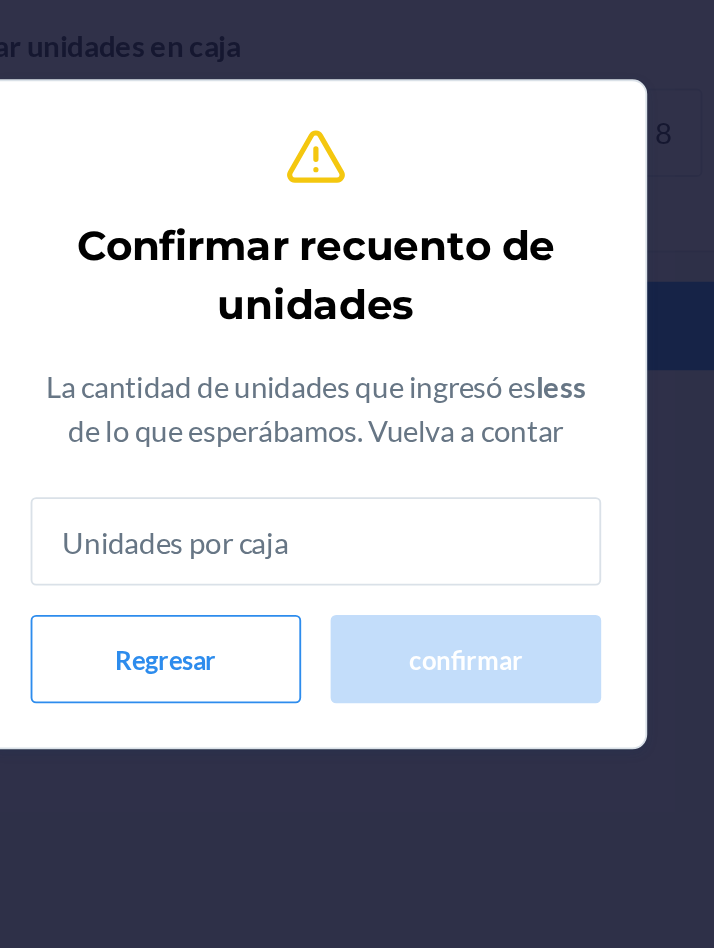 click at bounding box center (357, 543) 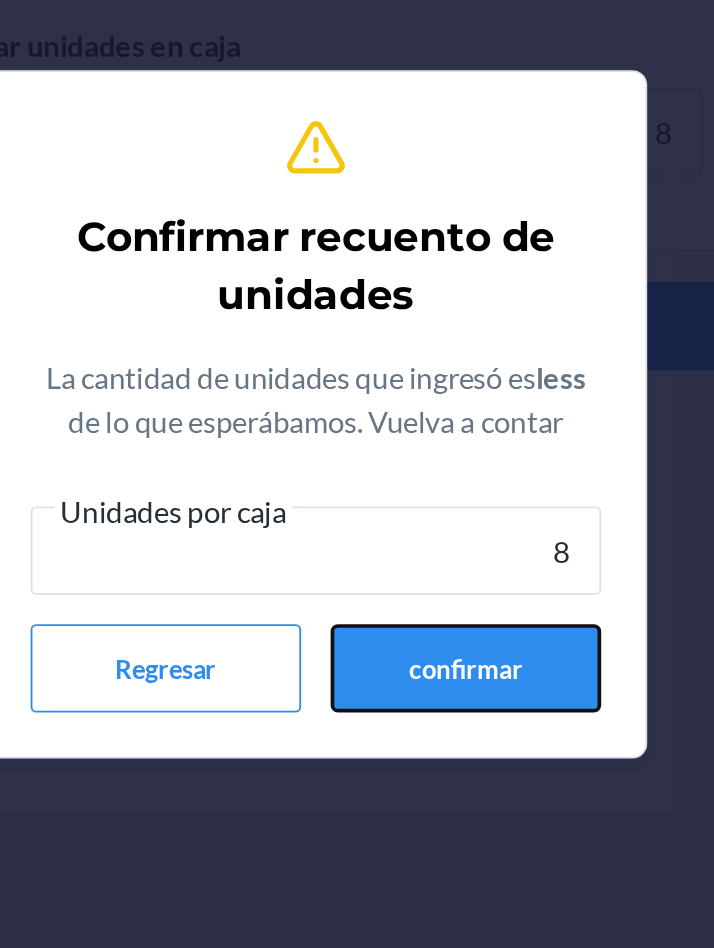 click on "confirmar" at bounding box center (438, 612) 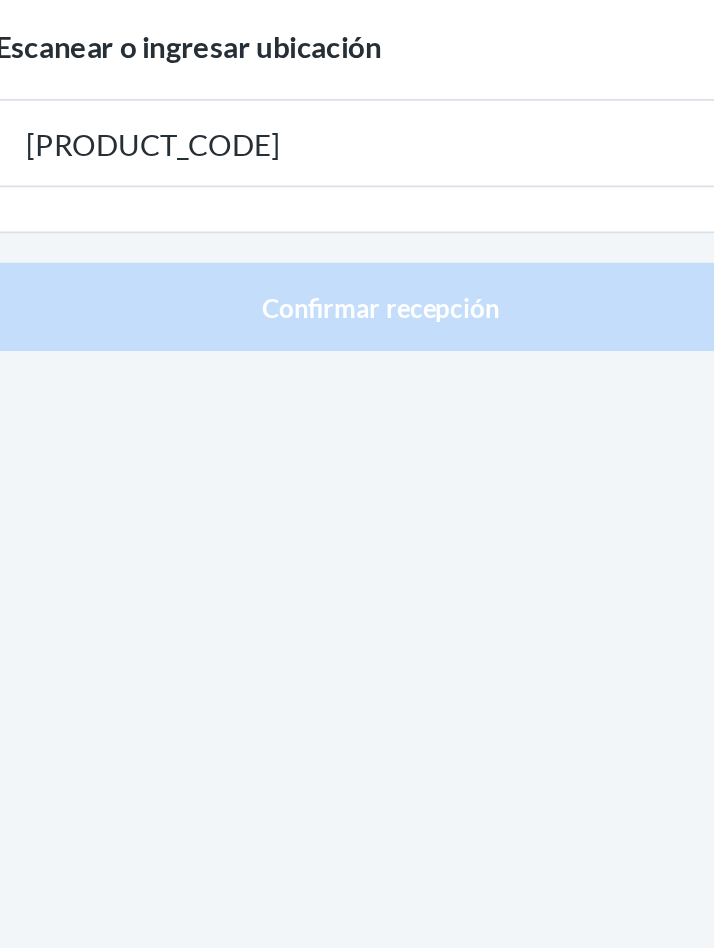 type on "[PRODUCT_CODE]" 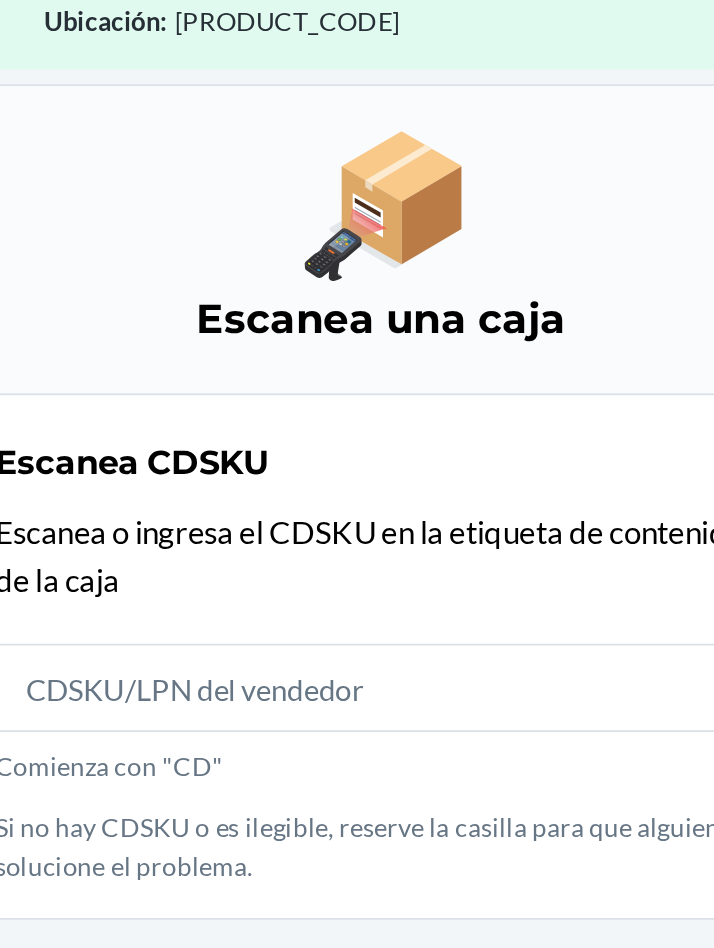 scroll, scrollTop: 105, scrollLeft: 0, axis: vertical 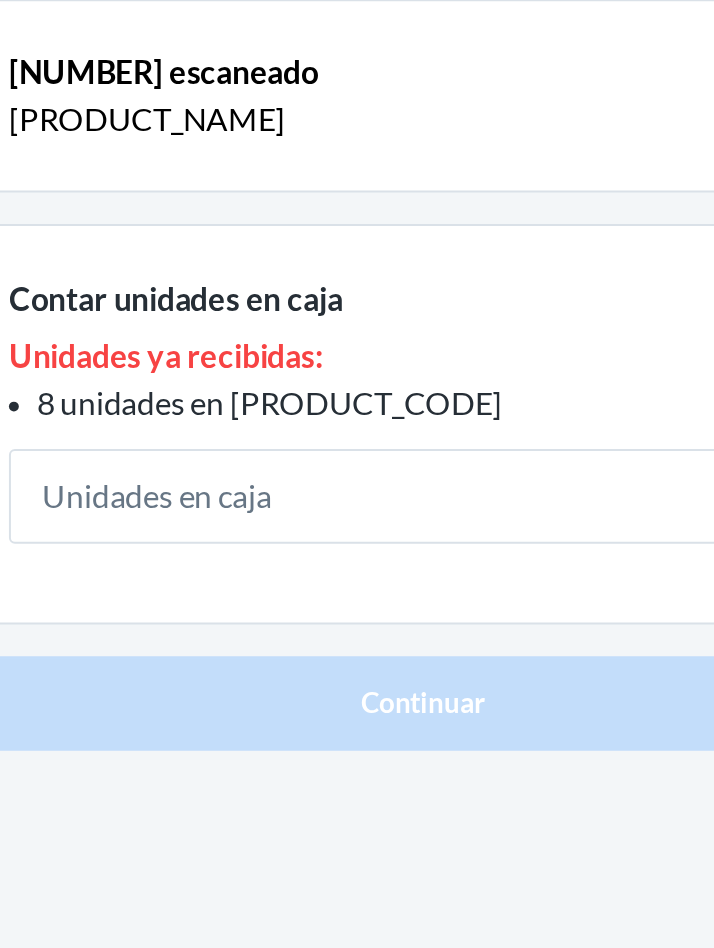 click at bounding box center (357, 465) 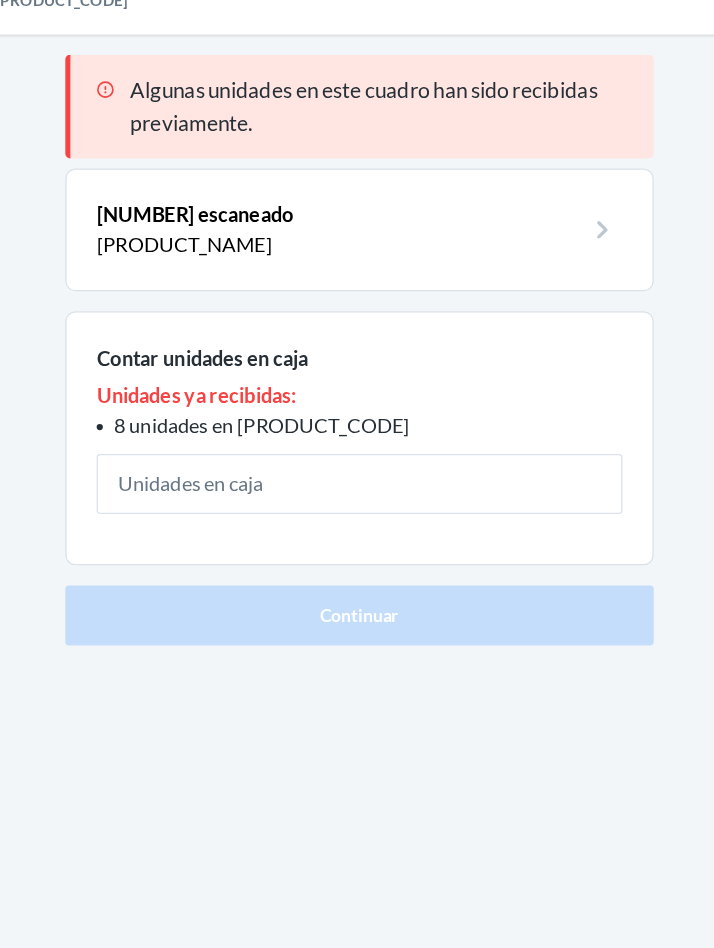 click at bounding box center [357, 465] 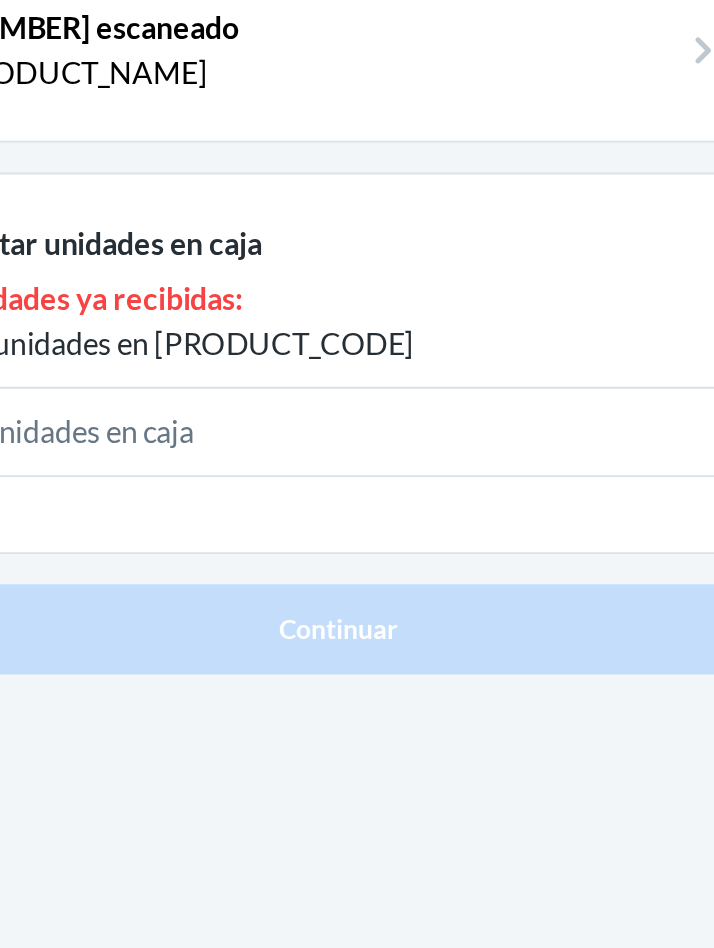 type on "8" 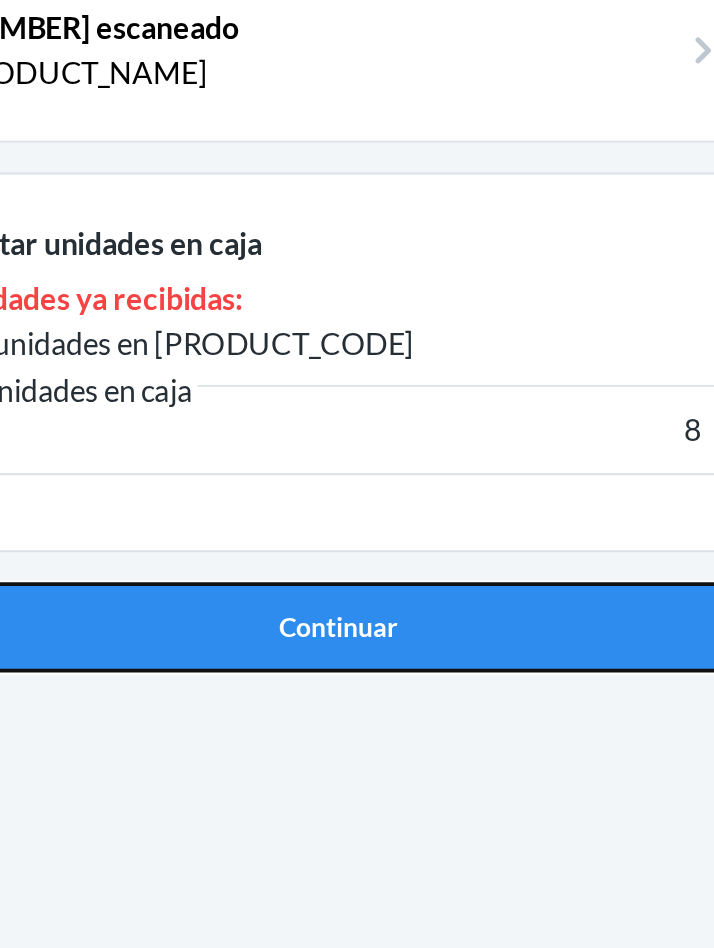click on "Continuar" at bounding box center (357, 569) 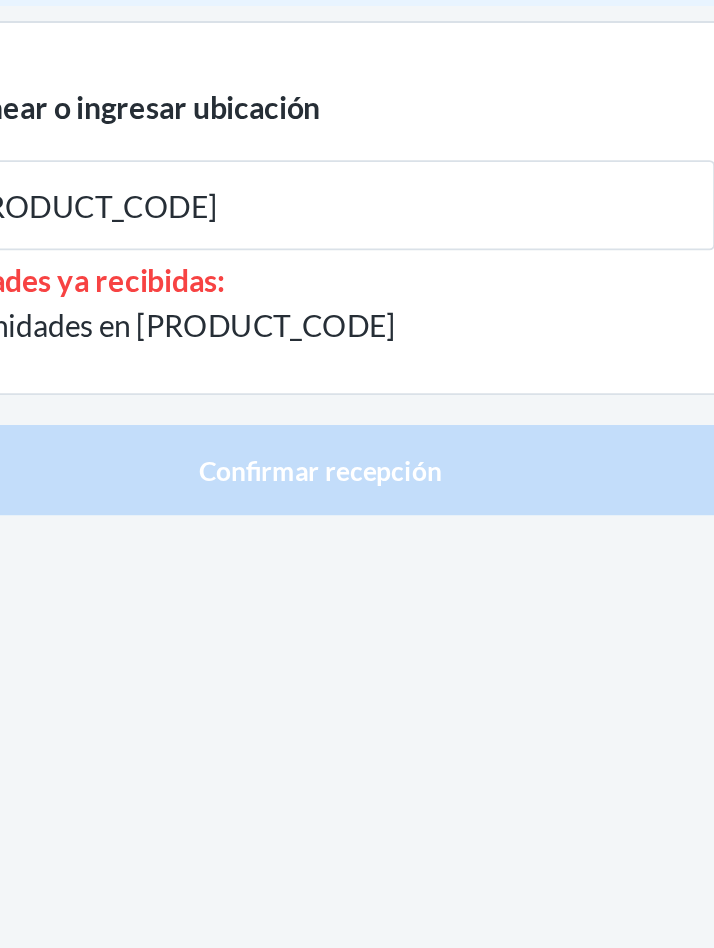 type on "[PRODUCT_CODE]" 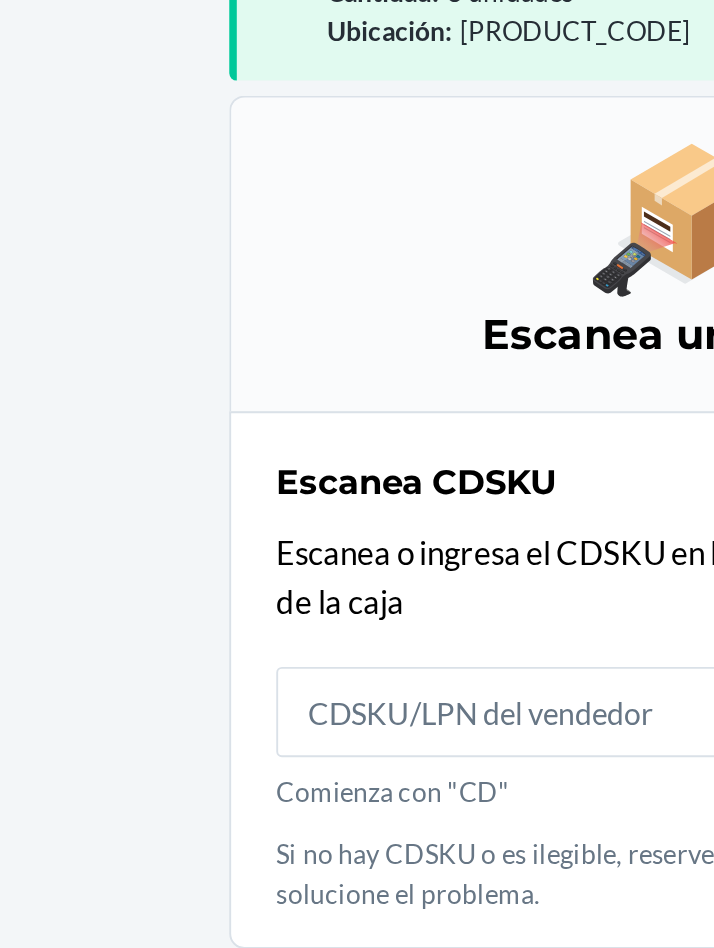 scroll, scrollTop: 105, scrollLeft: 0, axis: vertical 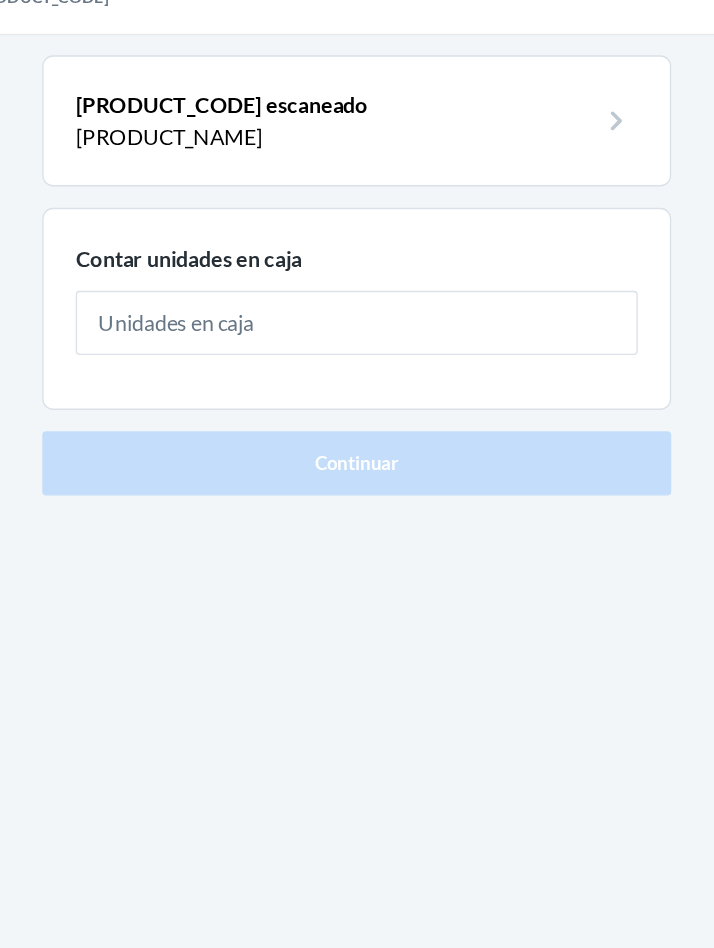 type on "8" 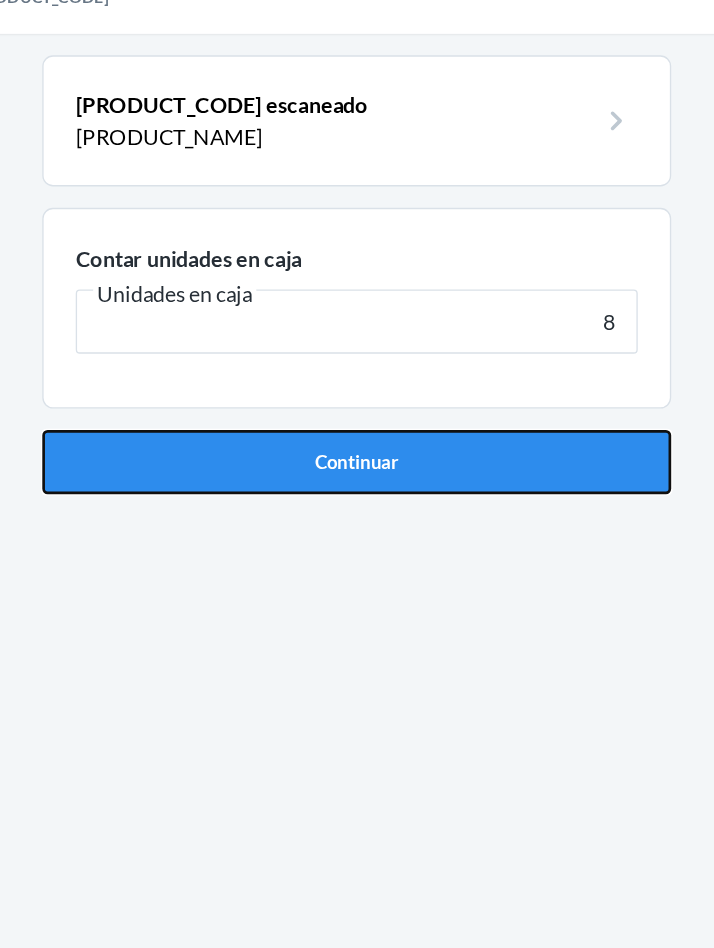 click on "Continuar" at bounding box center (357, 426) 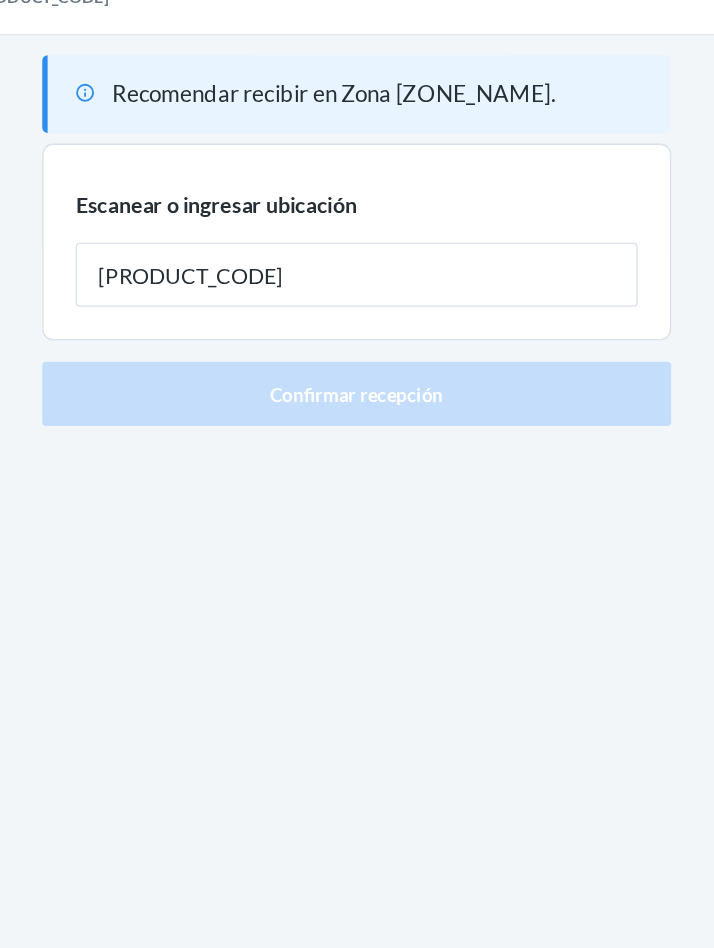 type on "[PRODUCT_CODE]" 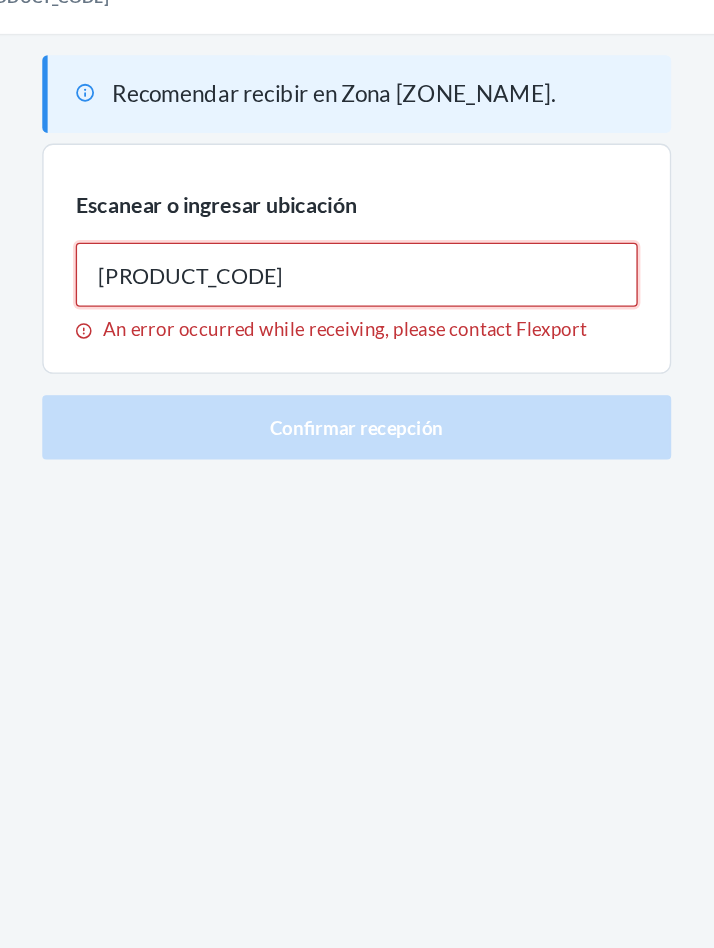 type on "[PRODUCT_CODE]" 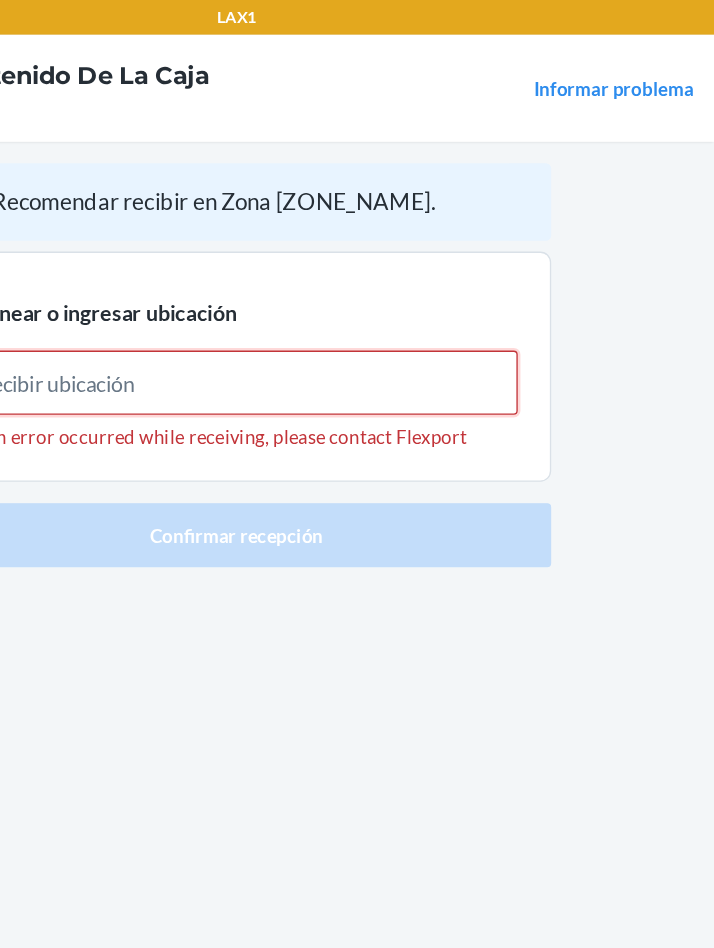 scroll, scrollTop: 0, scrollLeft: 0, axis: both 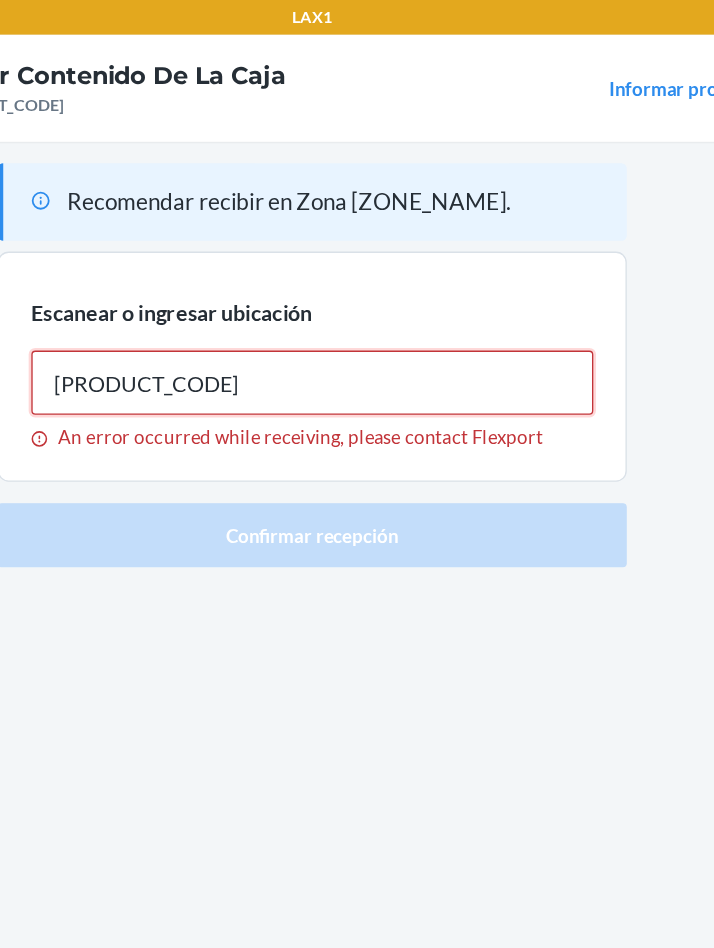 type on "[PRODUCT_CODE]" 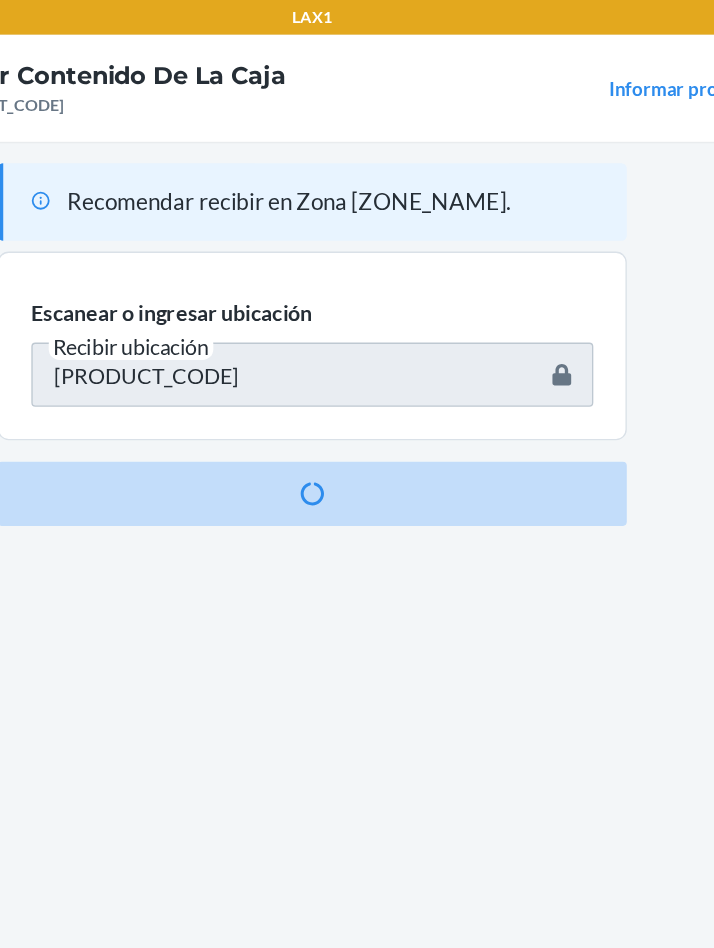 type 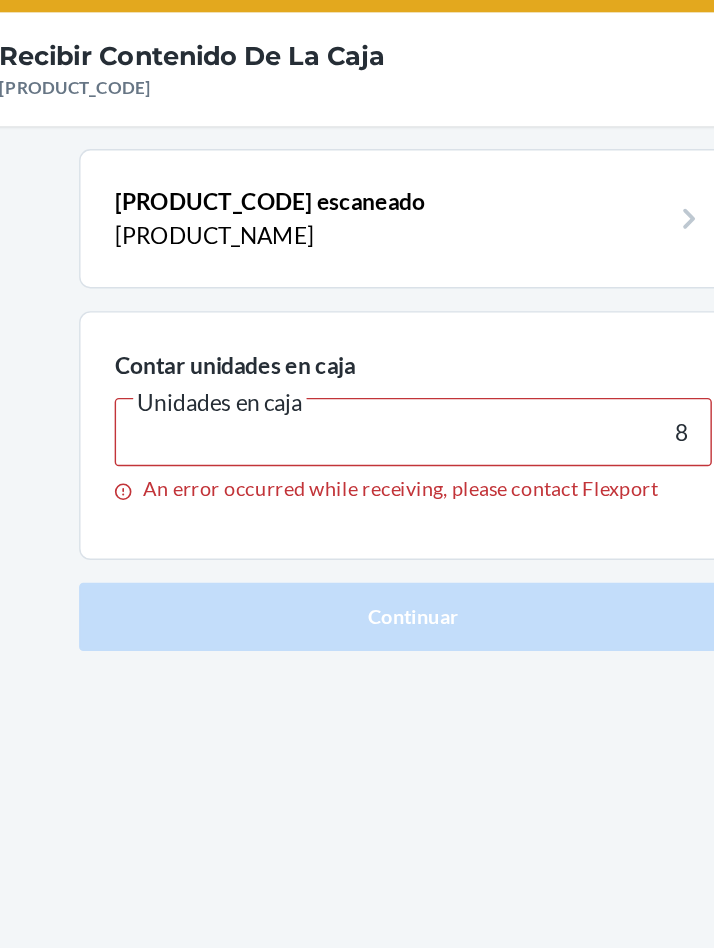 click on "8" at bounding box center (357, 321) 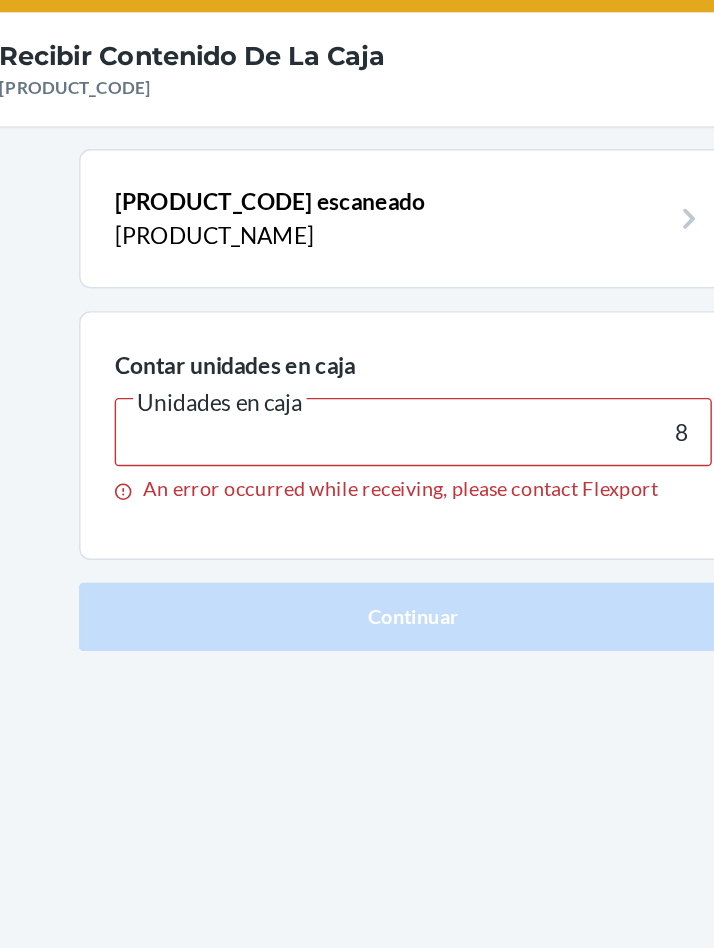 scroll, scrollTop: 105, scrollLeft: 0, axis: vertical 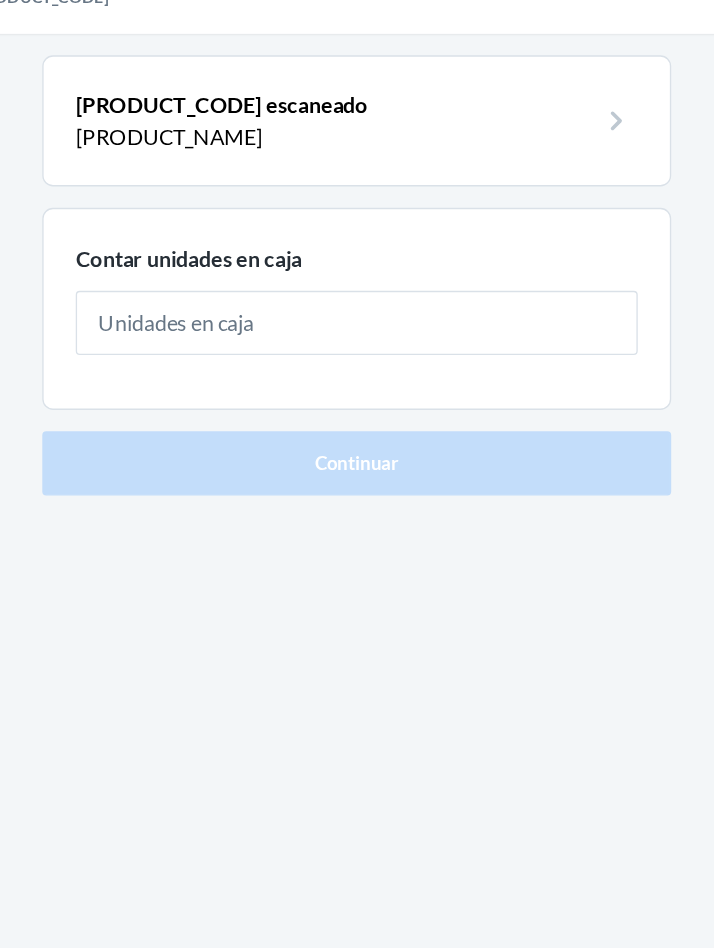 type on "8" 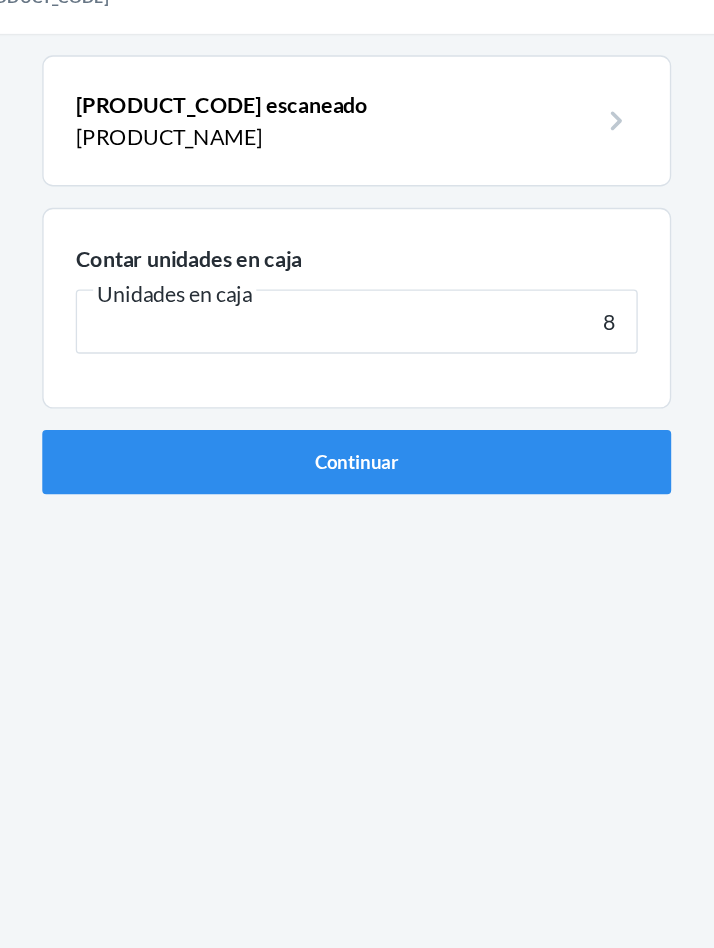 click on "Continuar" at bounding box center [357, 426] 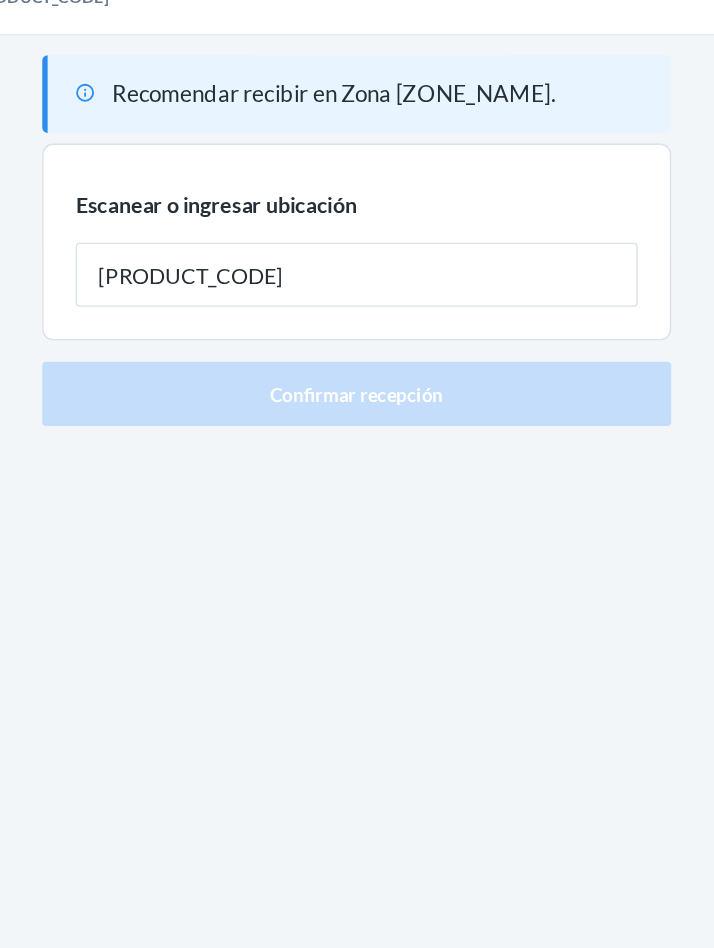 type on "[PRODUCT_CODE]" 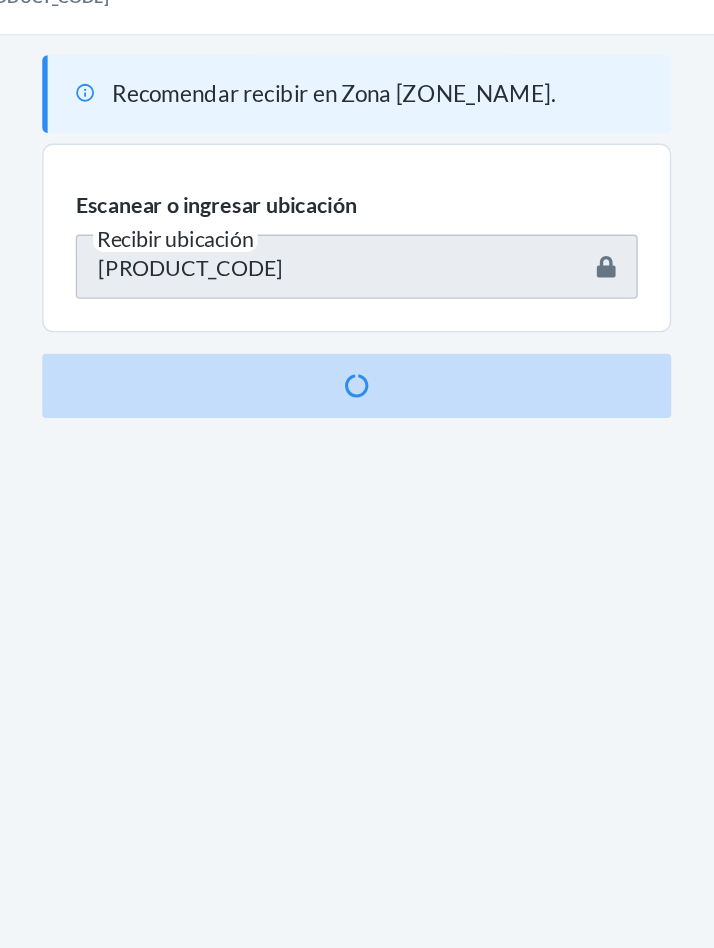 type 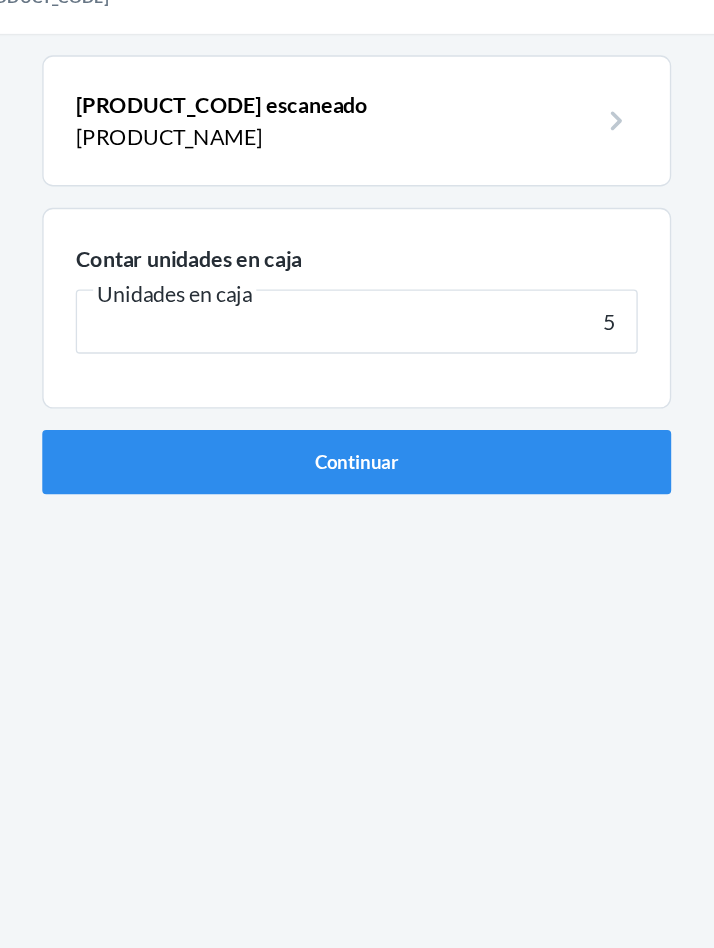 type on "5" 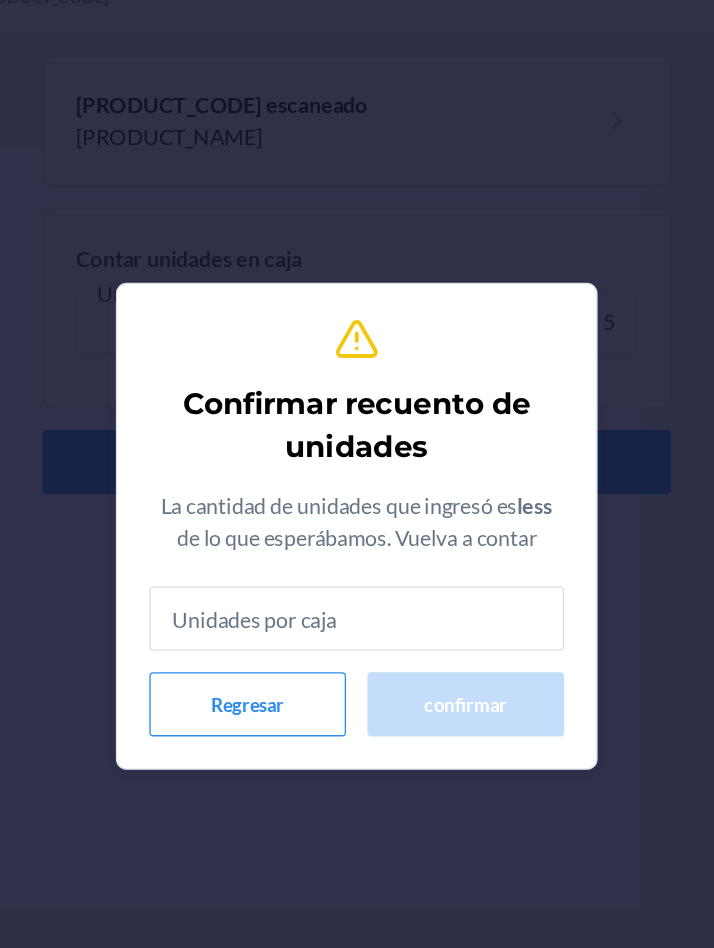 type on "5" 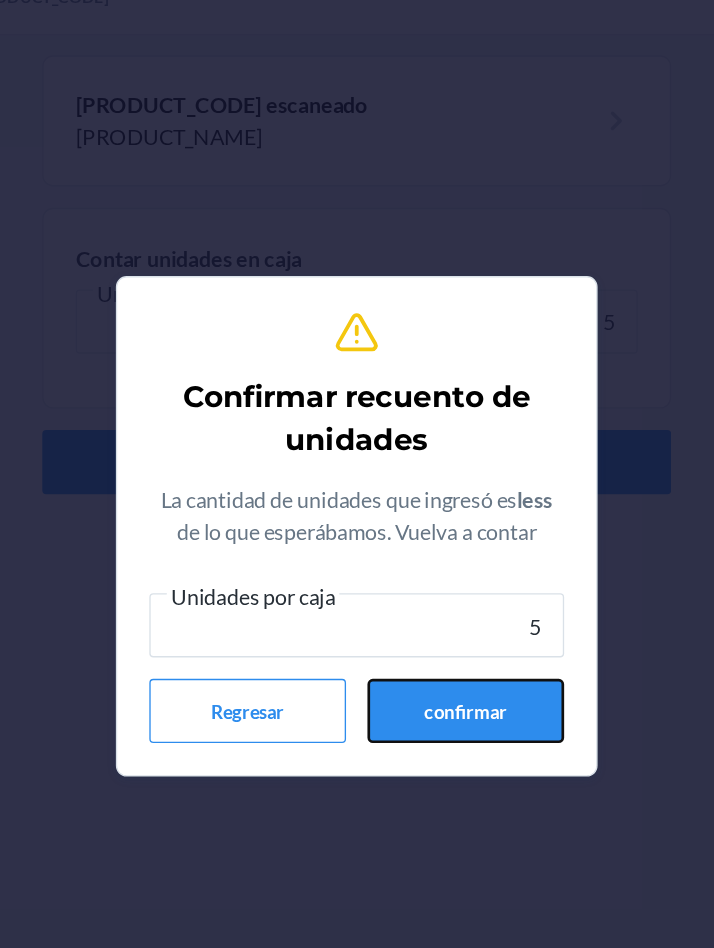 click on "confirmar" at bounding box center [438, 612] 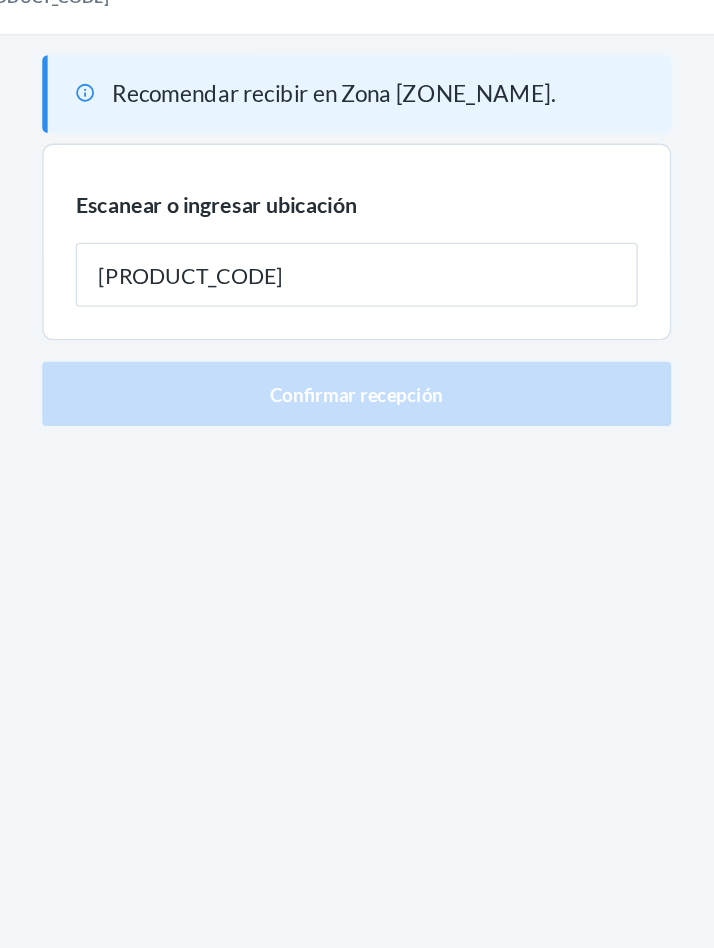 type on "[PRODUCT_CODE]" 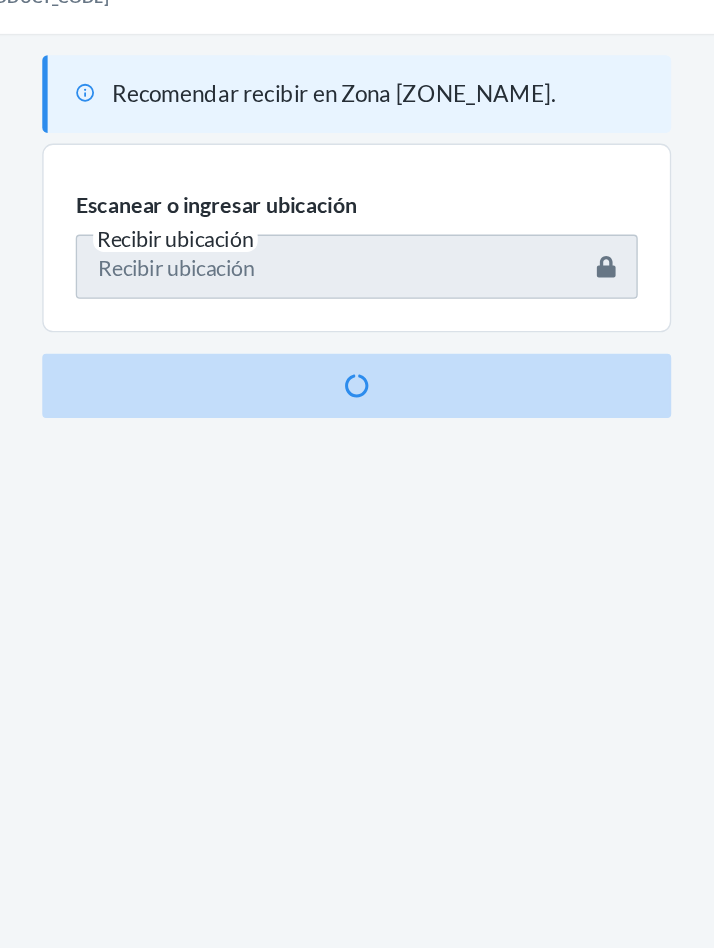 scroll, scrollTop: 105, scrollLeft: 0, axis: vertical 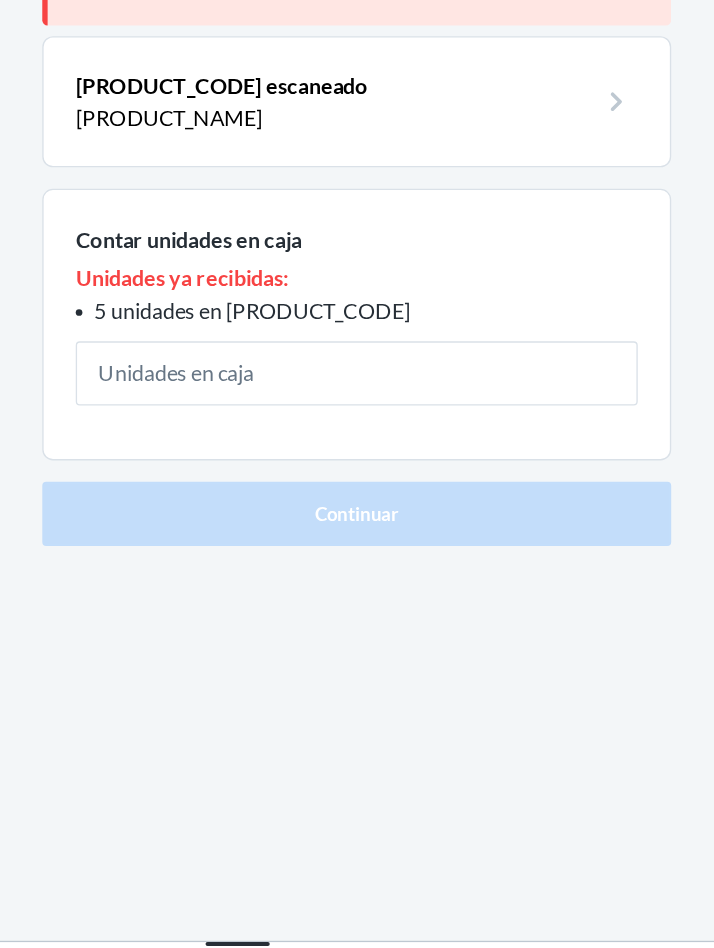 type on "3" 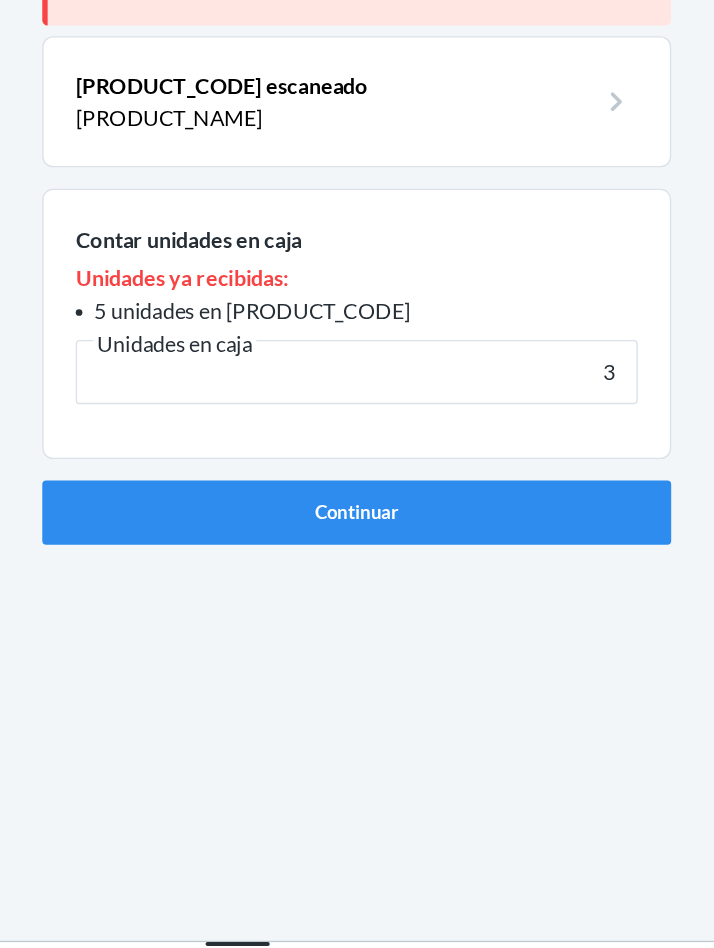 click on "Continuar" at bounding box center [357, 569] 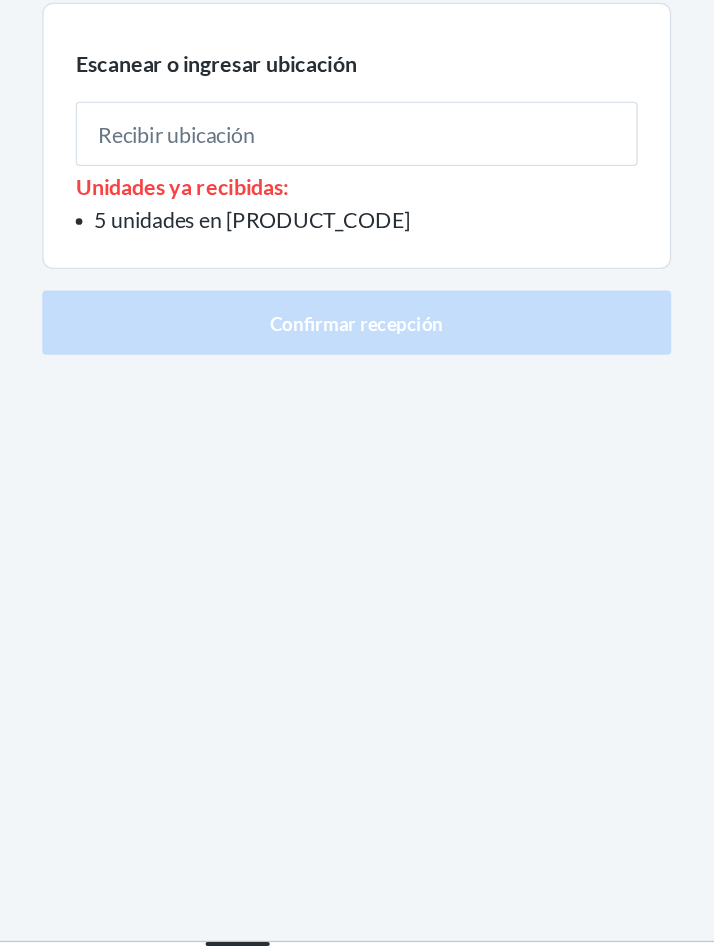scroll, scrollTop: 105, scrollLeft: 0, axis: vertical 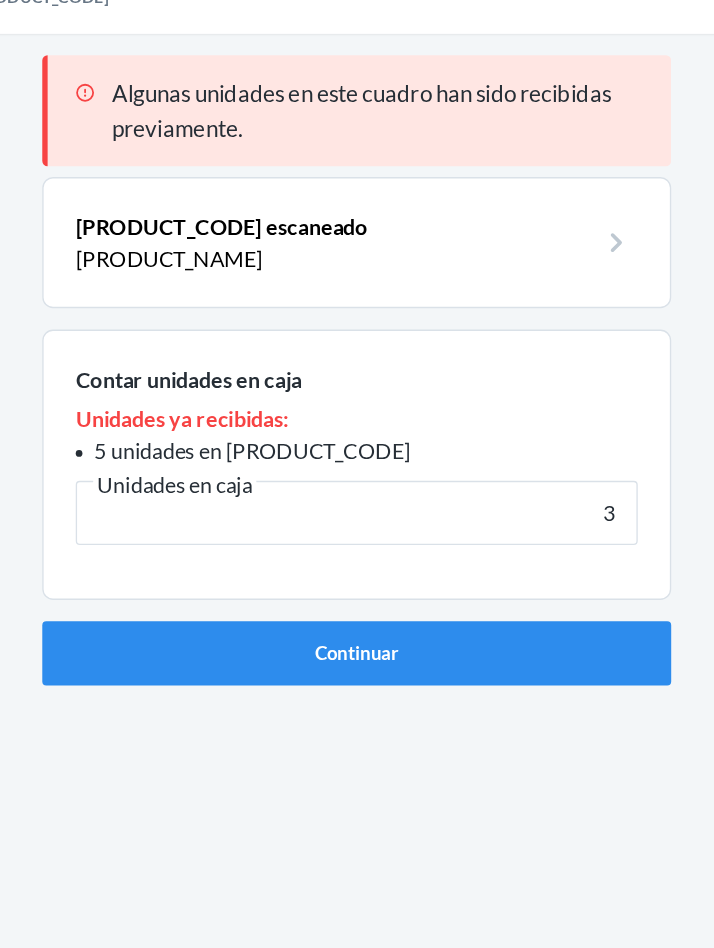 click on "3" at bounding box center [357, 464] 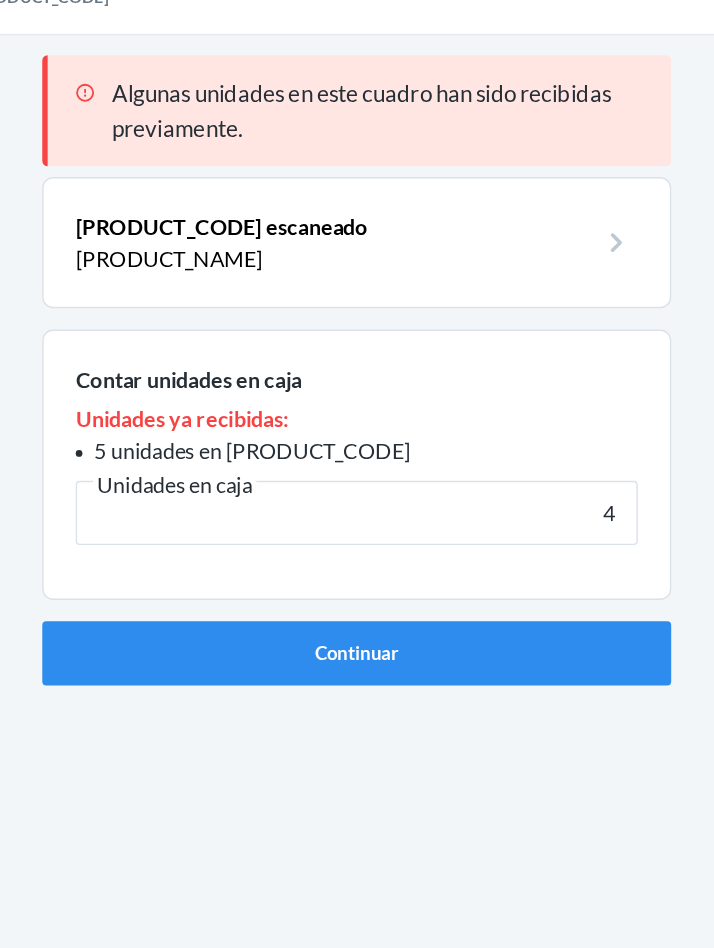 type on "4" 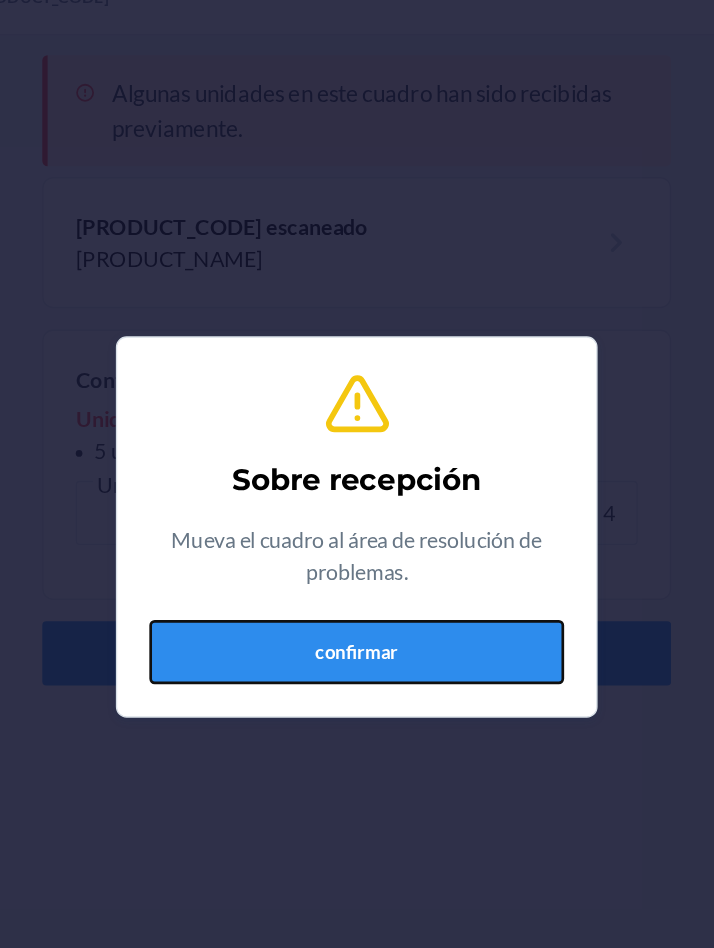 click on "confirmar" at bounding box center (357, 568) 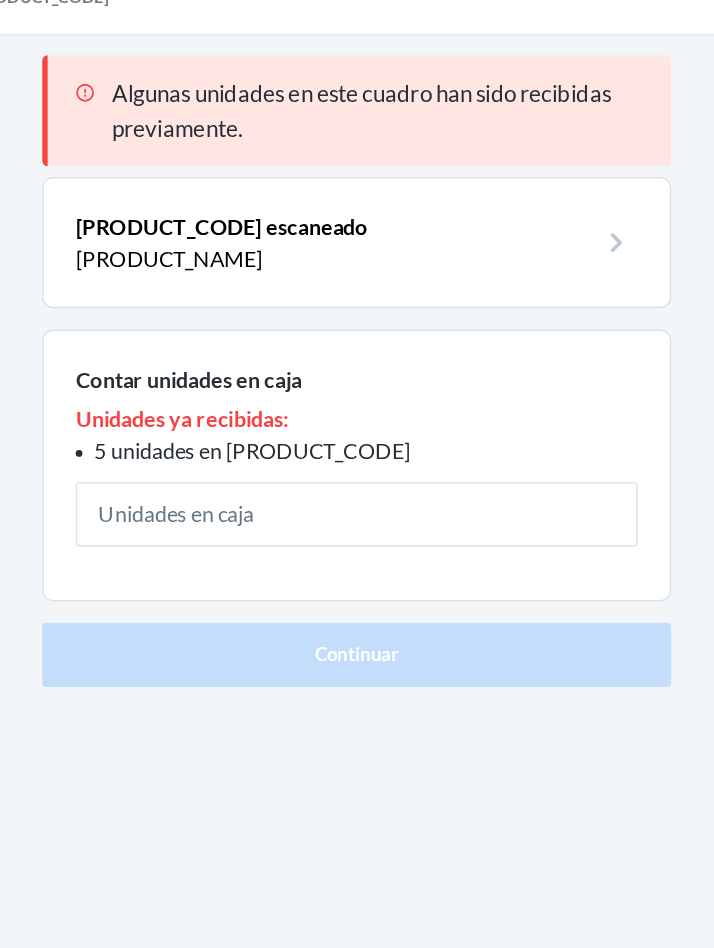 type on "3" 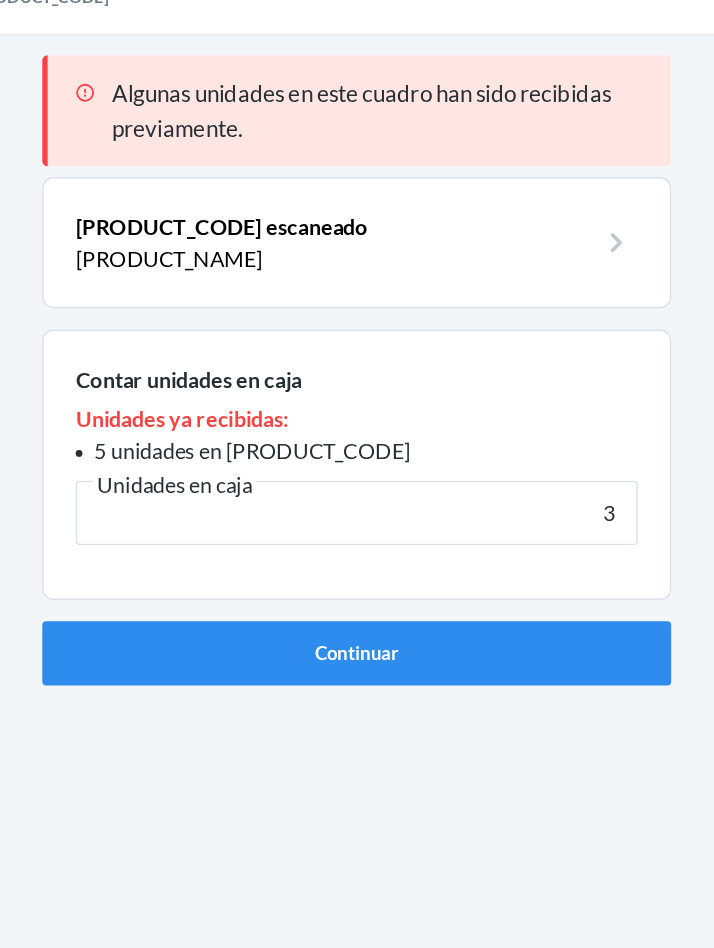 click on "Continuar" at bounding box center (357, 569) 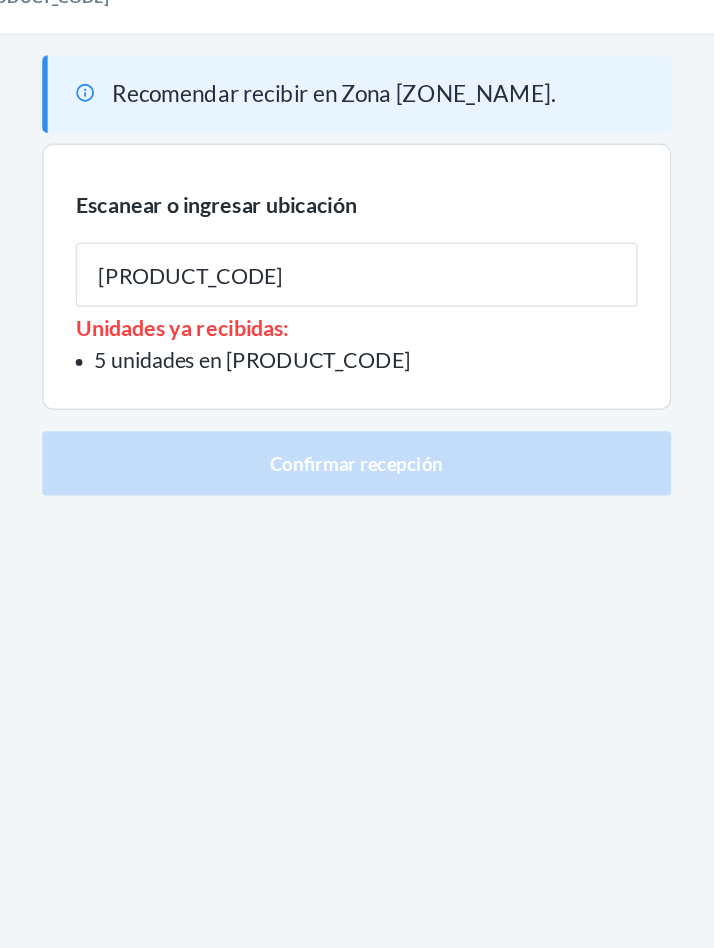 type on "[PRODUCT_CODE]" 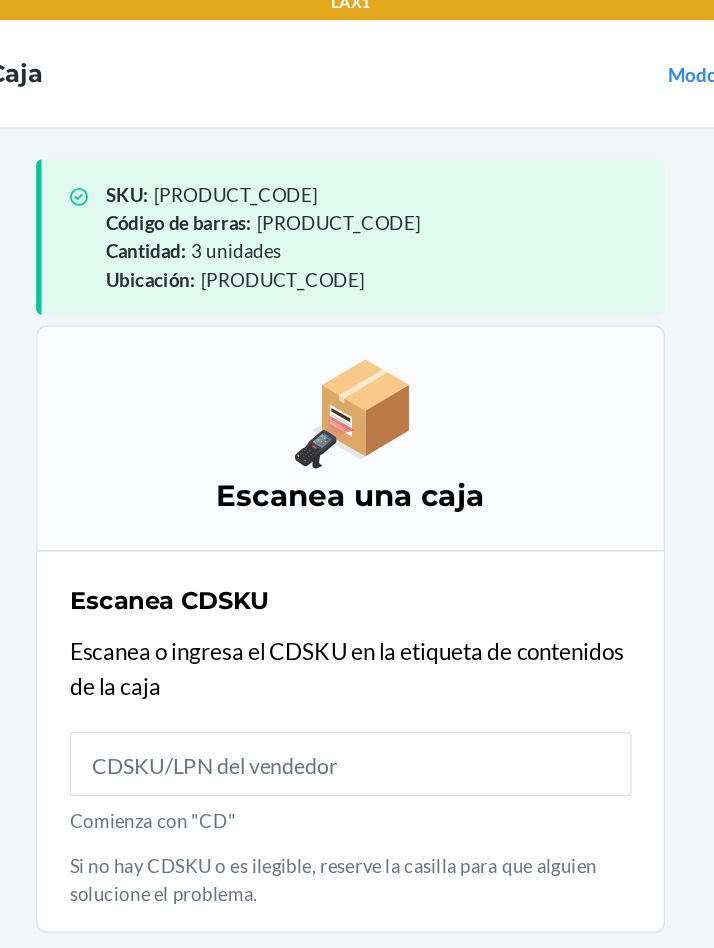 scroll, scrollTop: 0, scrollLeft: 0, axis: both 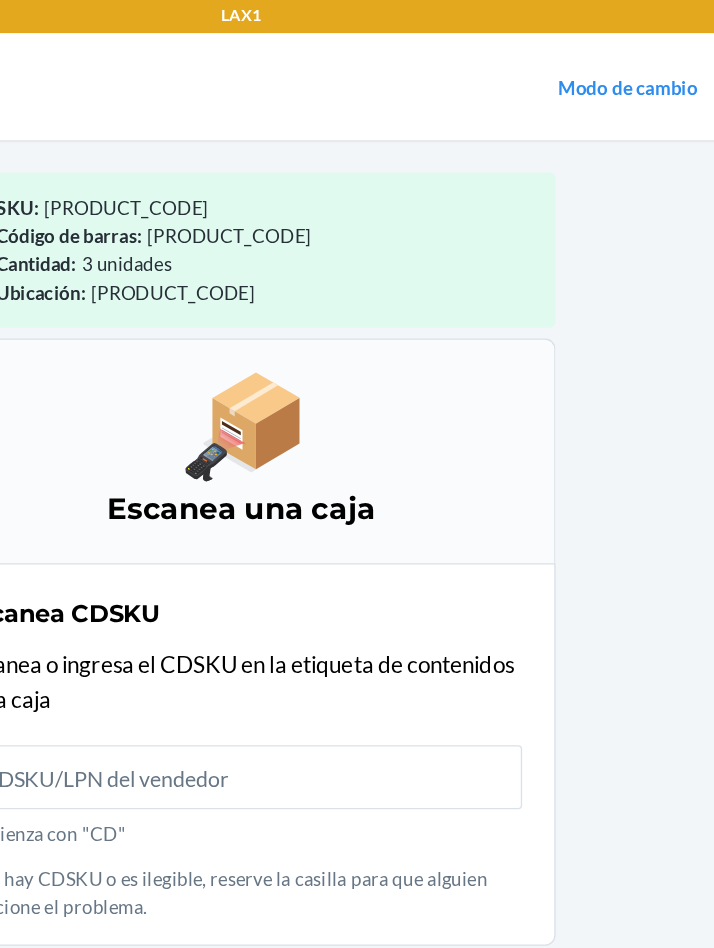 click on "Modo de cambio" at bounding box center [646, 66] 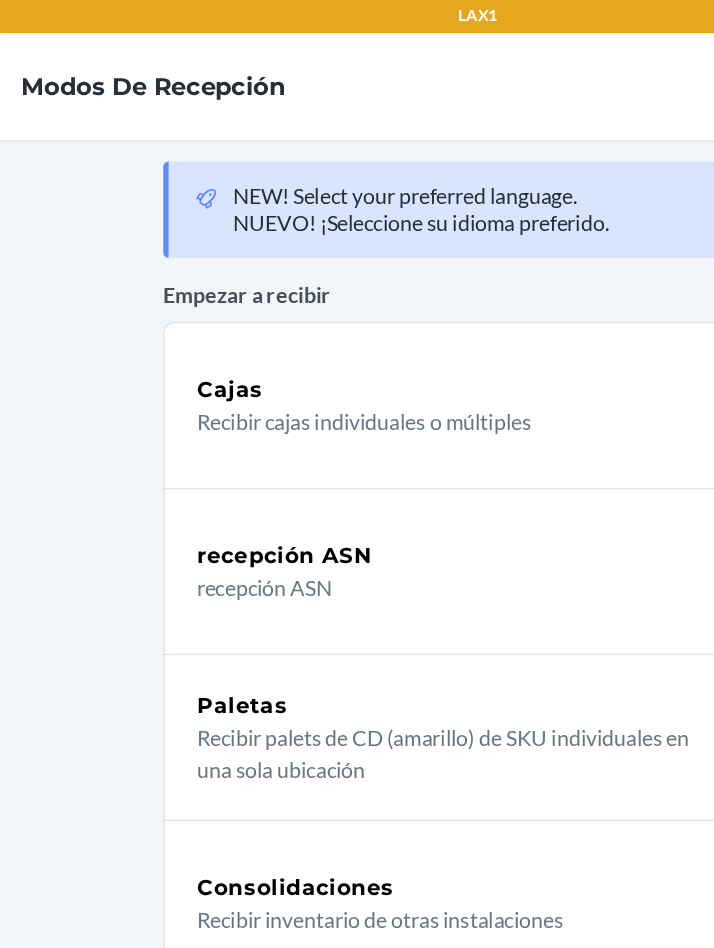 click on "recepción ASN" at bounding box center (346, 417) 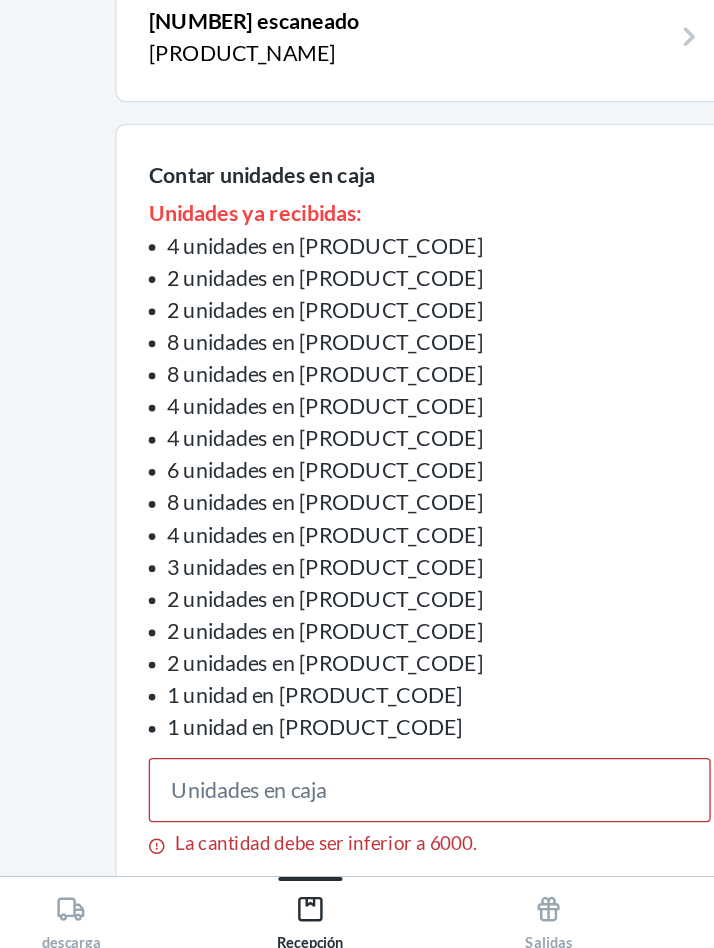 scroll, scrollTop: 105, scrollLeft: 0, axis: vertical 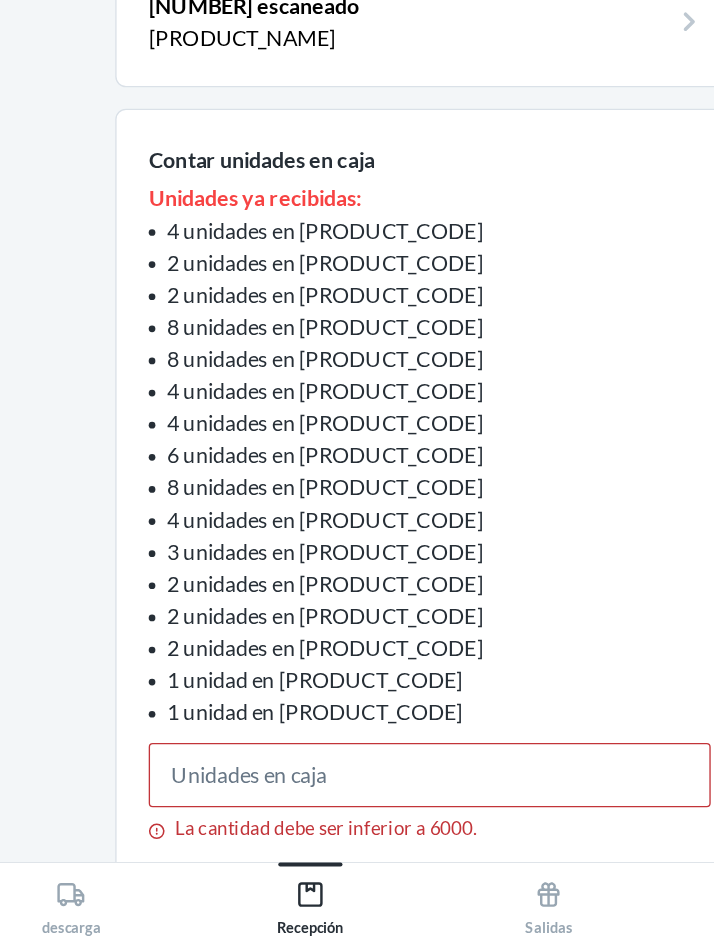 type on "3" 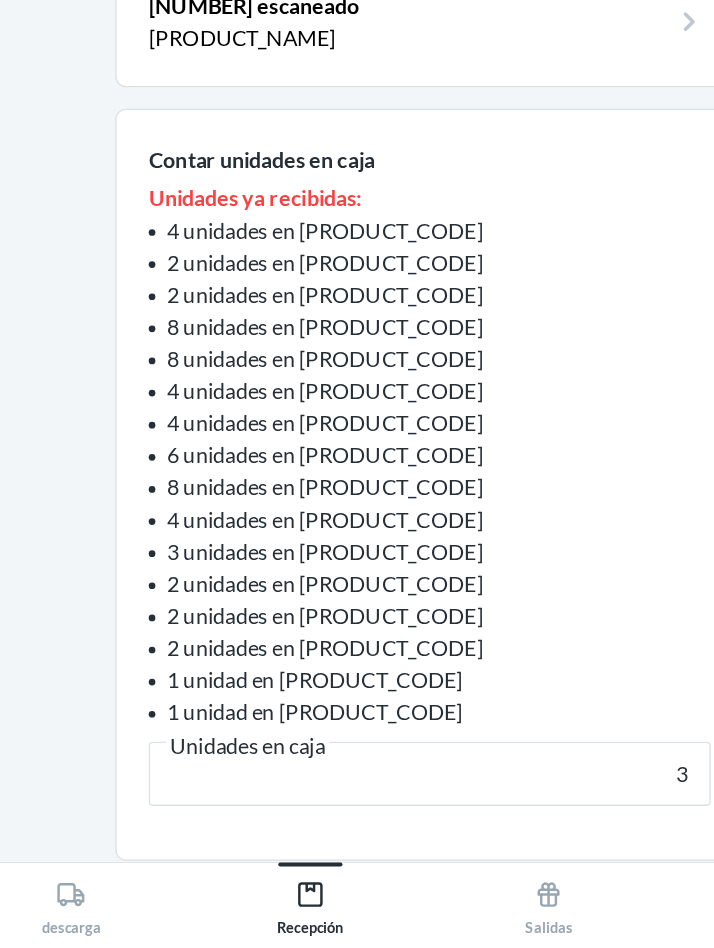 click on "Continuar" at bounding box center [357, 929] 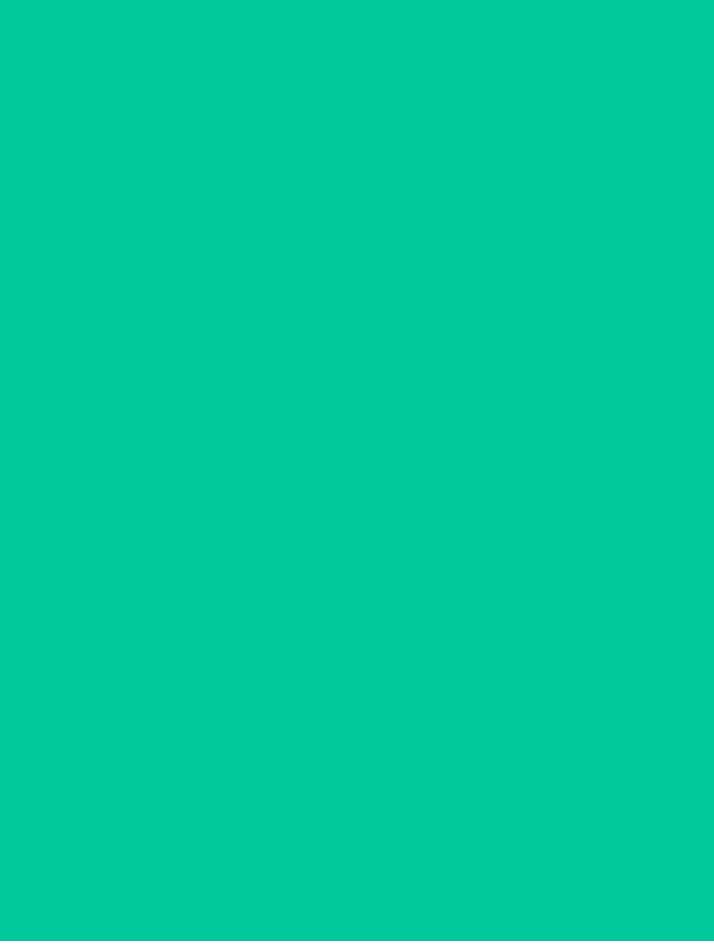 scroll, scrollTop: 0, scrollLeft: 0, axis: both 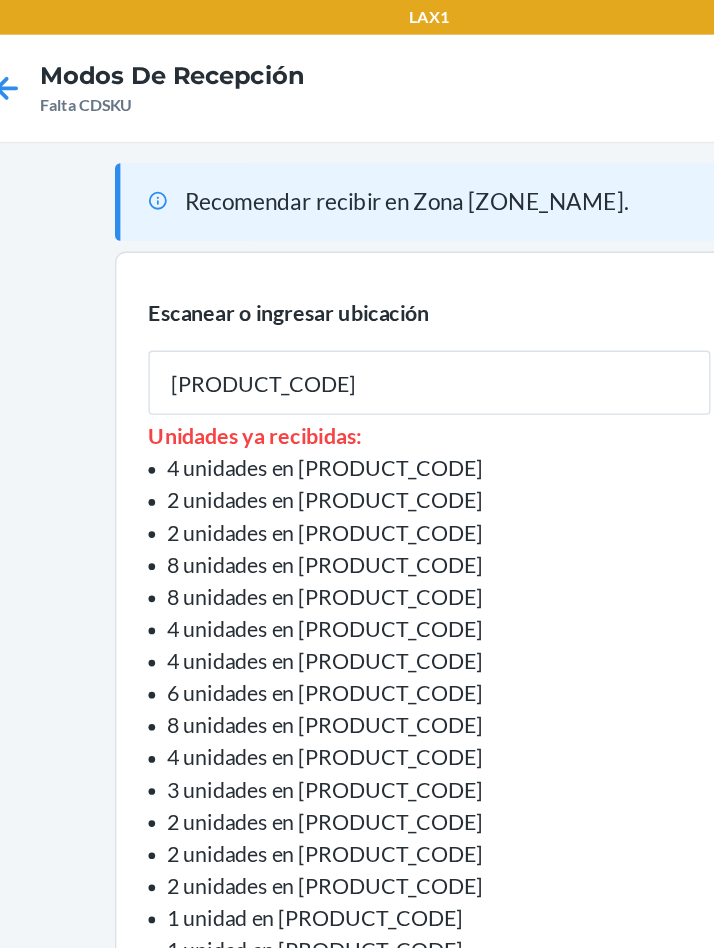 type on "[PRODUCT_CODE]" 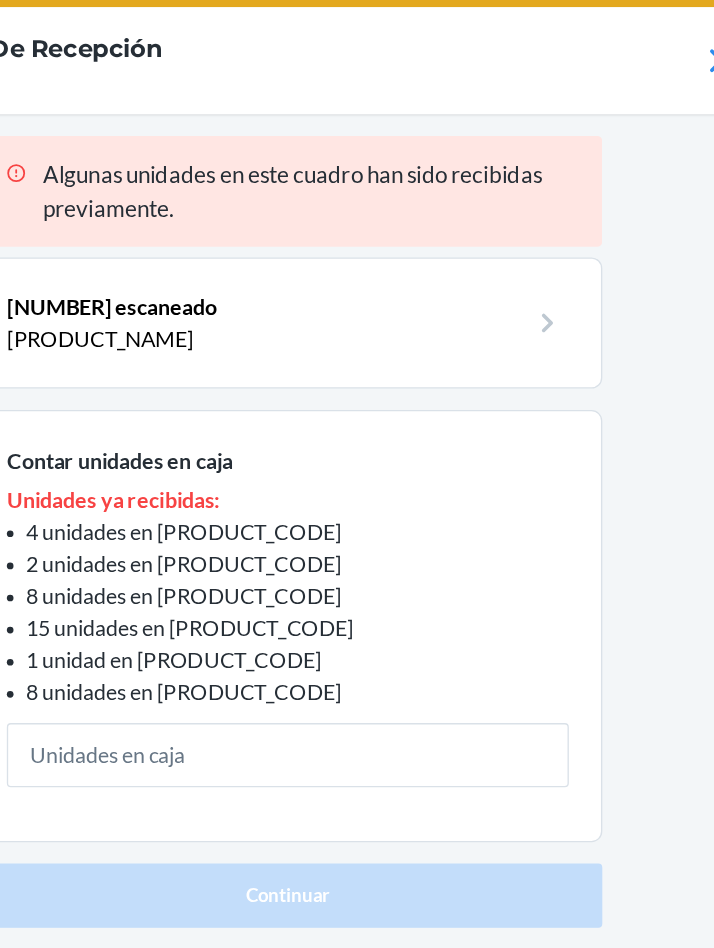 click at bounding box center (357, 585) 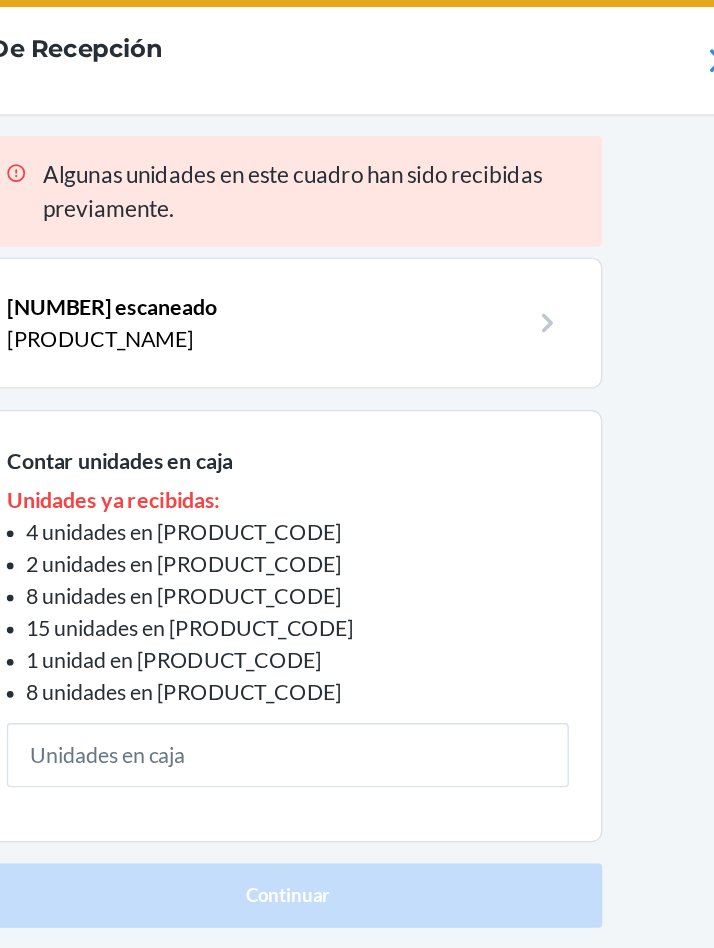 type on "1" 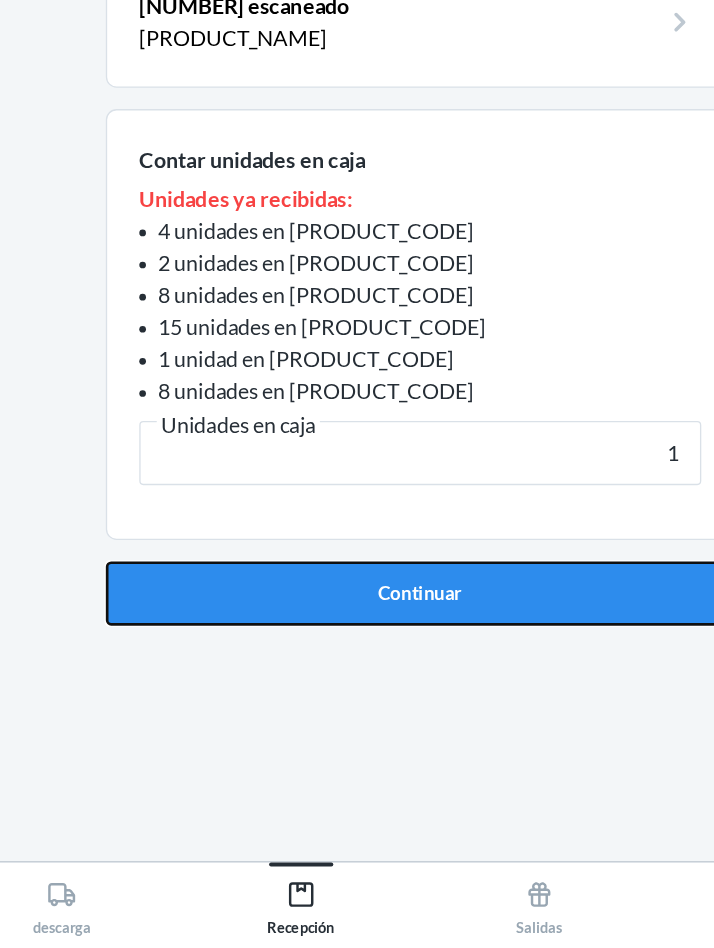 click on "Continuar" at bounding box center (357, 689) 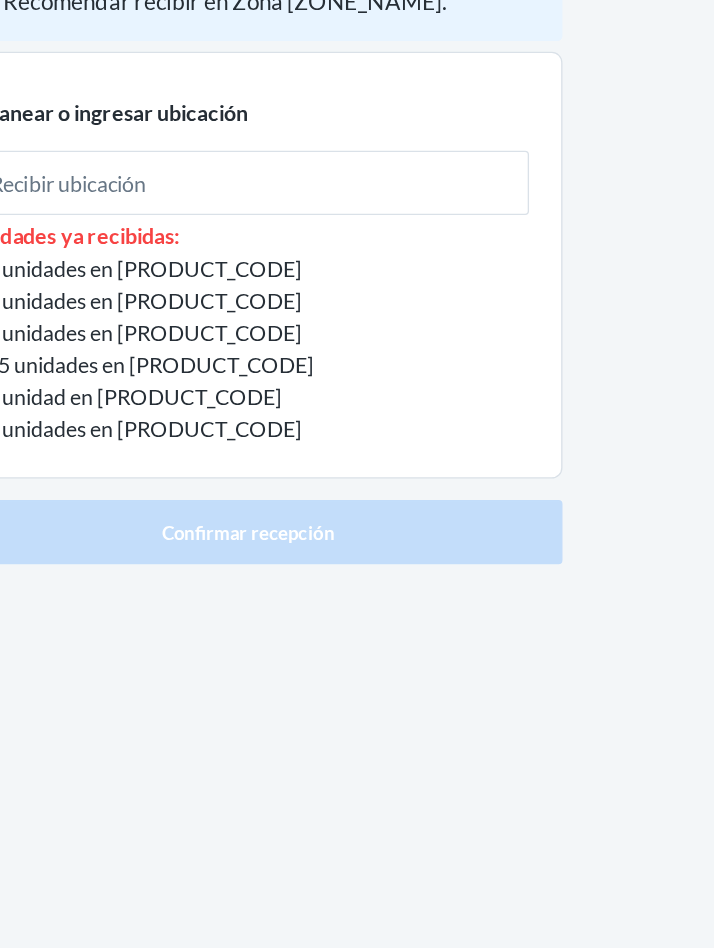 scroll, scrollTop: 0, scrollLeft: 0, axis: both 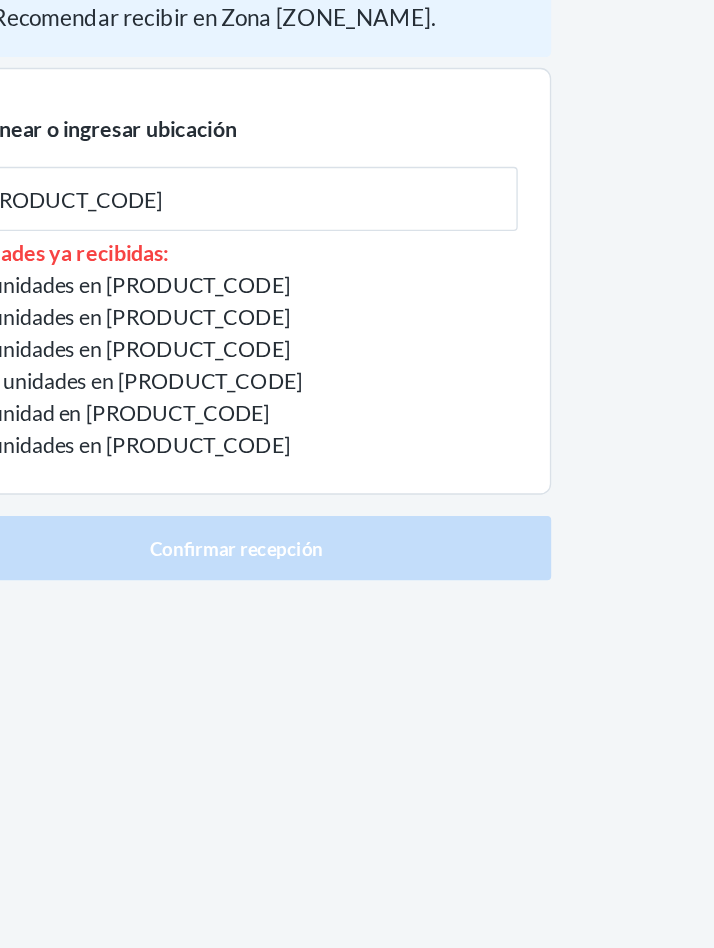 type on "[PRODUCT_CODE]" 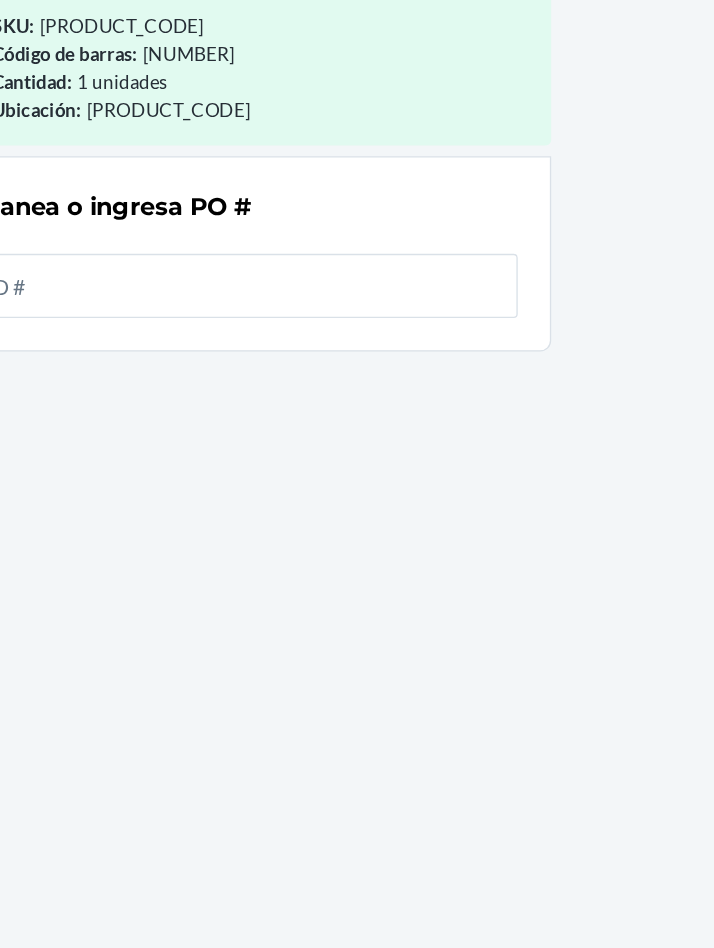 scroll, scrollTop: 105, scrollLeft: 0, axis: vertical 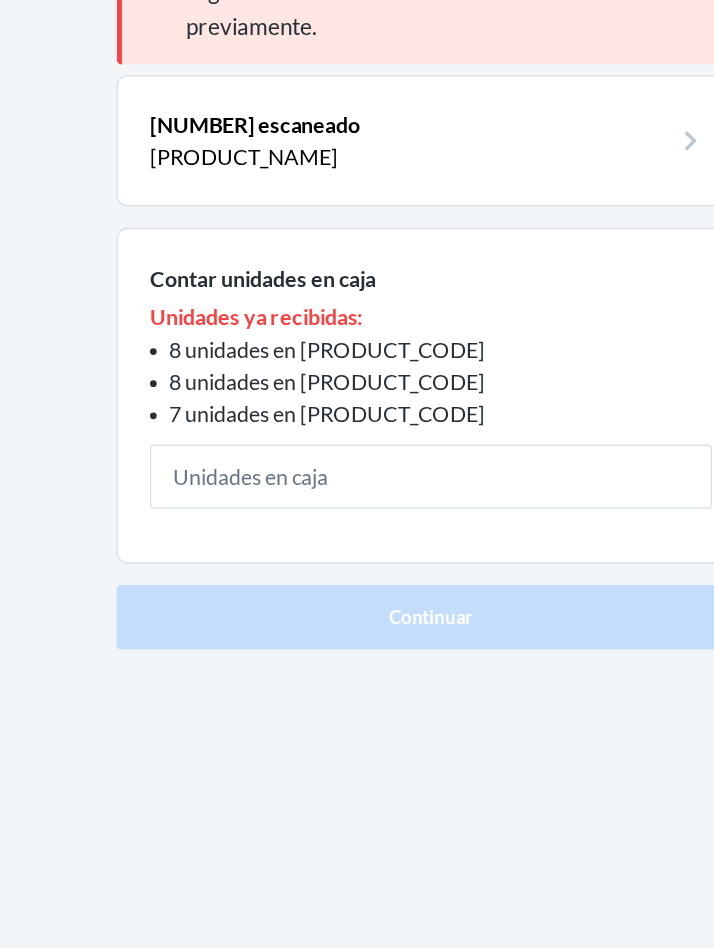 click at bounding box center [357, 513] 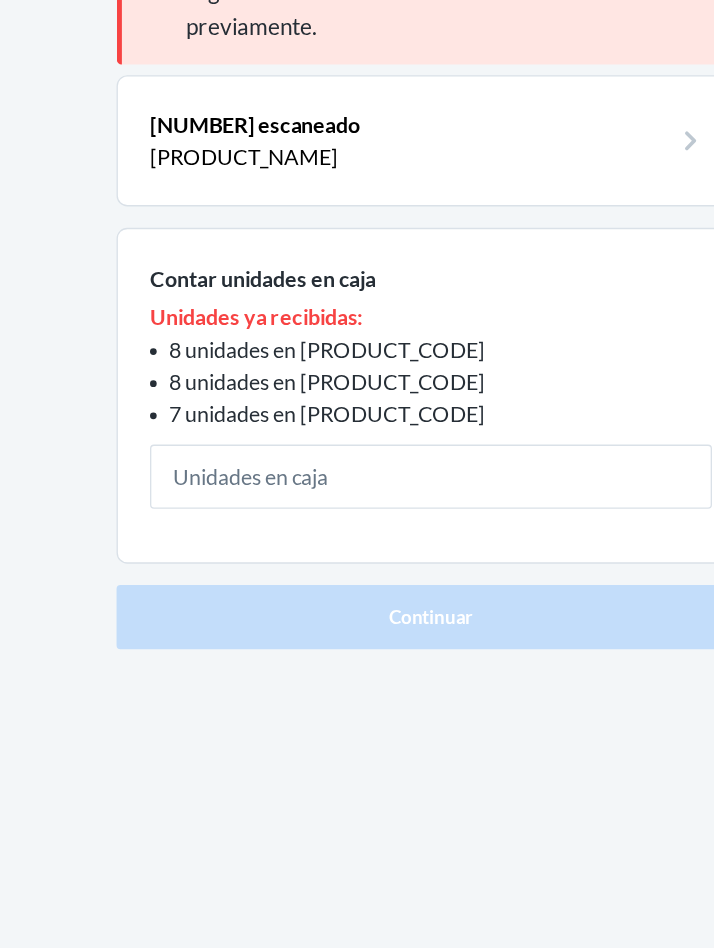 type on "1" 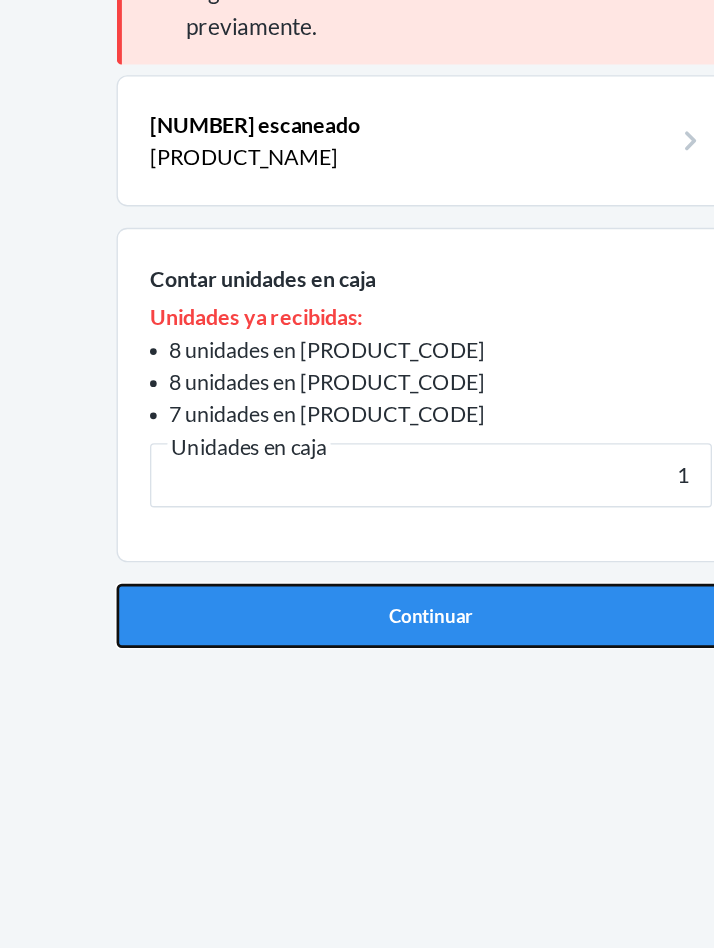 click on "Continuar" at bounding box center [357, 617] 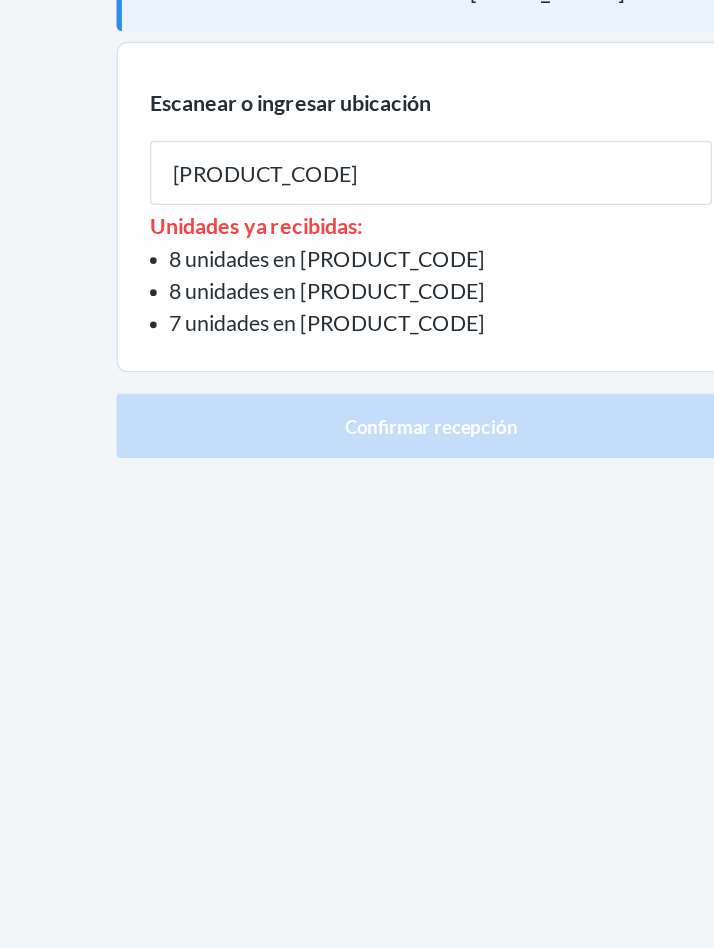 type on "[PRODUCT_CODE]" 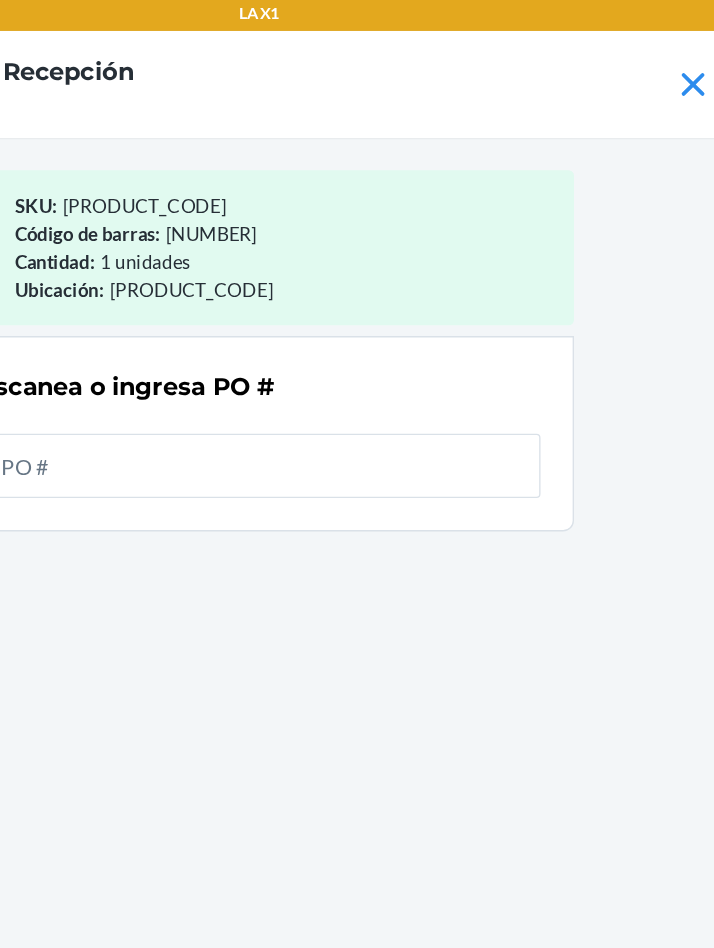 scroll, scrollTop: 101, scrollLeft: 0, axis: vertical 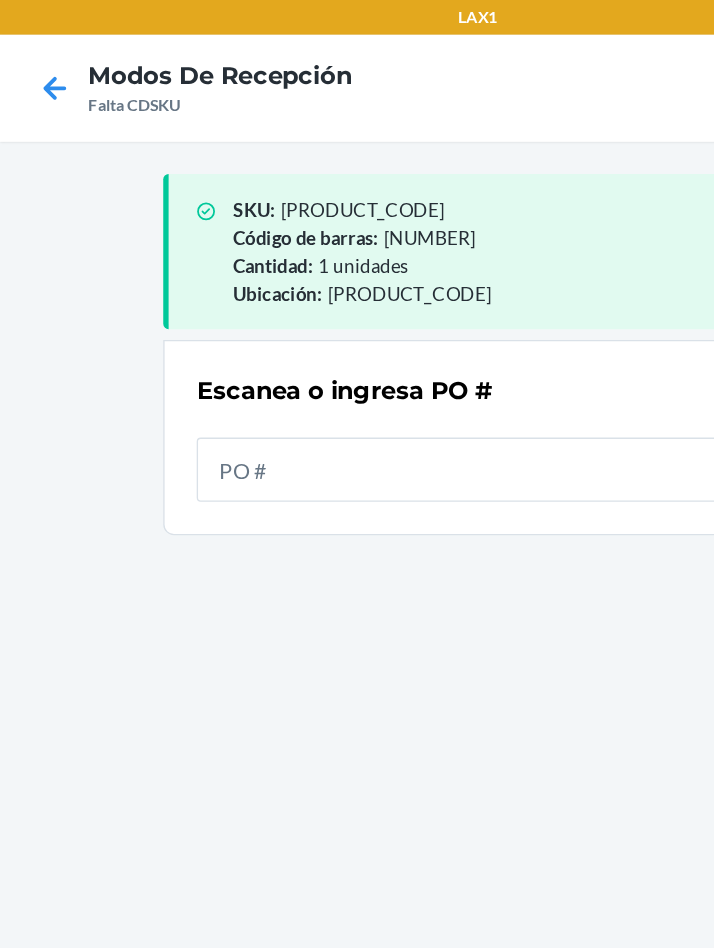 click at bounding box center (357, 351) 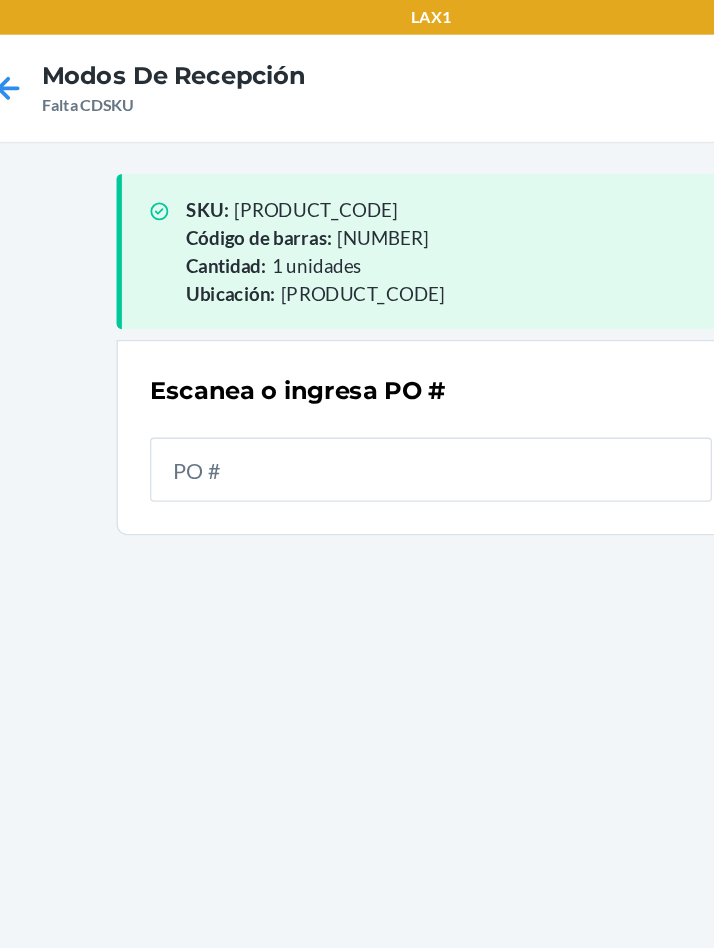 click at bounding box center (357, 351) 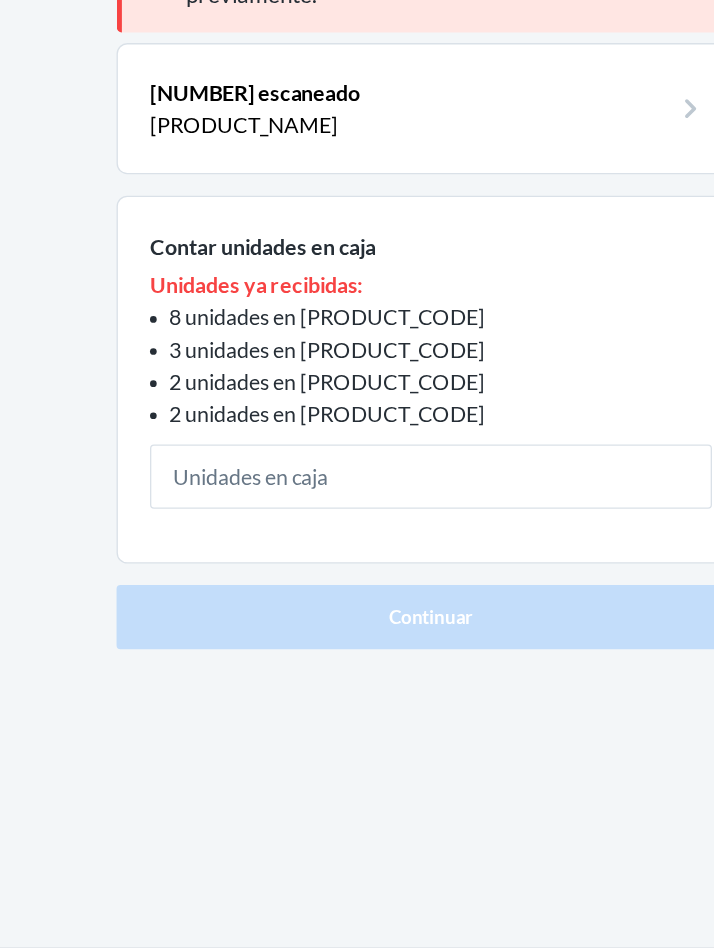 click at bounding box center (357, 537) 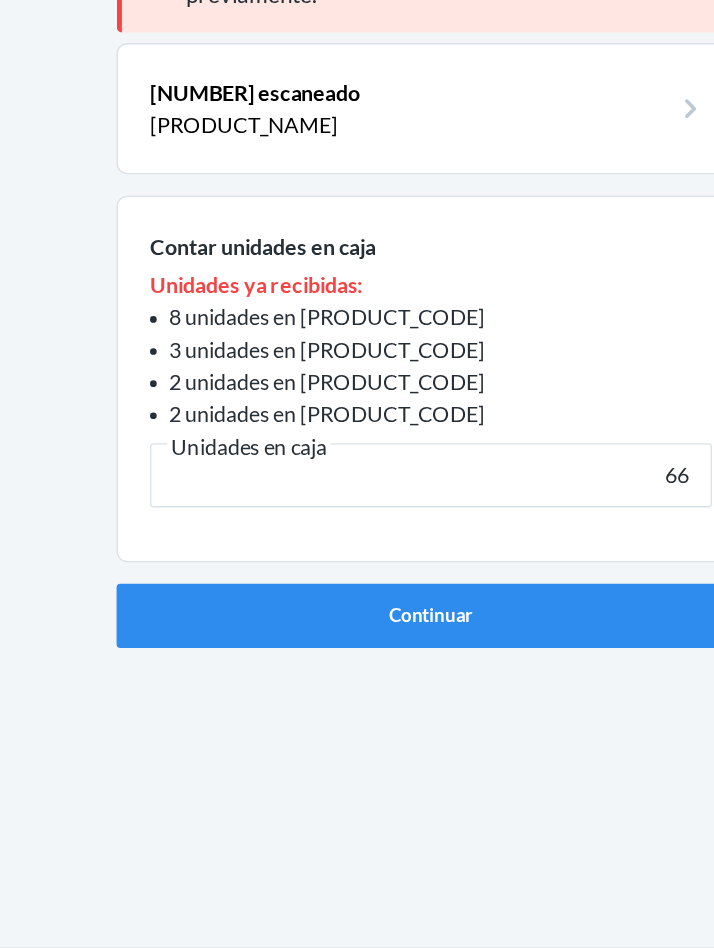 type on "6" 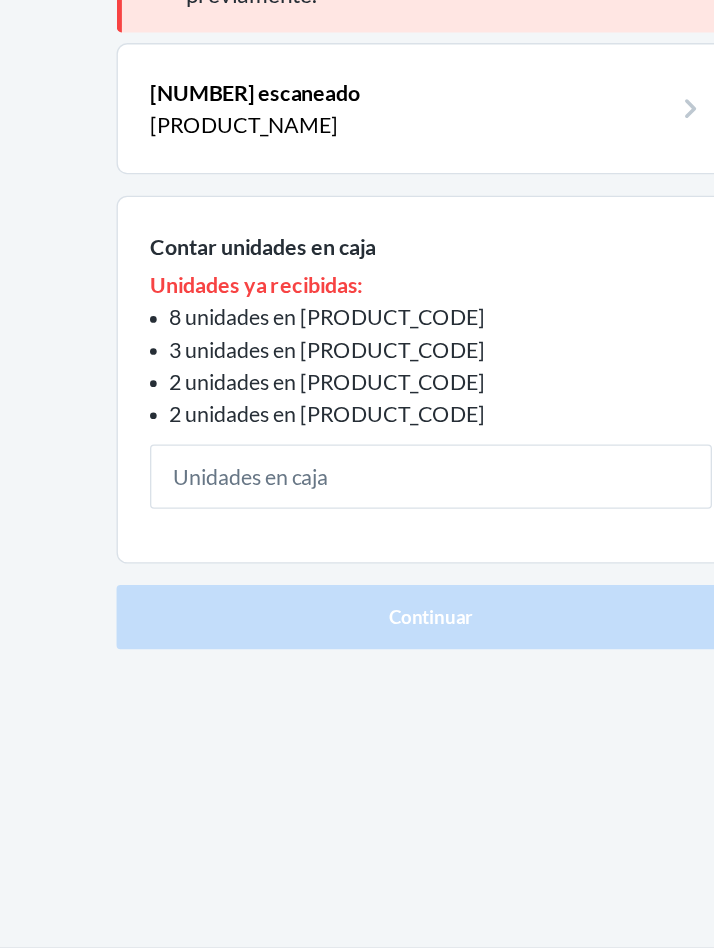 type on "3" 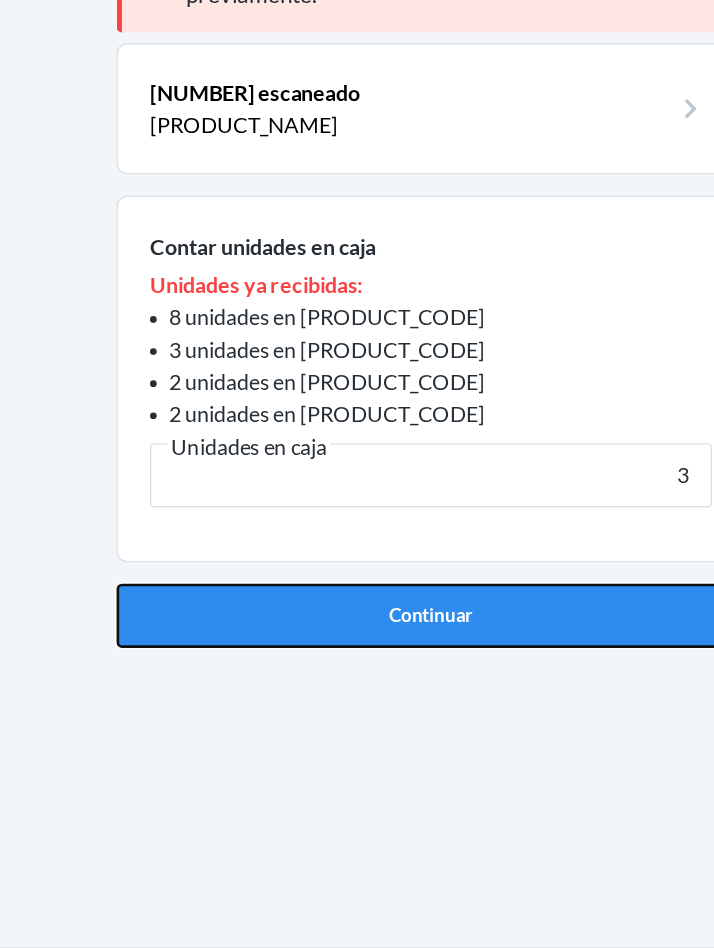 click on "Continuar" at bounding box center (357, 641) 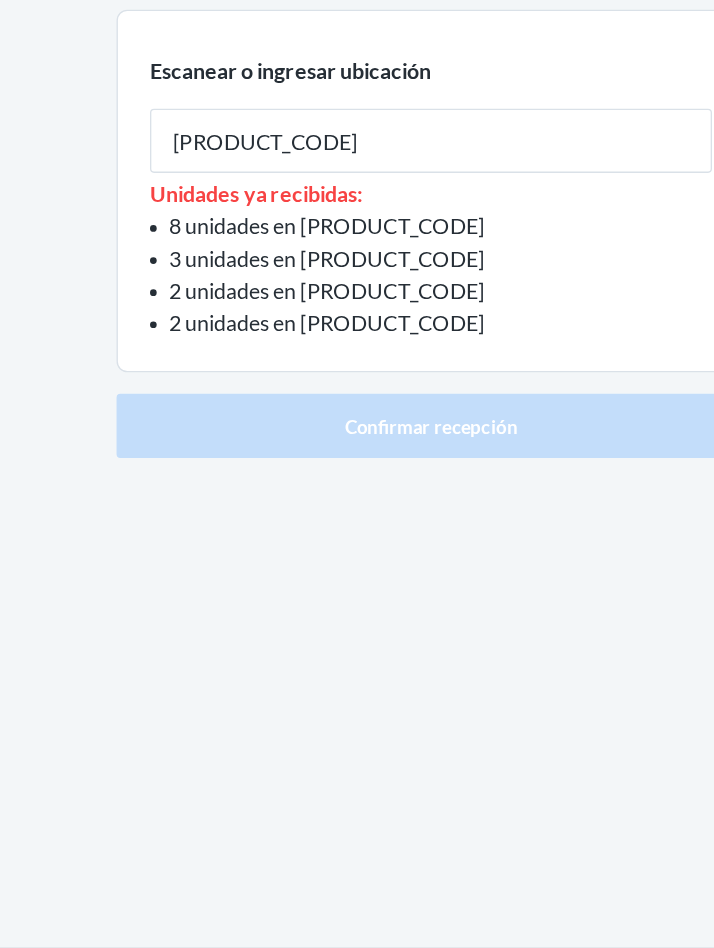 type on "[PRODUCT_CODE]" 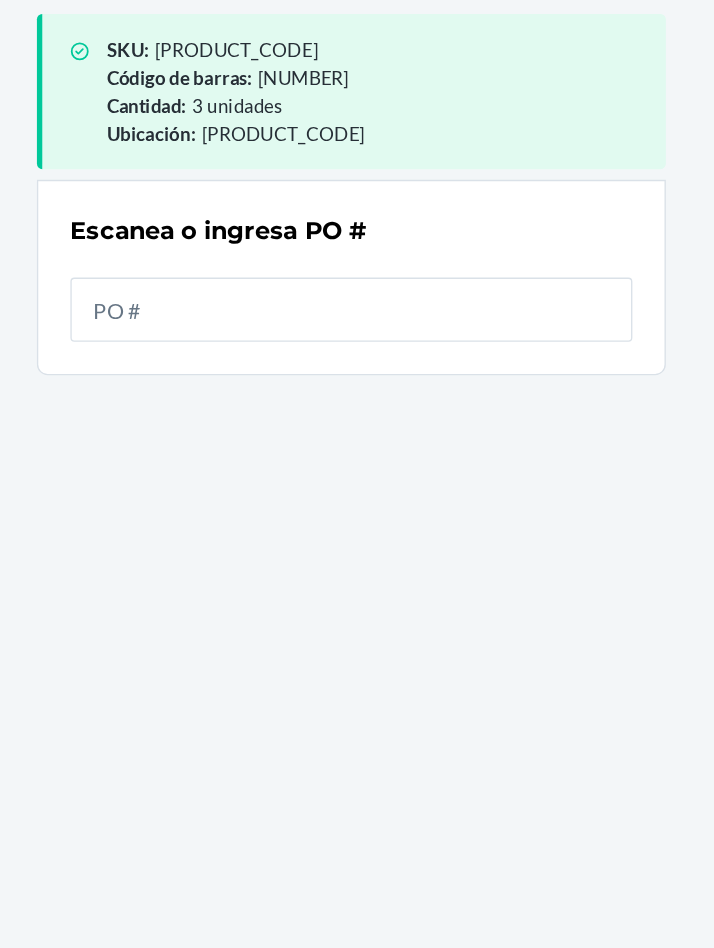 scroll, scrollTop: 105, scrollLeft: 0, axis: vertical 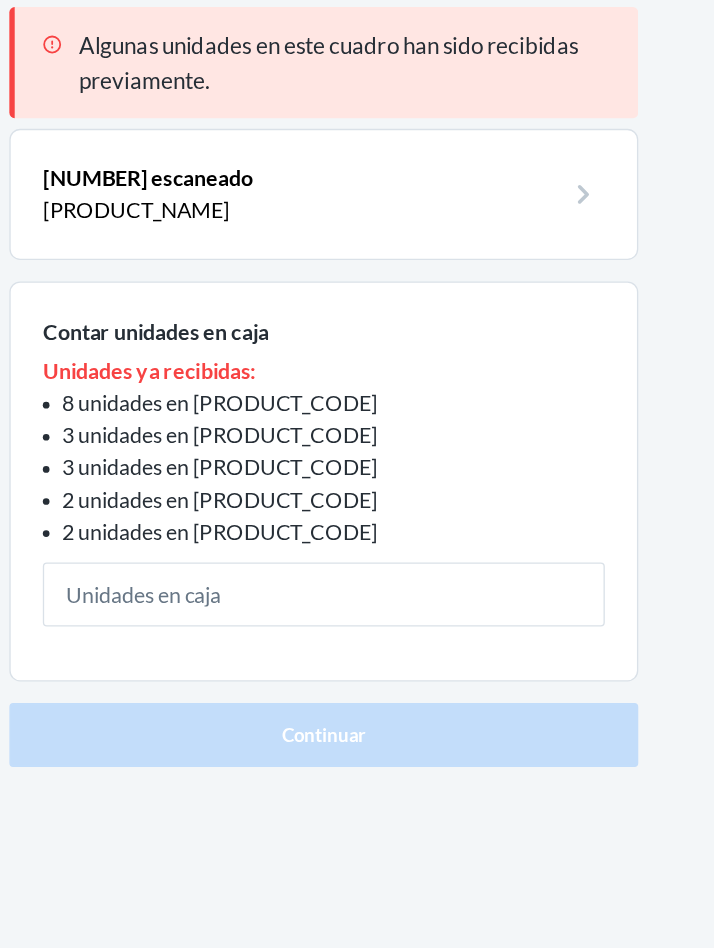 type on "3" 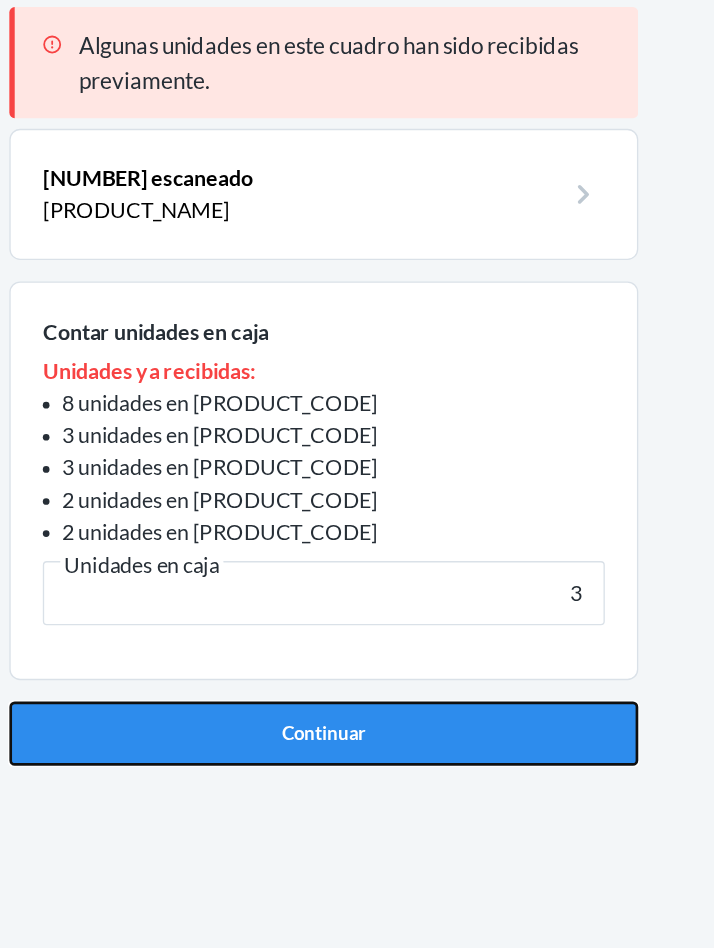 click on "Continuar" at bounding box center (357, 665) 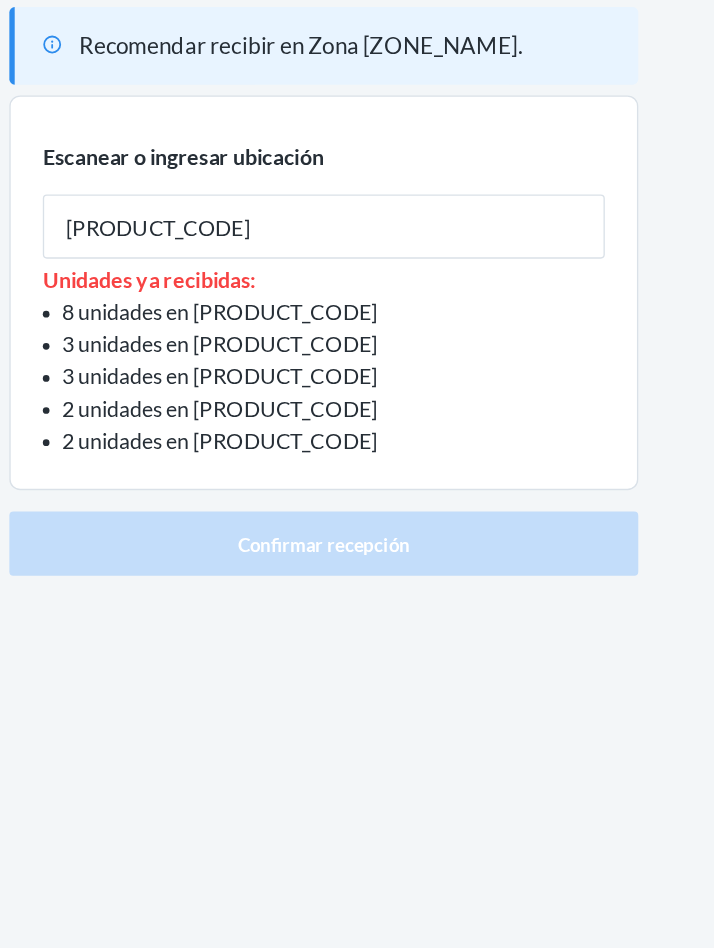 type on "[PRODUCT_CODE]" 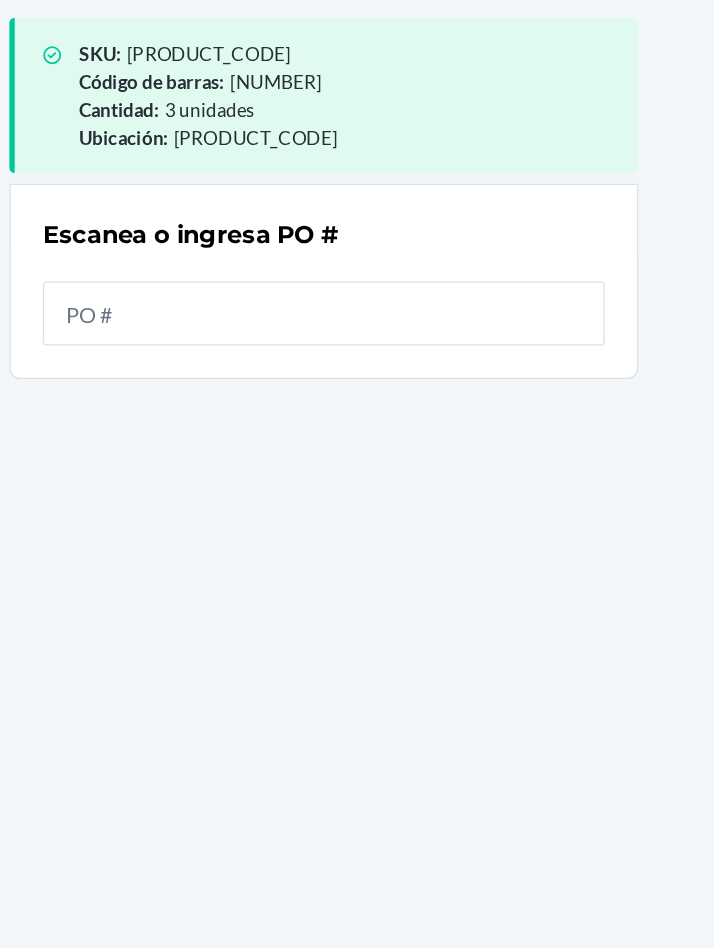 scroll, scrollTop: 105, scrollLeft: 0, axis: vertical 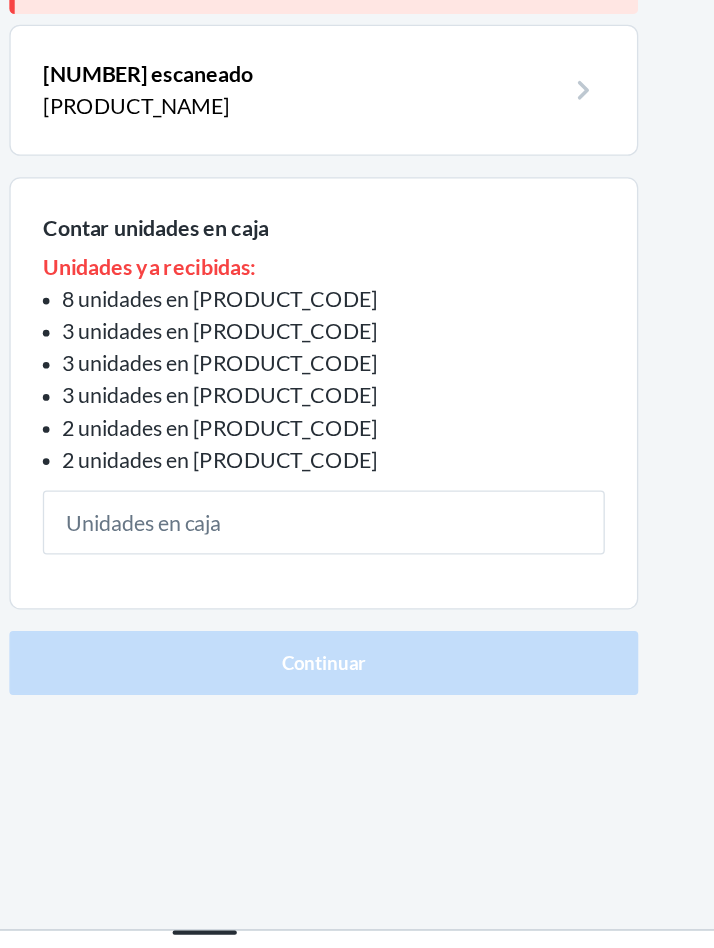 type on "2" 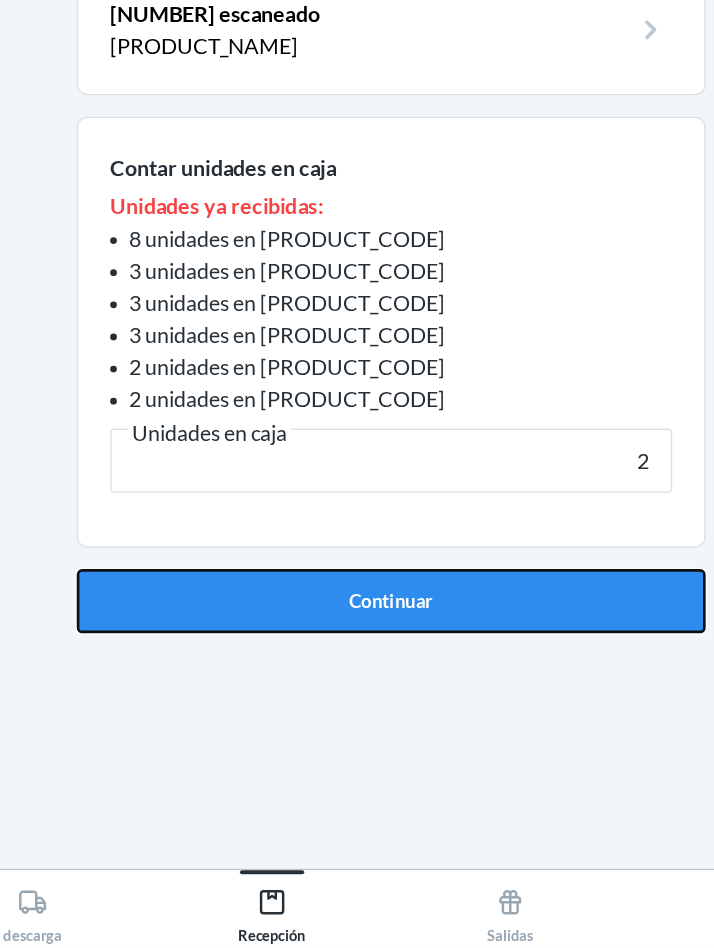 click on "Continuar" at bounding box center (357, 689) 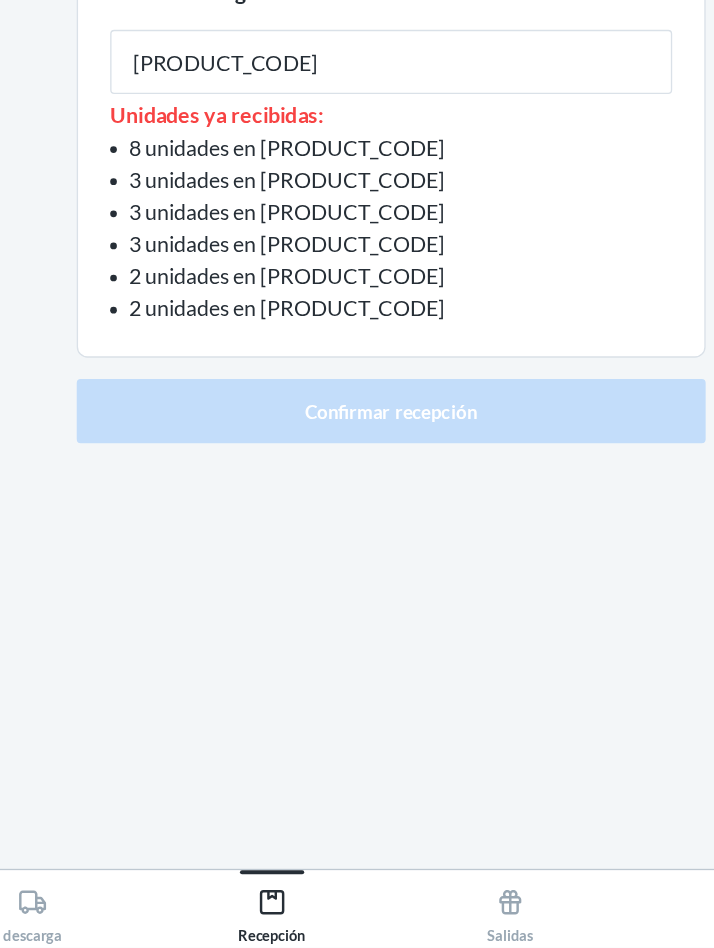 type on "[PRODUCT_CODE]" 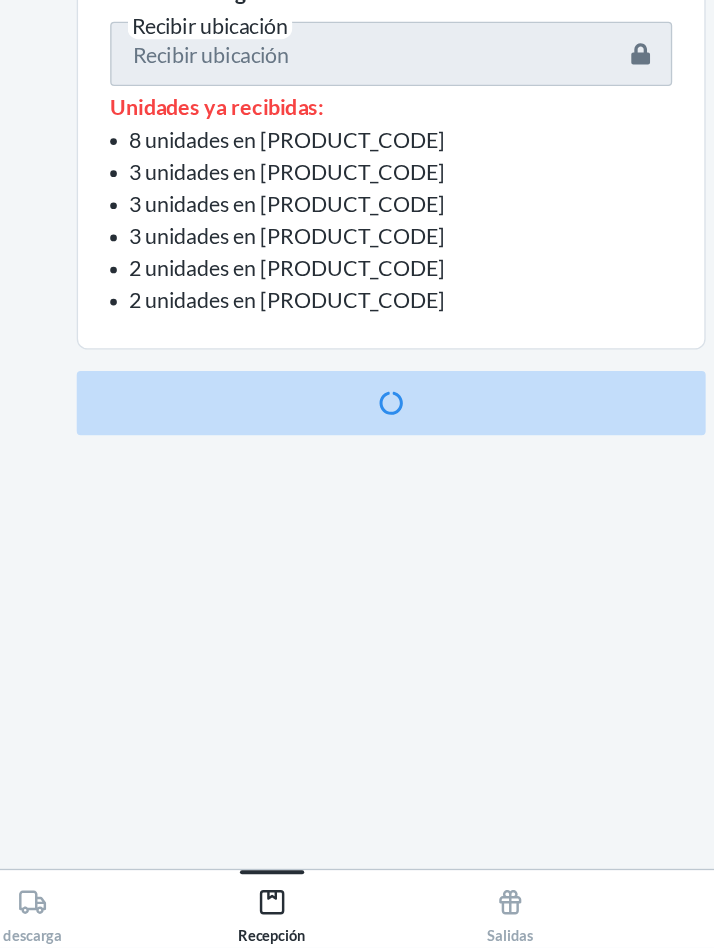 scroll, scrollTop: 105, scrollLeft: 0, axis: vertical 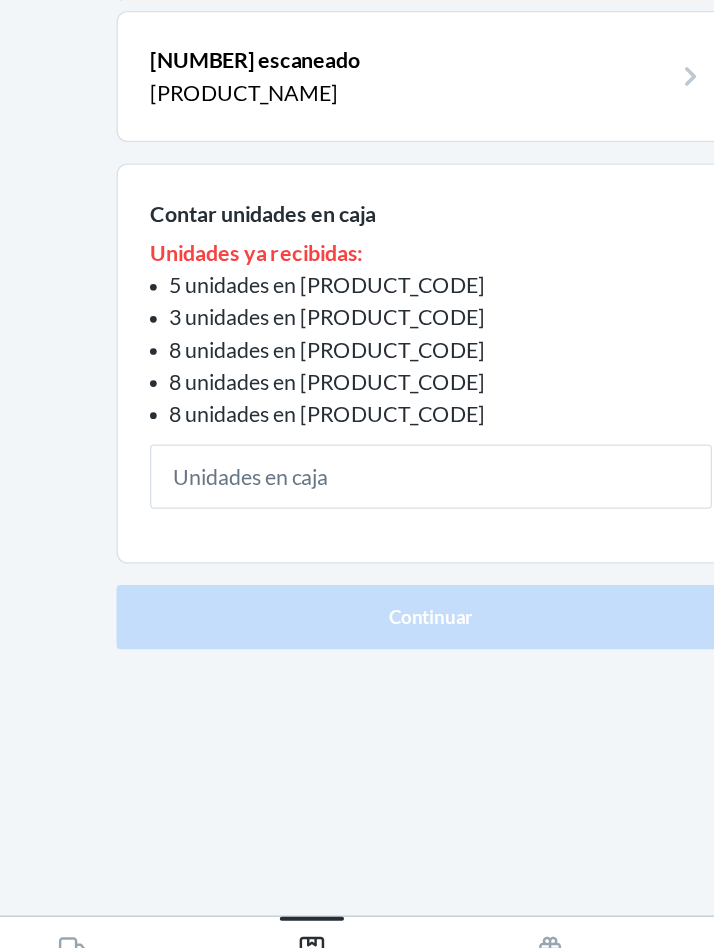 type on "5" 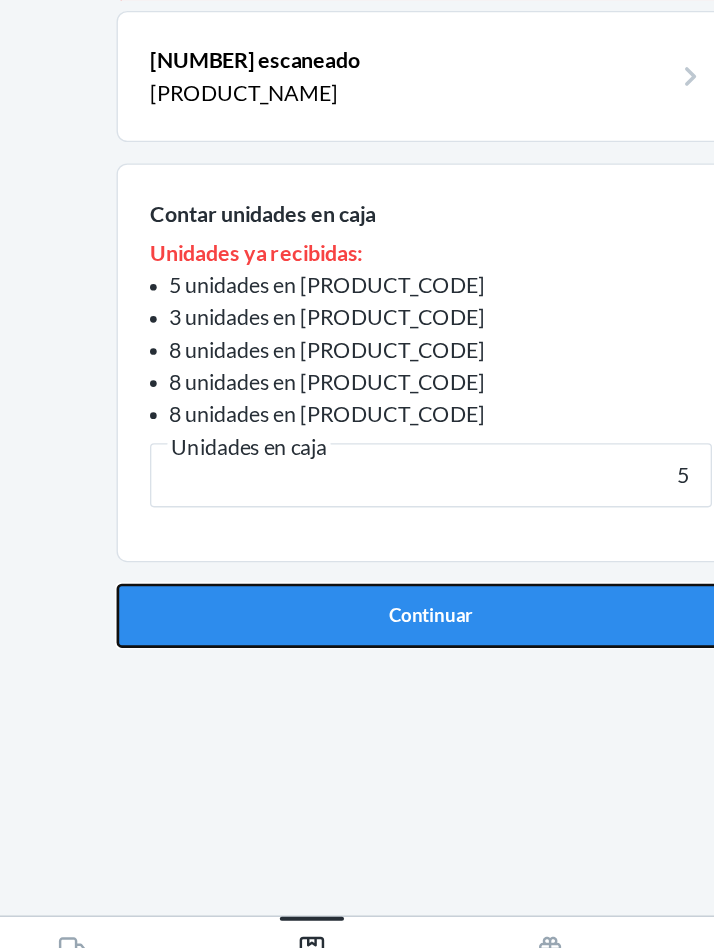 click on "Continuar" at bounding box center [357, 665] 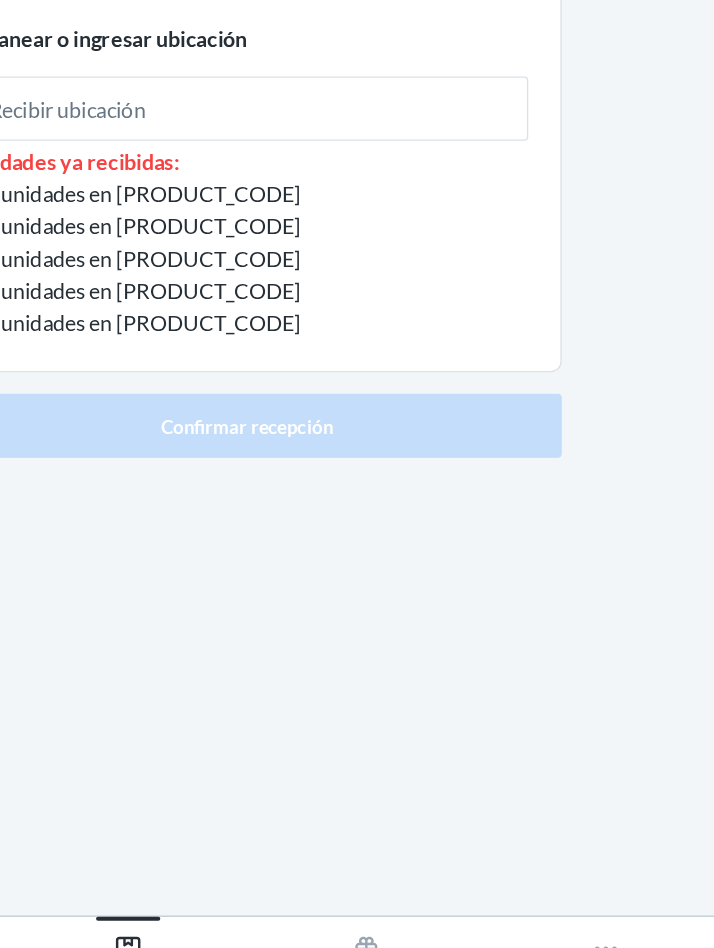 scroll, scrollTop: 0, scrollLeft: 0, axis: both 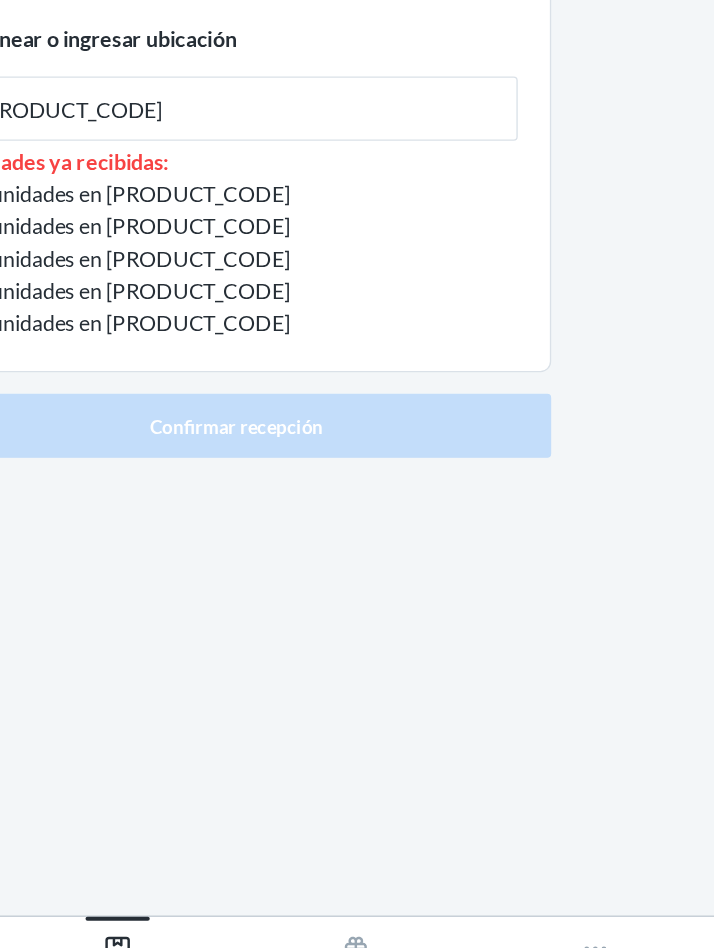 type on "[PRODUCT_CODE]" 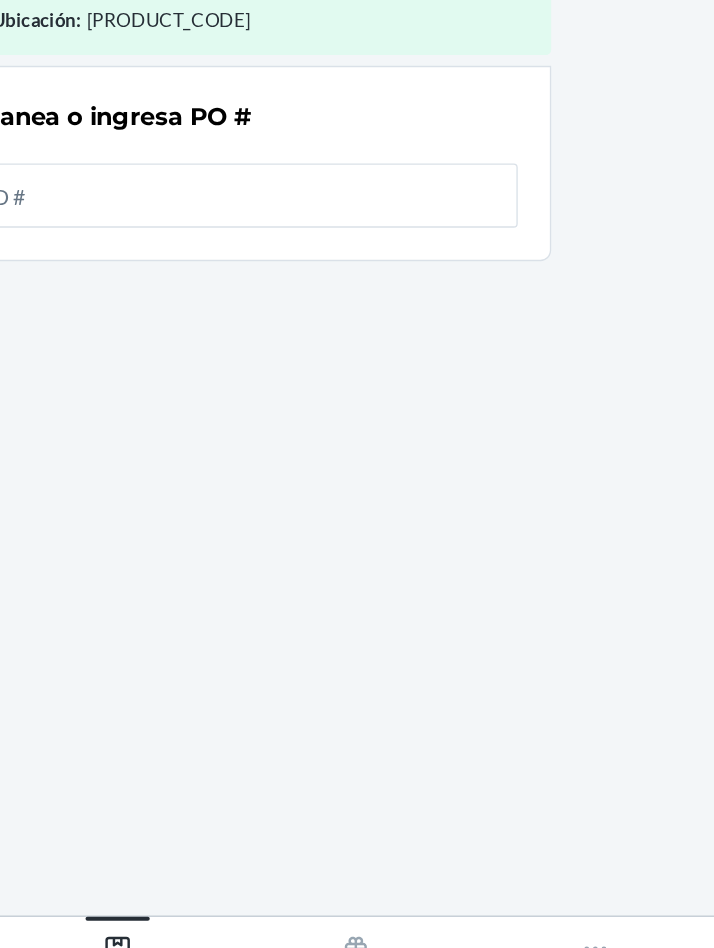 scroll, scrollTop: 105, scrollLeft: 0, axis: vertical 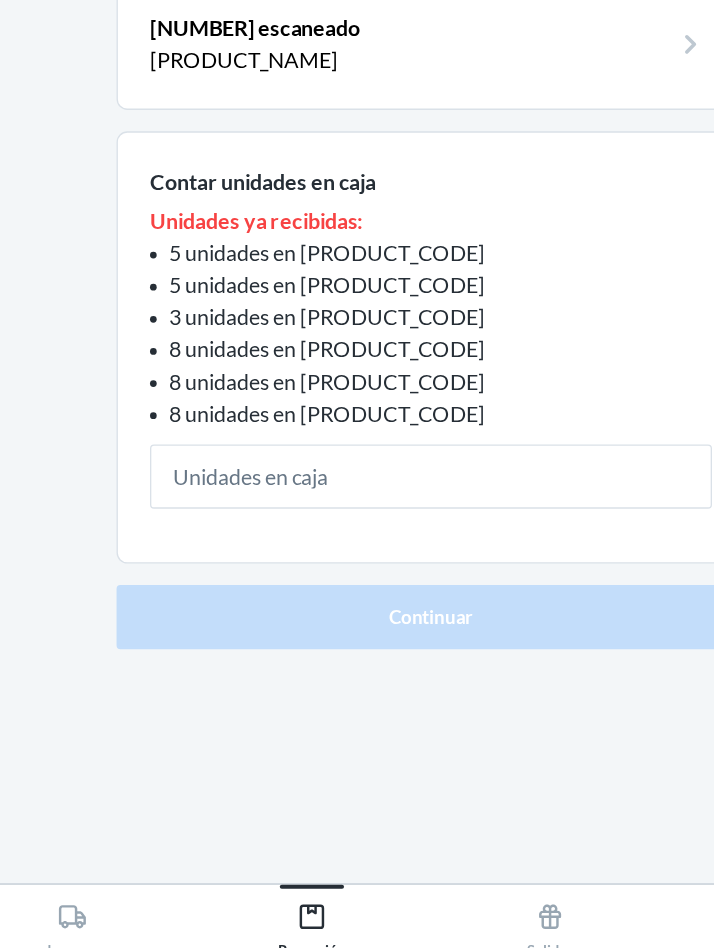 type on "3" 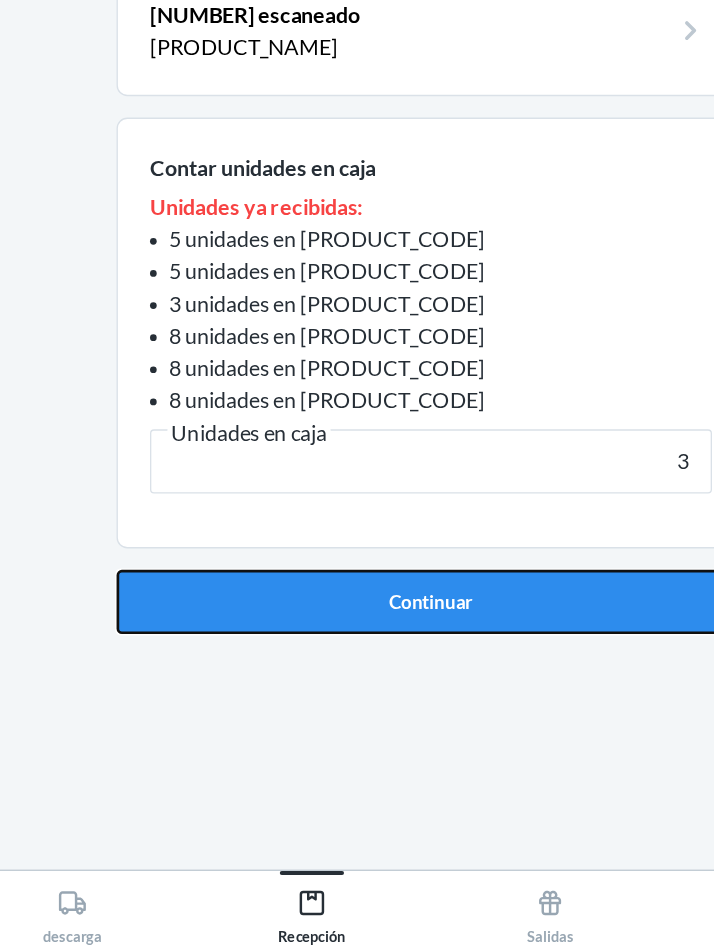click on "Continuar" at bounding box center [357, 689] 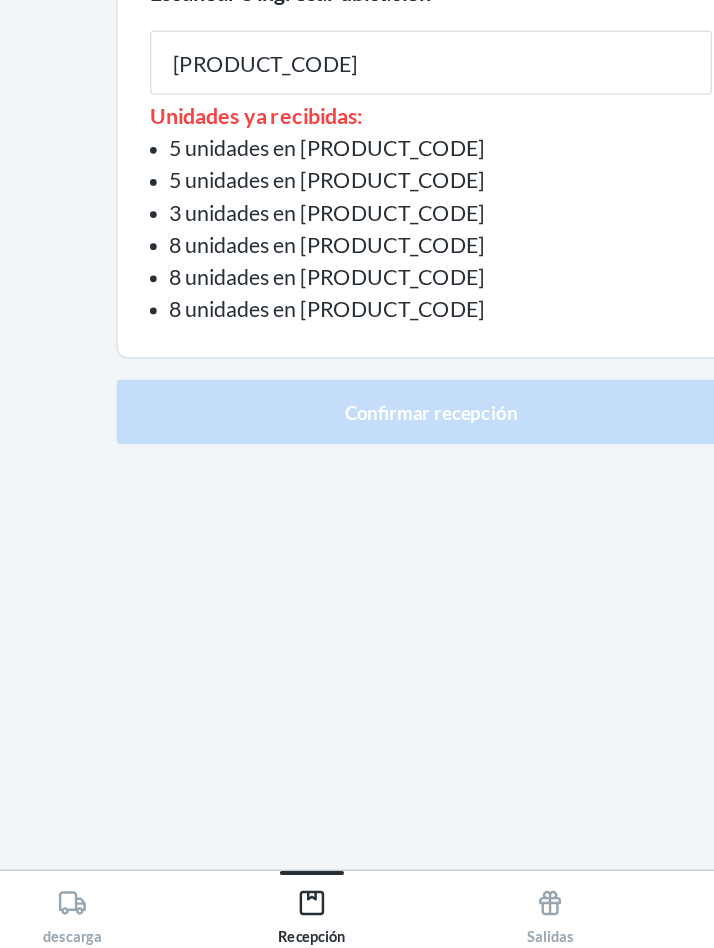 type on "[PRODUCT_CODE]" 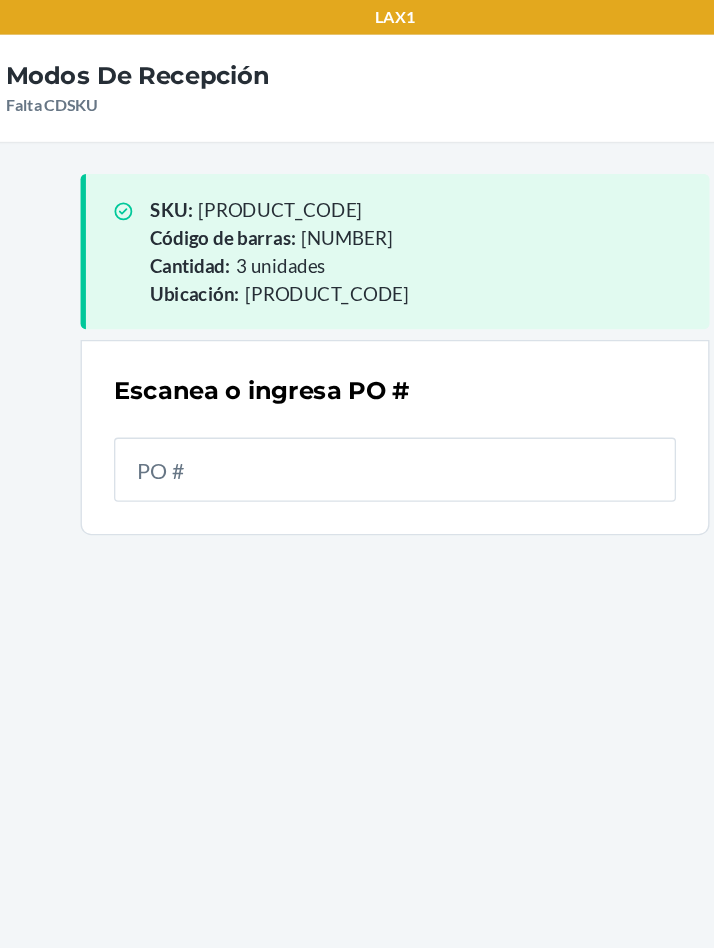 scroll, scrollTop: 80, scrollLeft: 0, axis: vertical 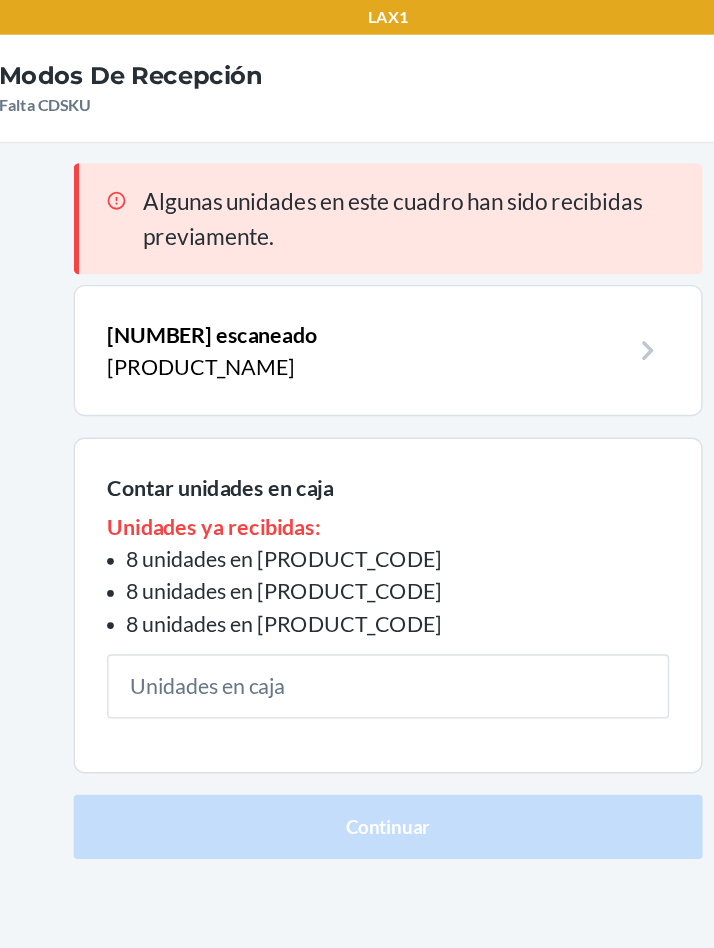 type on "6" 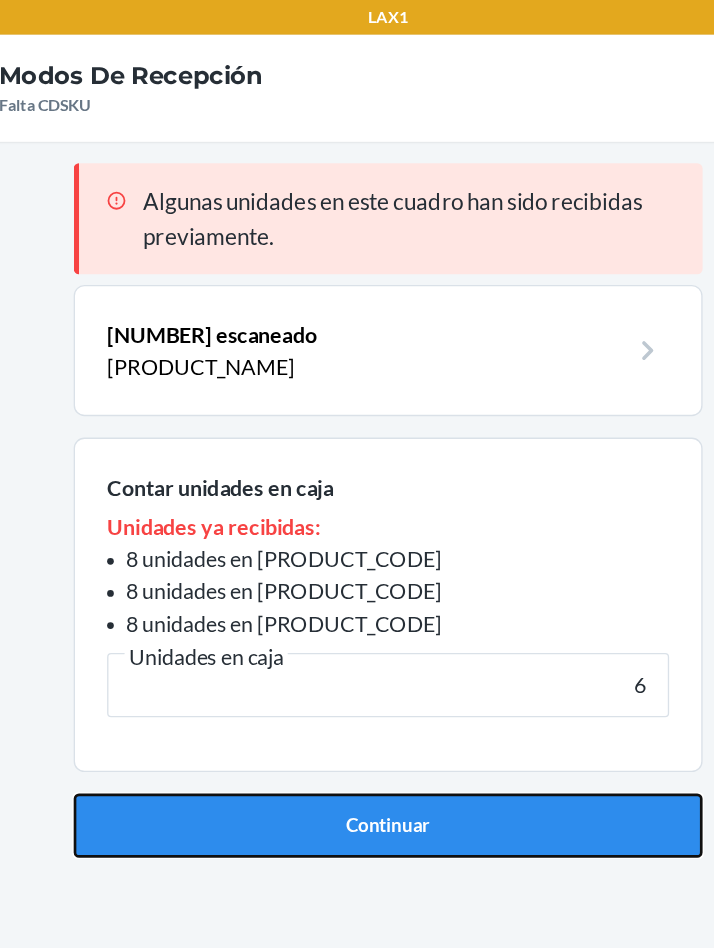 click on "Continuar" at bounding box center (357, 617) 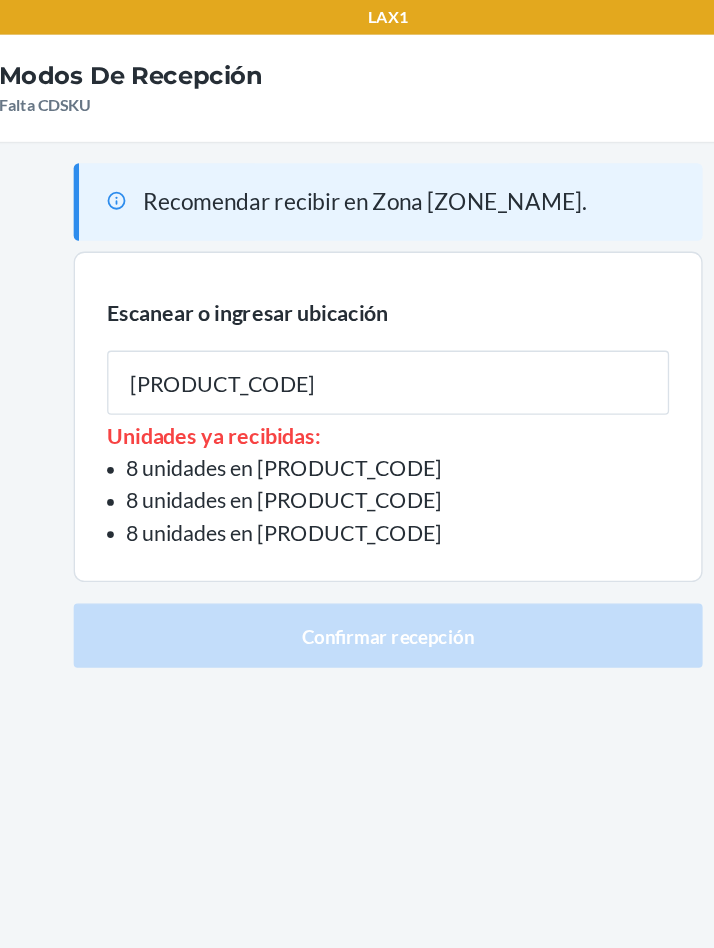 type on "[PRODUCT_CODE]" 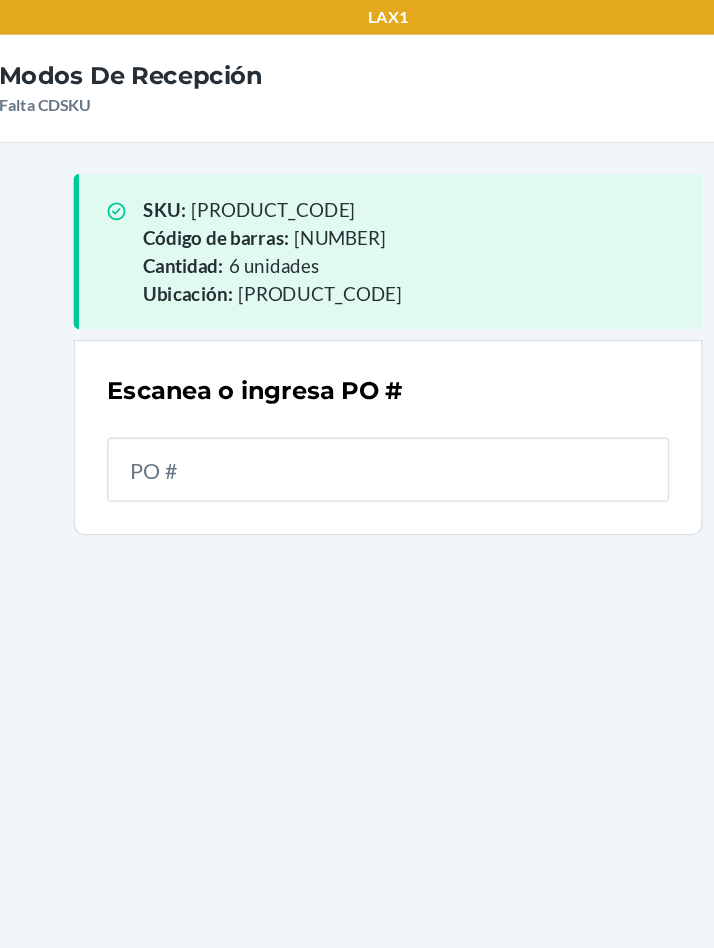 scroll, scrollTop: 89, scrollLeft: 0, axis: vertical 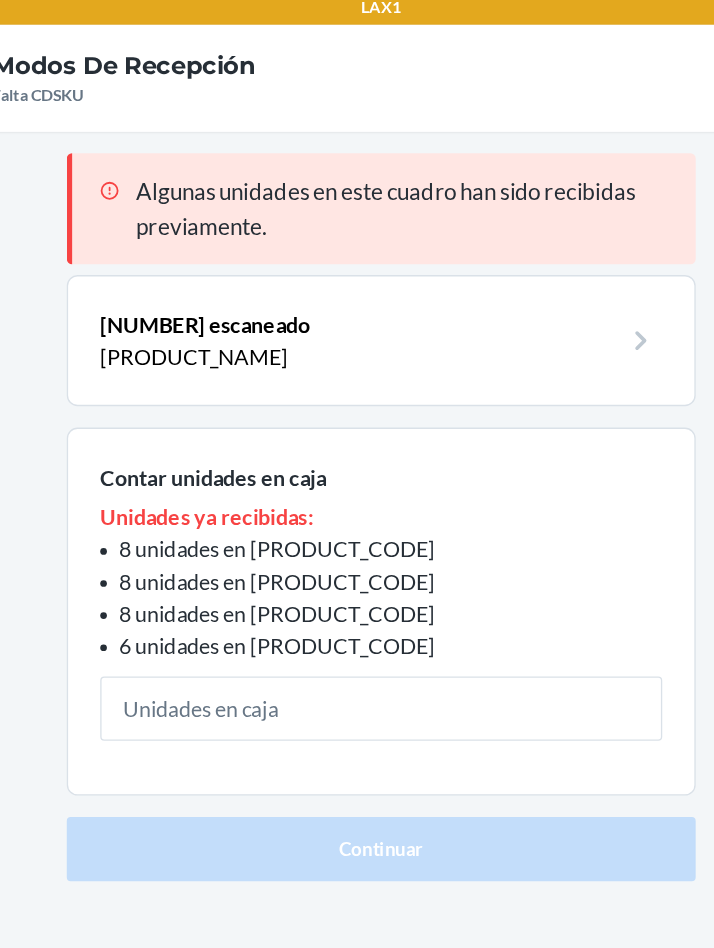type on "2" 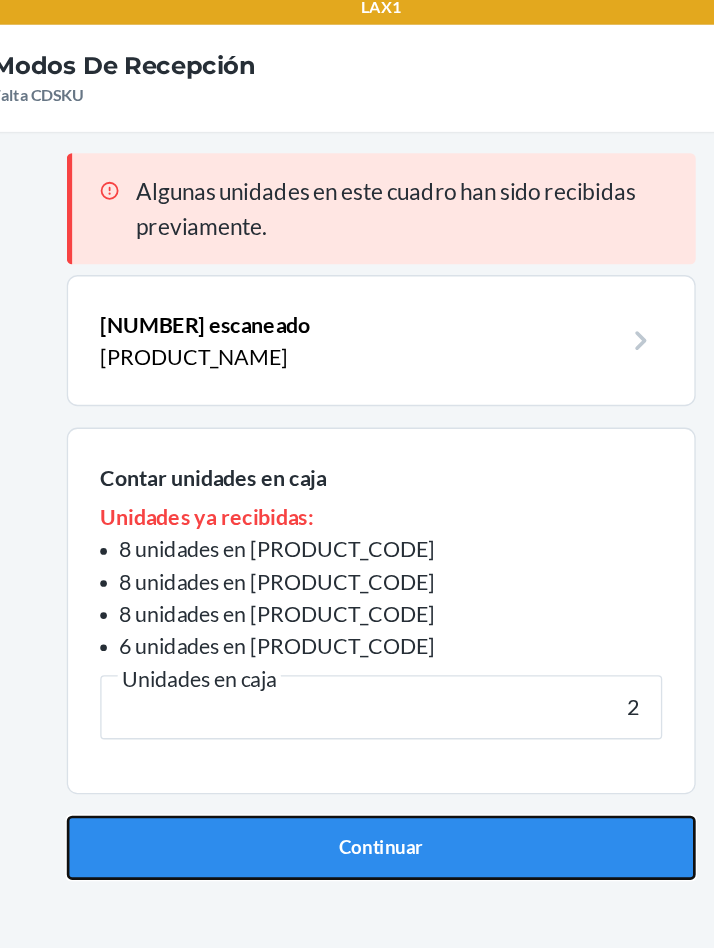 click on "Continuar" at bounding box center [357, 641] 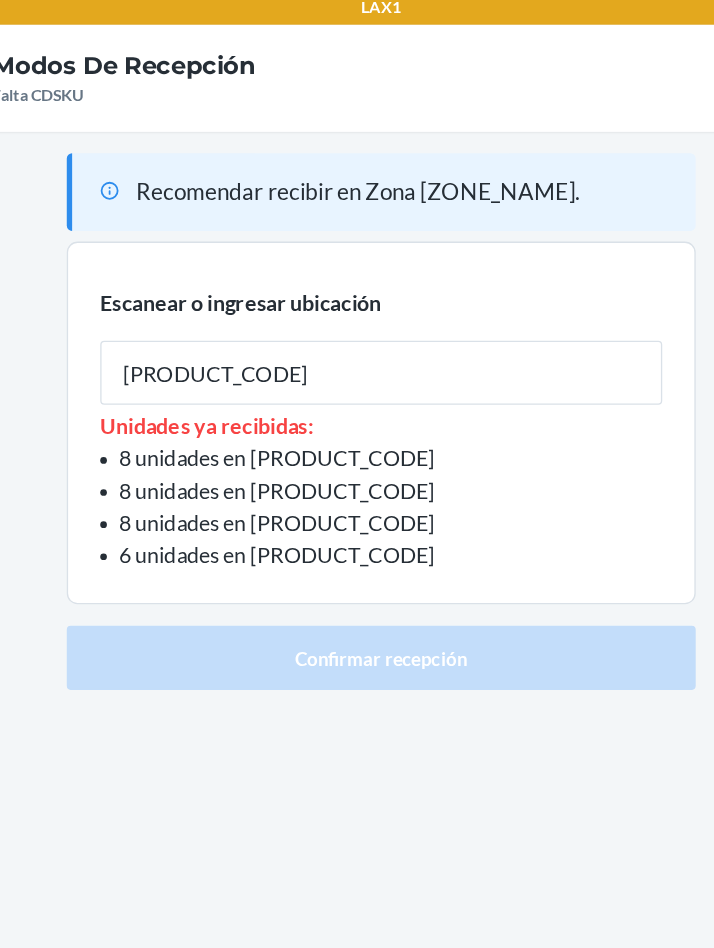 type on "[PRODUCT_CODE]" 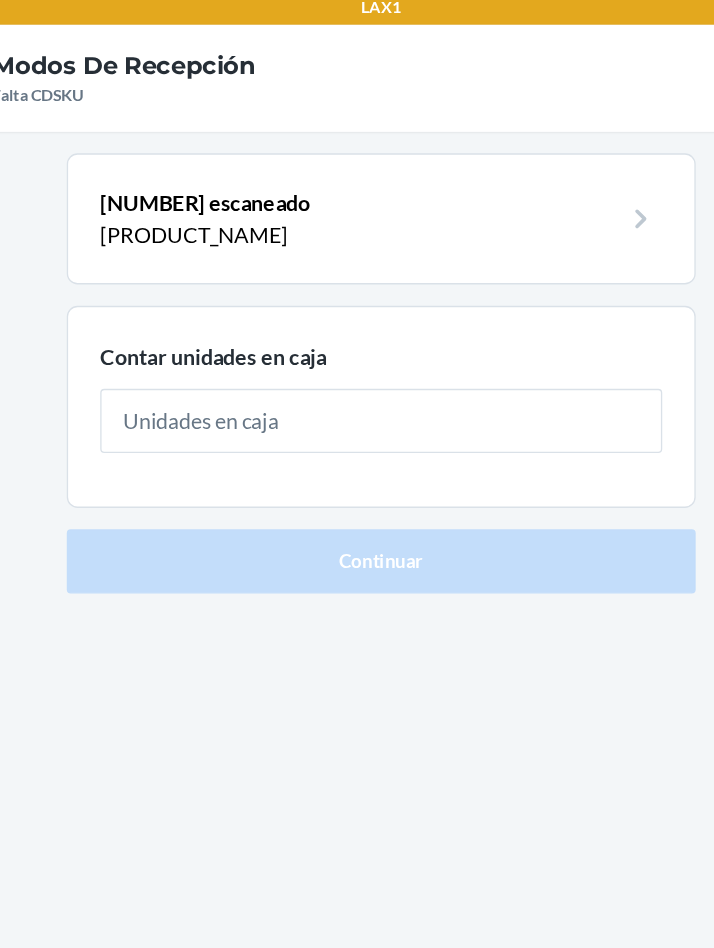type on "8" 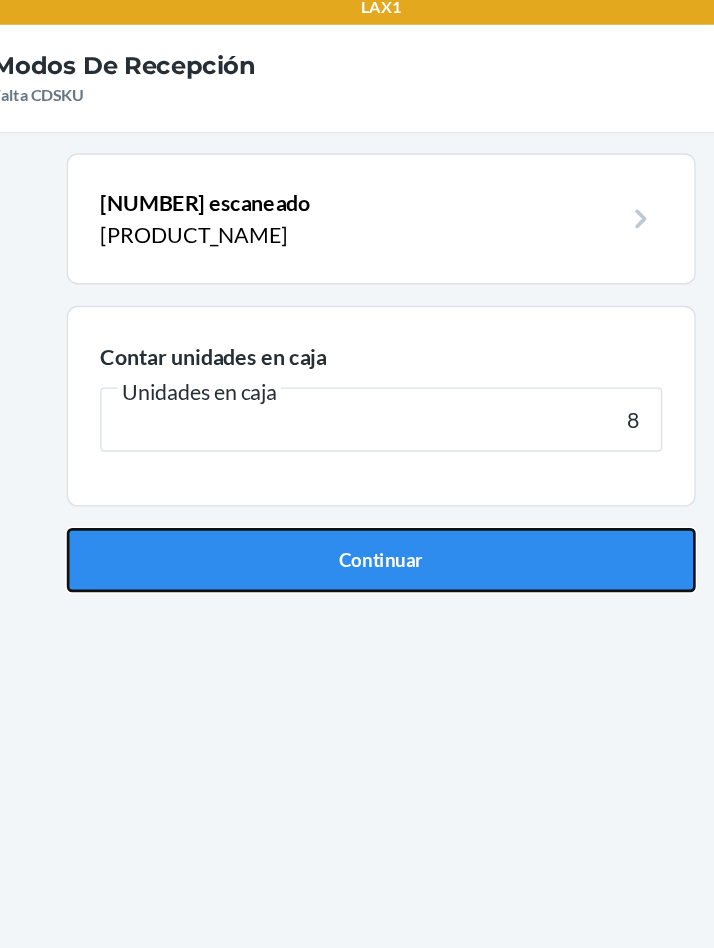 click on "Continuar" at bounding box center (357, 426) 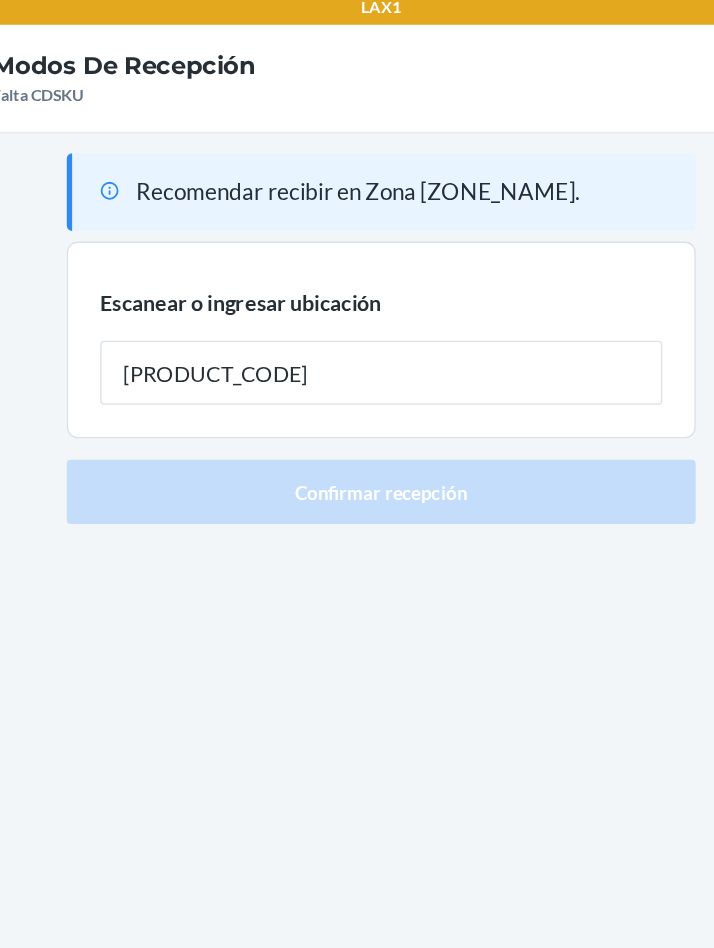 type on "[PRODUCT_CODE]" 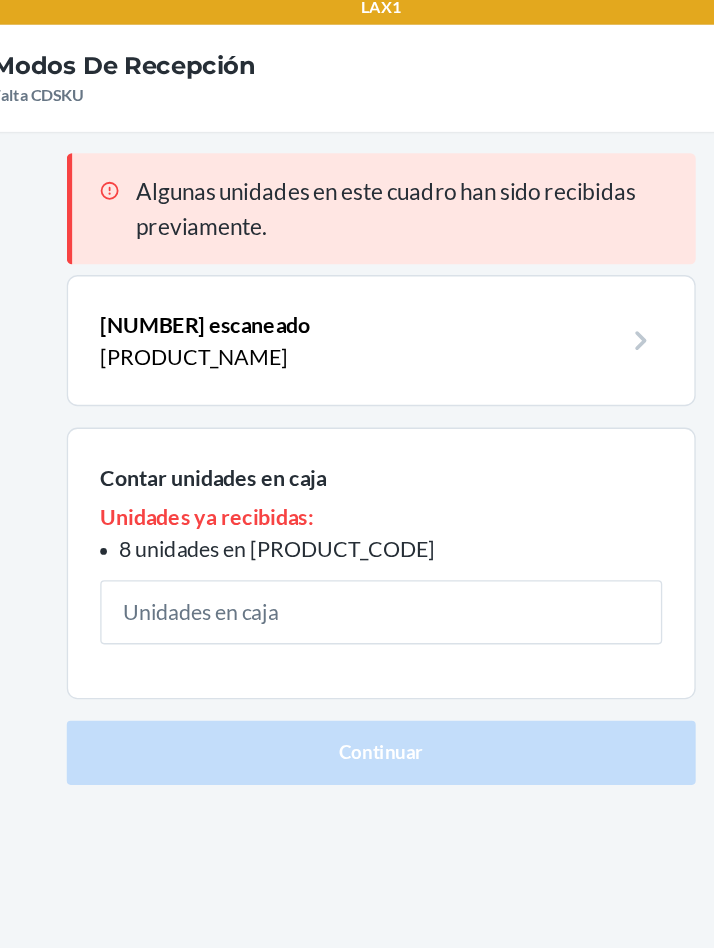 type on "3" 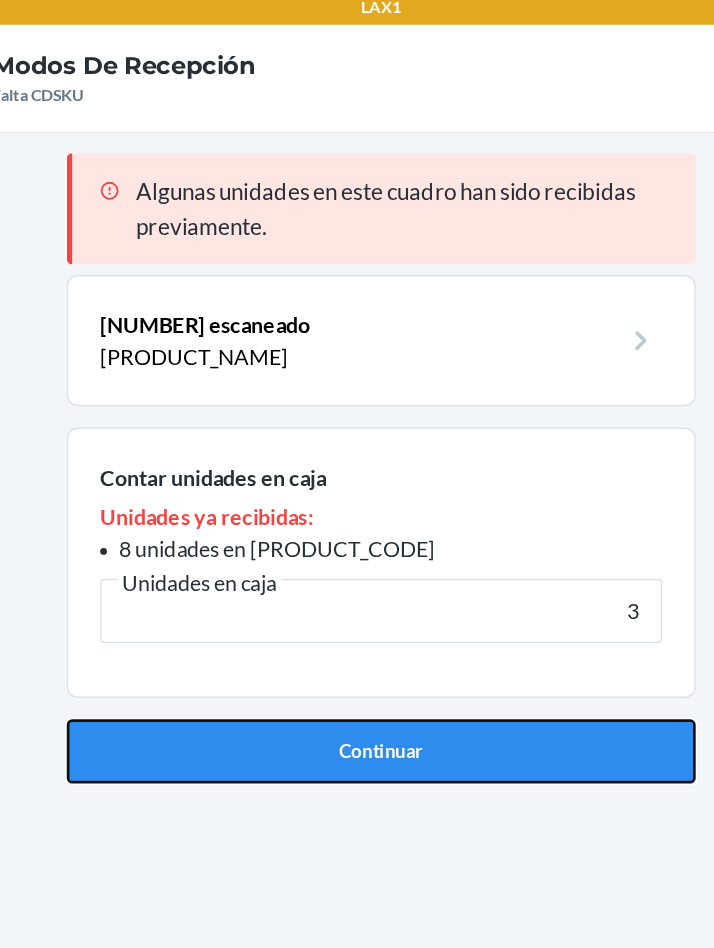 click on "Continuar" at bounding box center (357, 569) 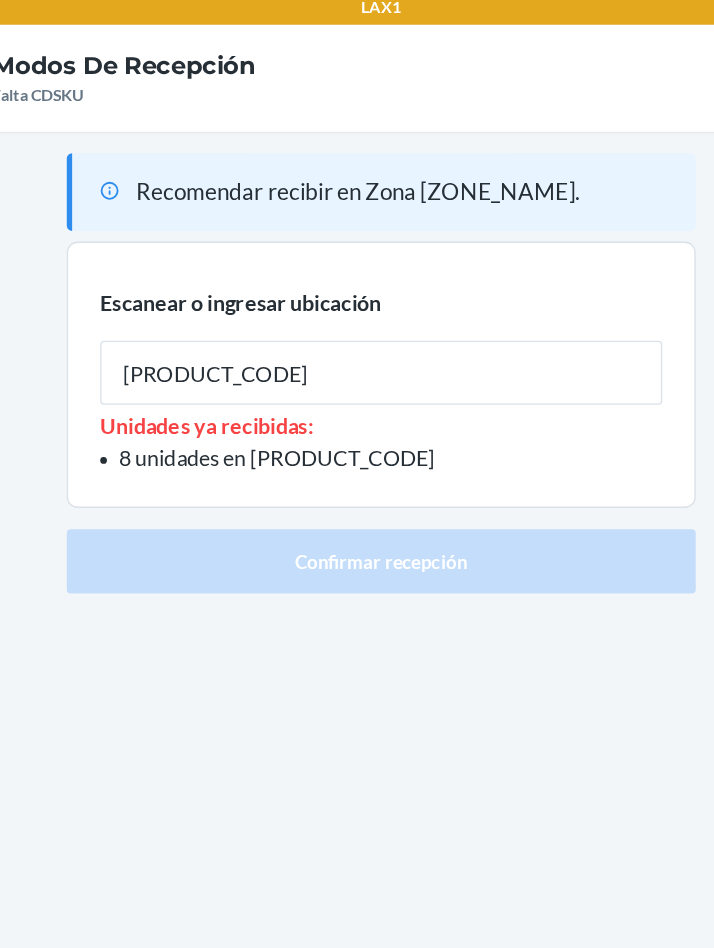 type on "[PRODUCT_CODE]" 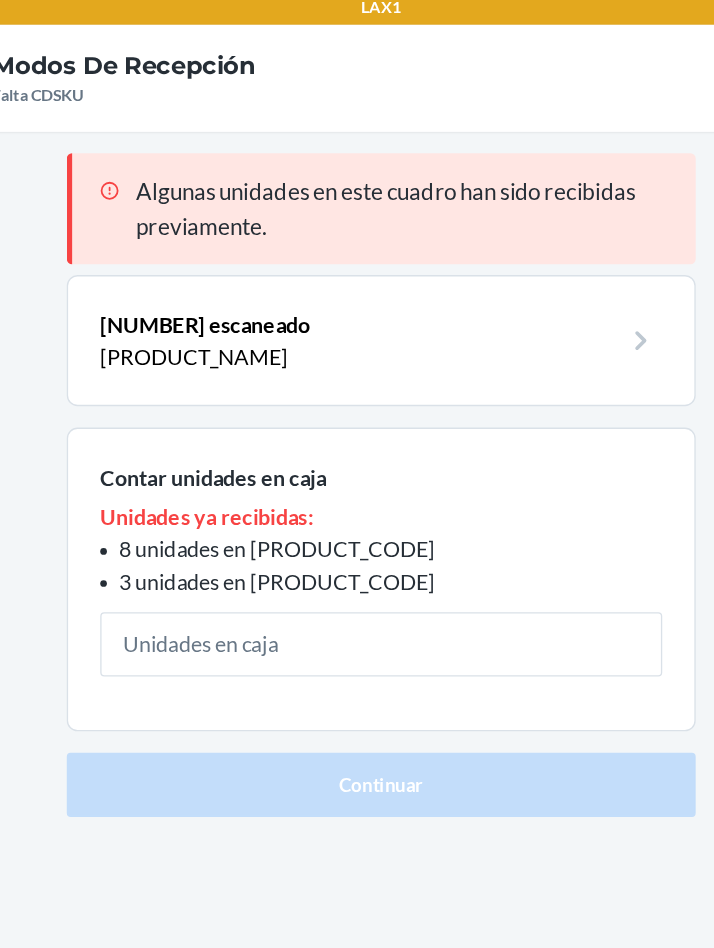 type on "4" 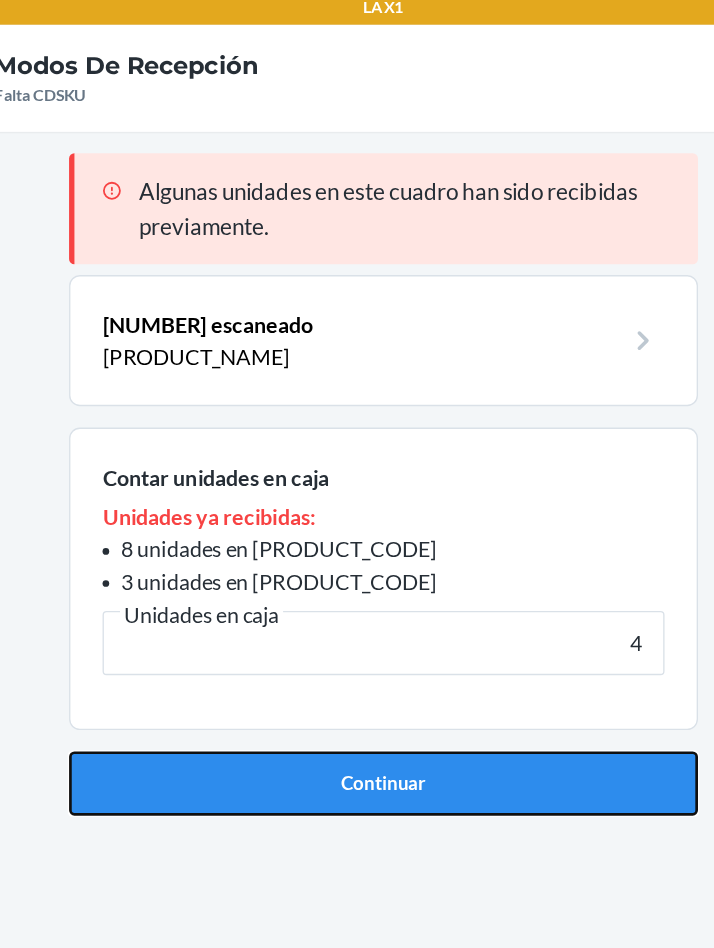 click on "Continuar" at bounding box center (357, 593) 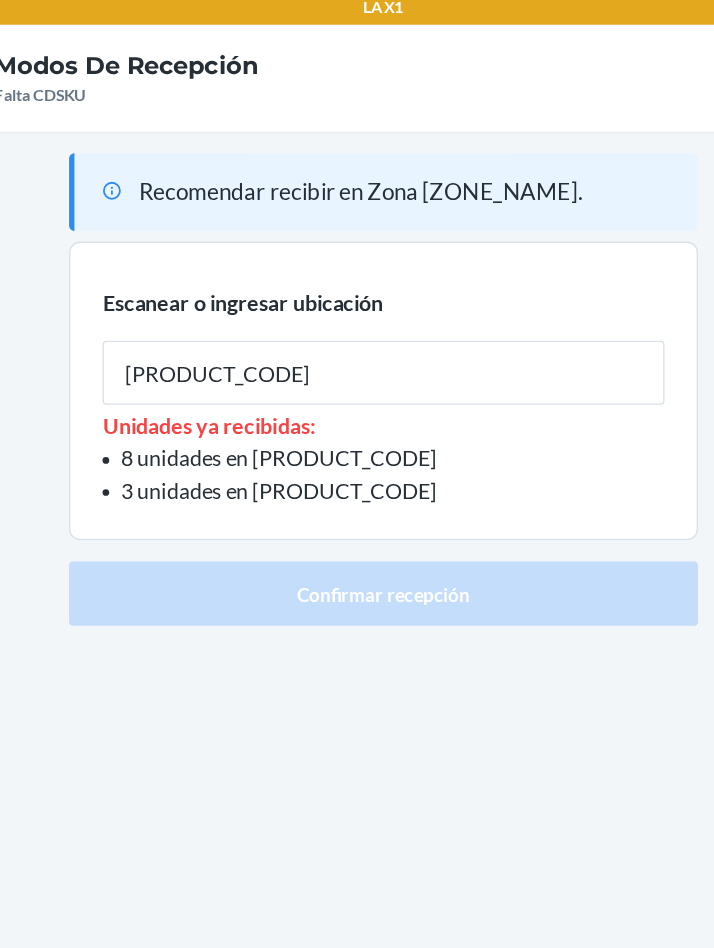 type on "[PRODUCT_CODE]" 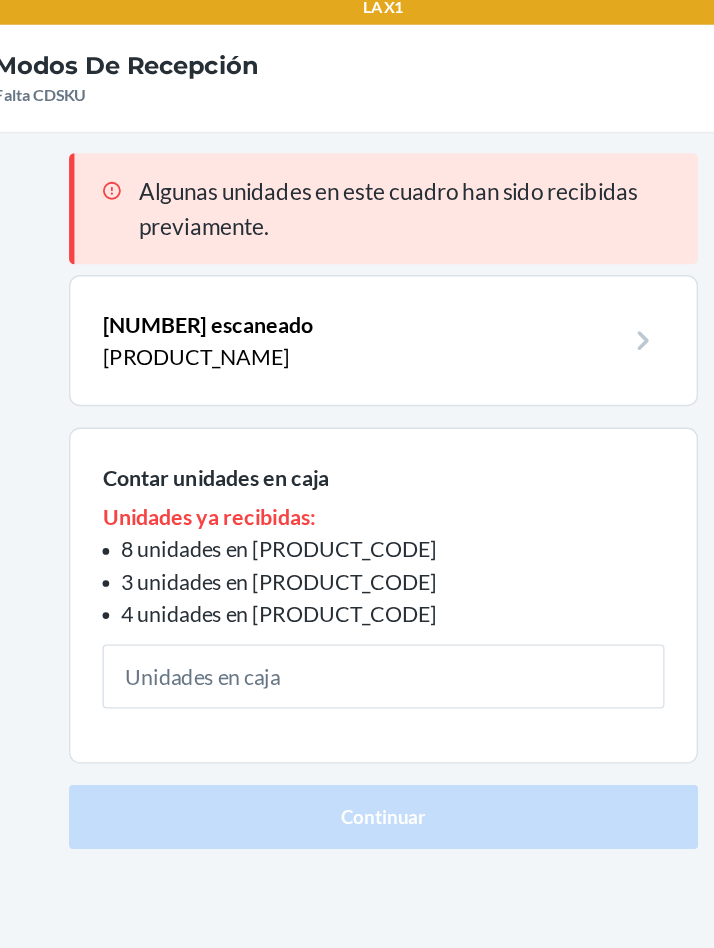 type on "1" 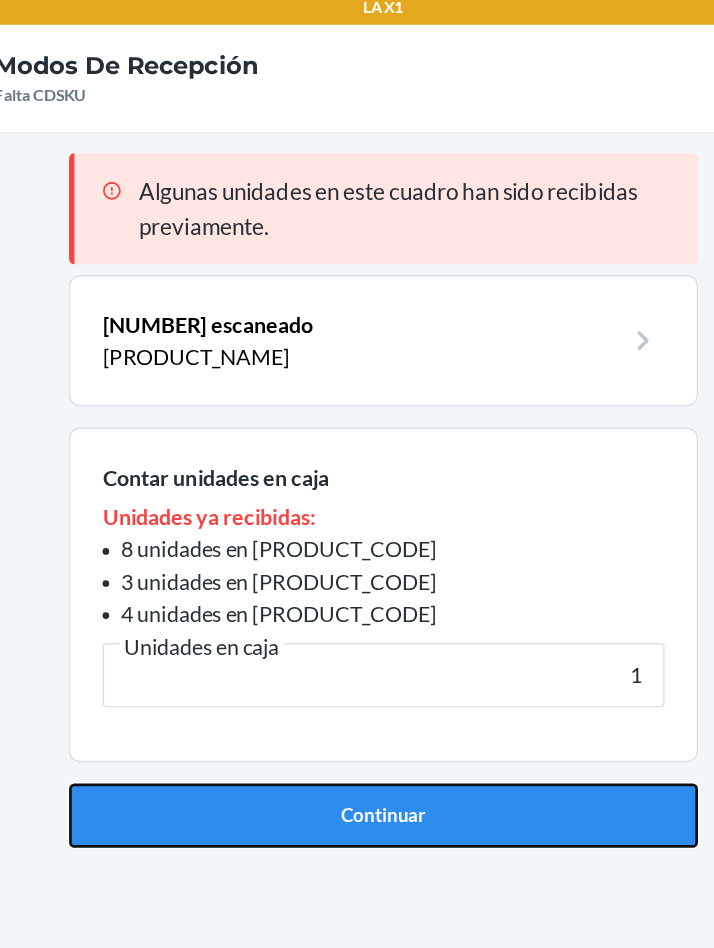 click on "Continuar" at bounding box center (357, 617) 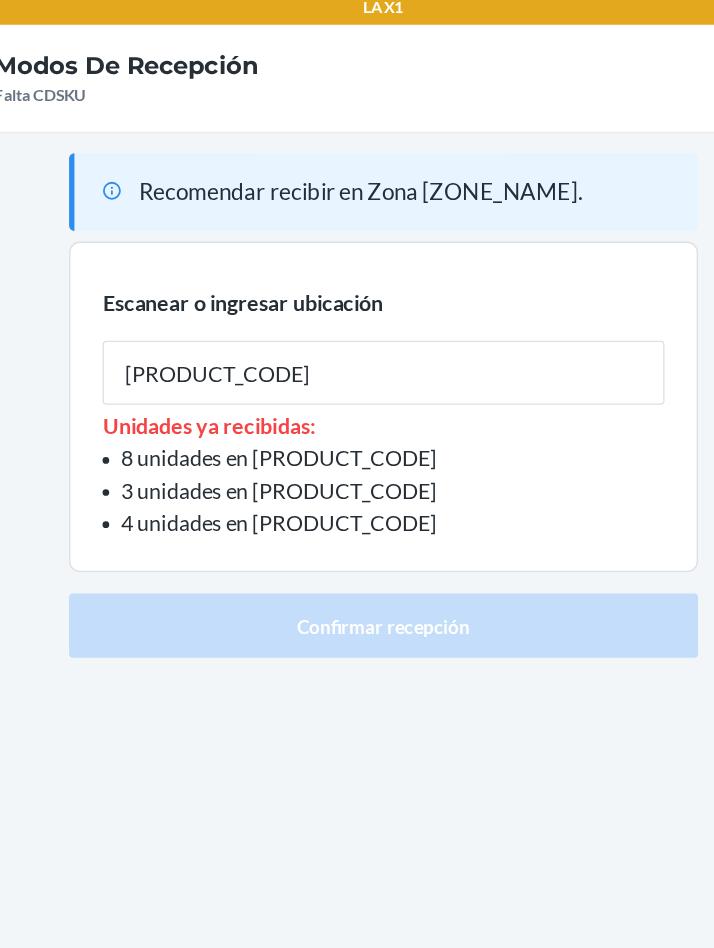 type on "[PRODUCT_CODE]" 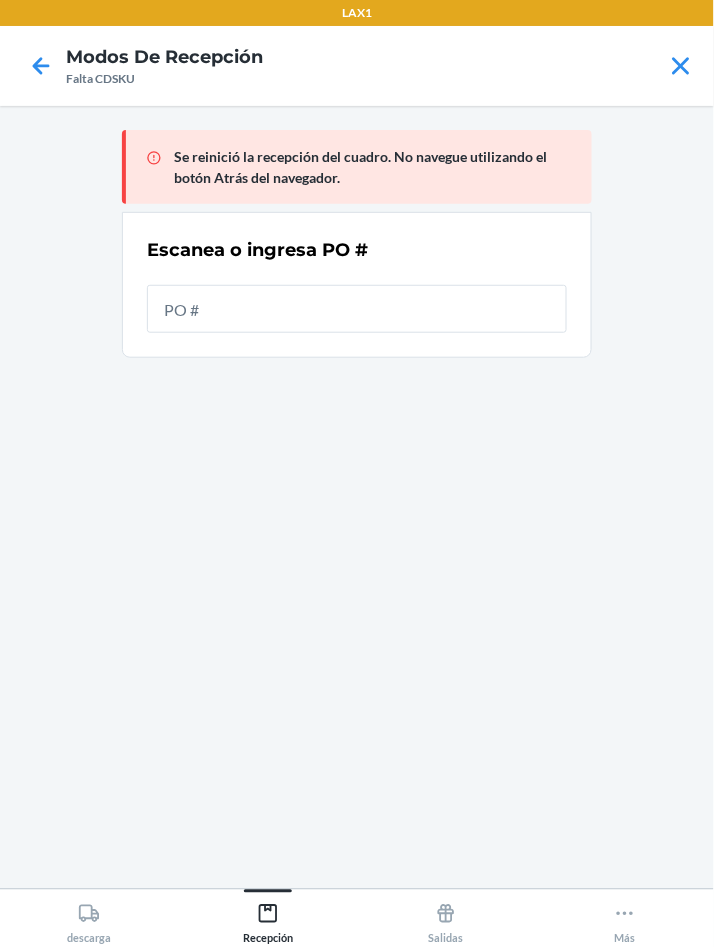 scroll, scrollTop: 2, scrollLeft: 0, axis: vertical 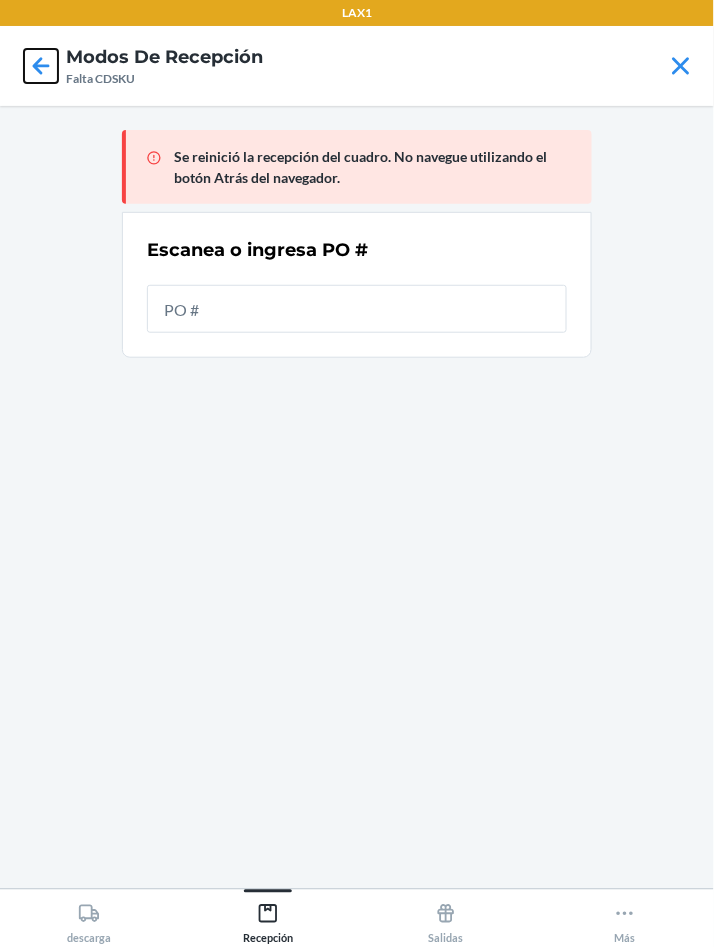 click 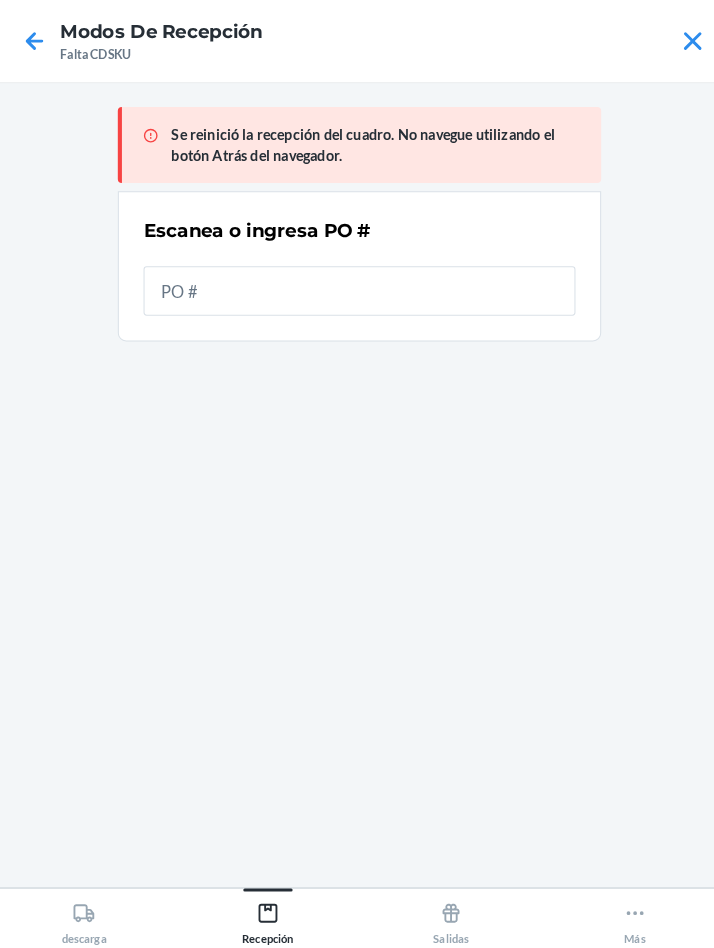 scroll, scrollTop: 104, scrollLeft: 0, axis: vertical 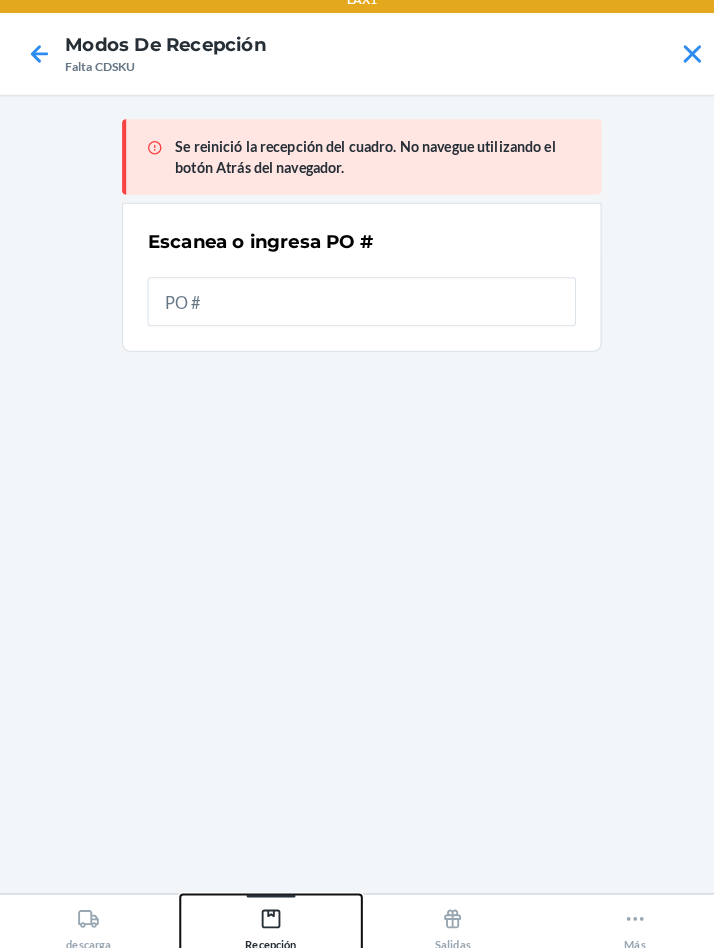 click at bounding box center [268, 891] 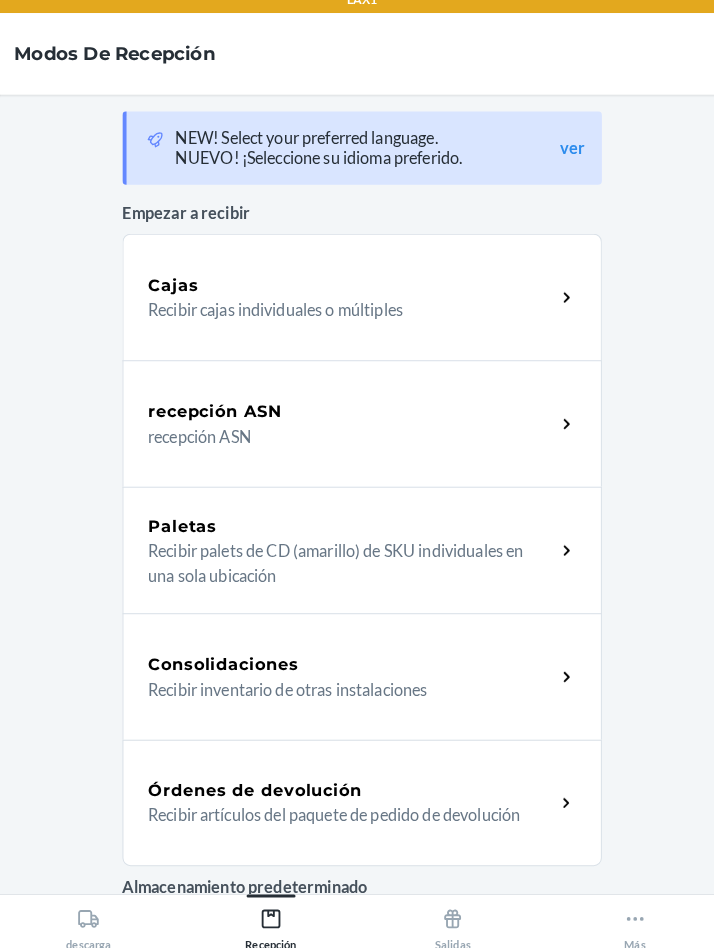 click on "Cajas" at bounding box center [172, 293] 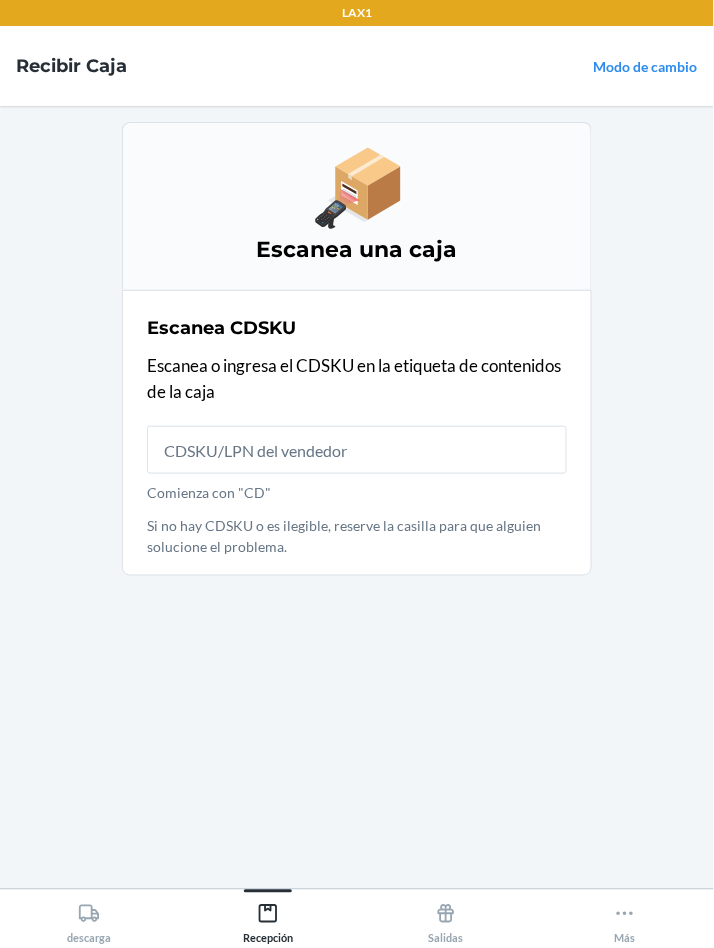 scroll, scrollTop: 105, scrollLeft: 0, axis: vertical 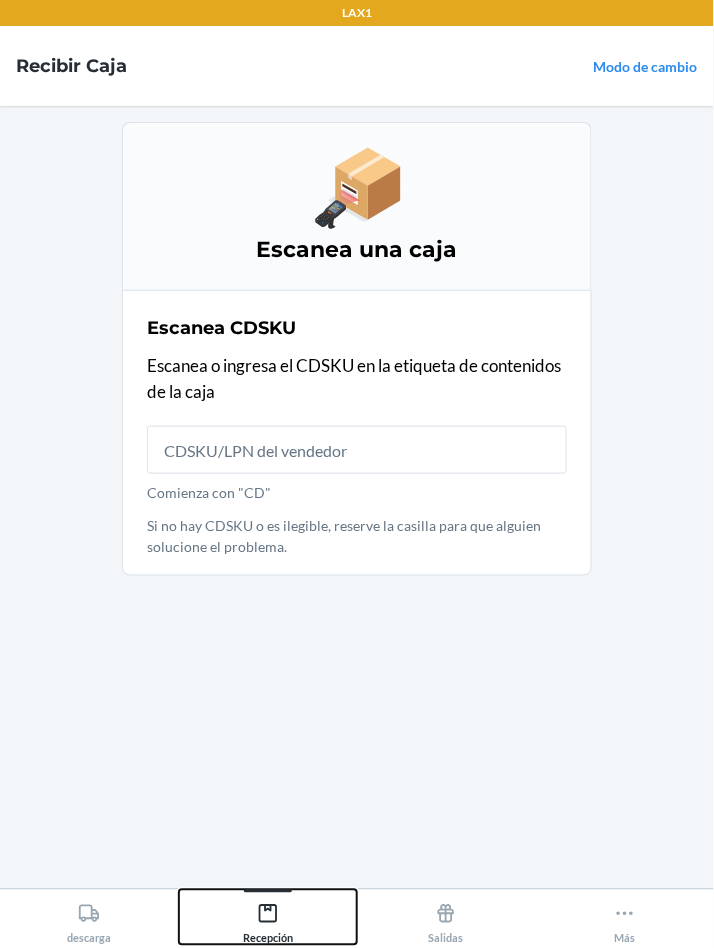 click on "Recepción" at bounding box center (268, 917) 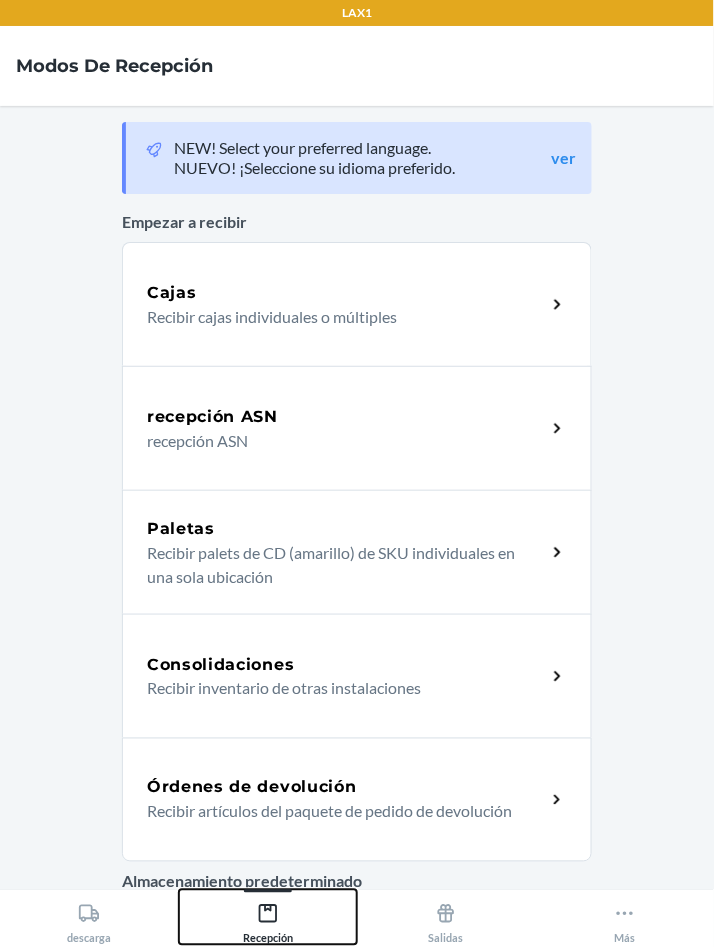 scroll, scrollTop: 0, scrollLeft: 0, axis: both 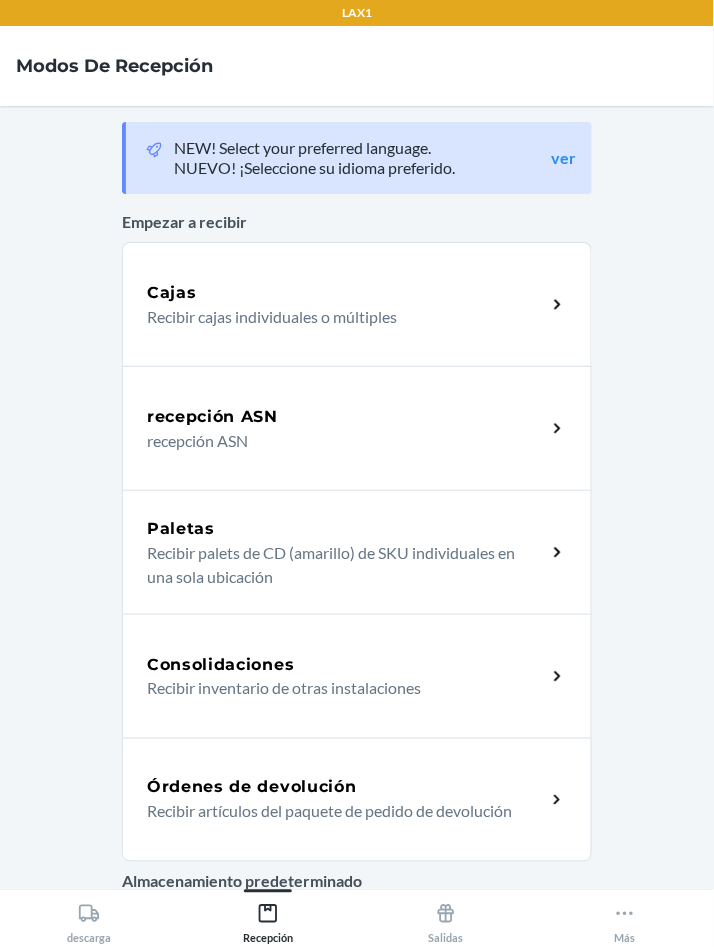 click on "Cajas Recibir cajas individuales o múltiples" at bounding box center (357, 304) 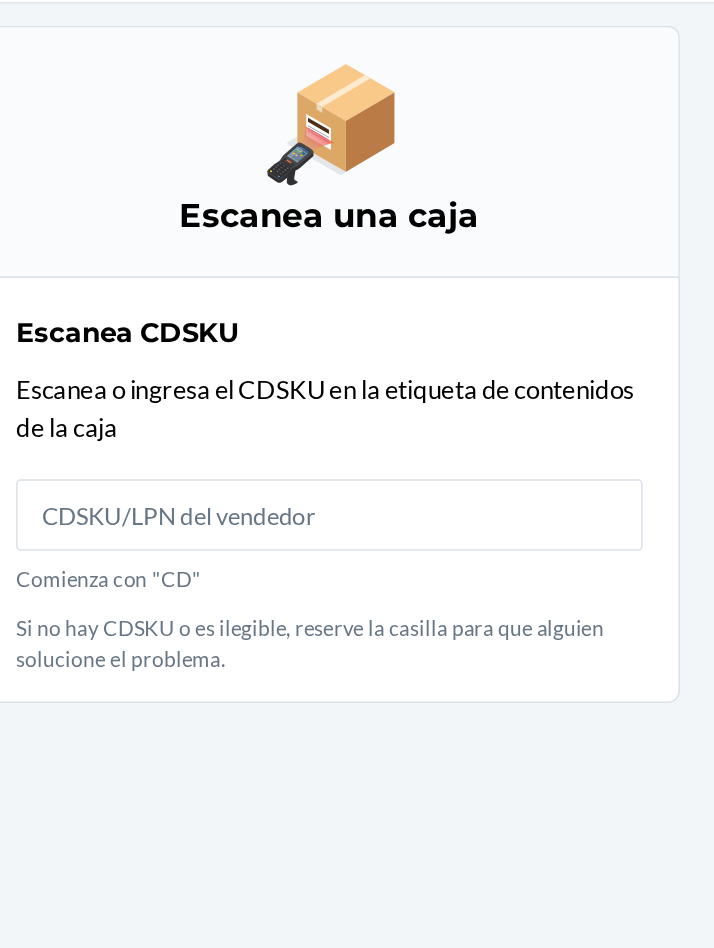 scroll, scrollTop: 74, scrollLeft: 0, axis: vertical 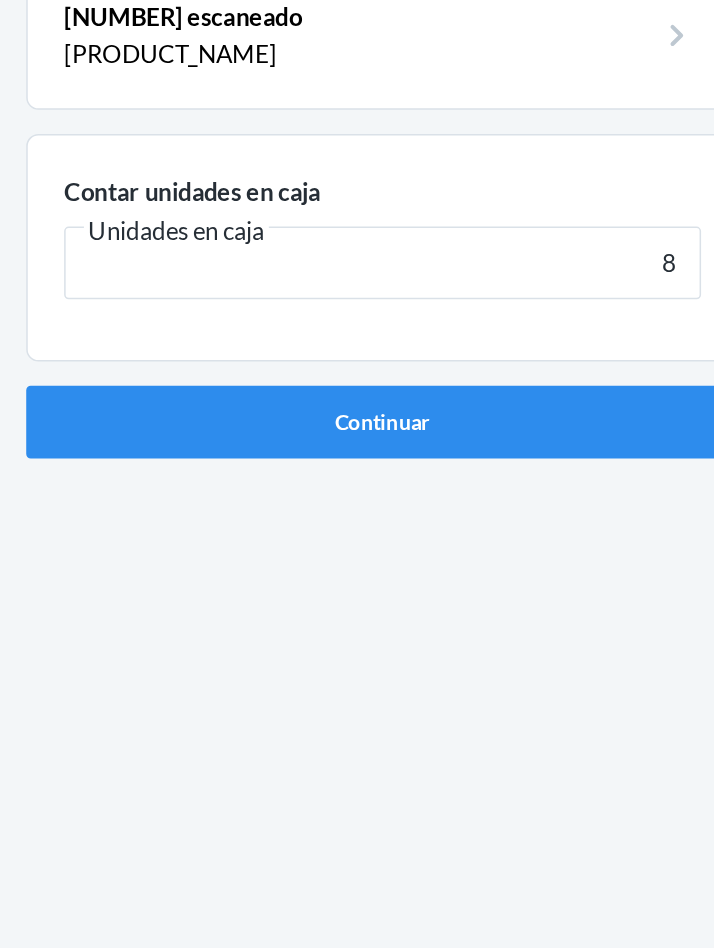 type on "8" 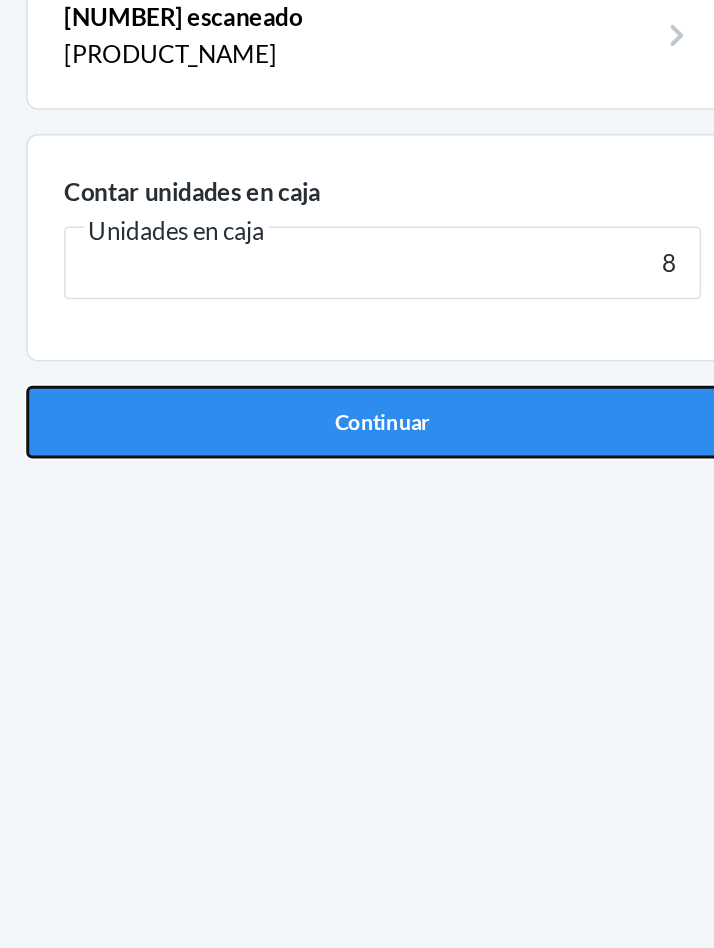 click on "Continuar" at bounding box center (357, 426) 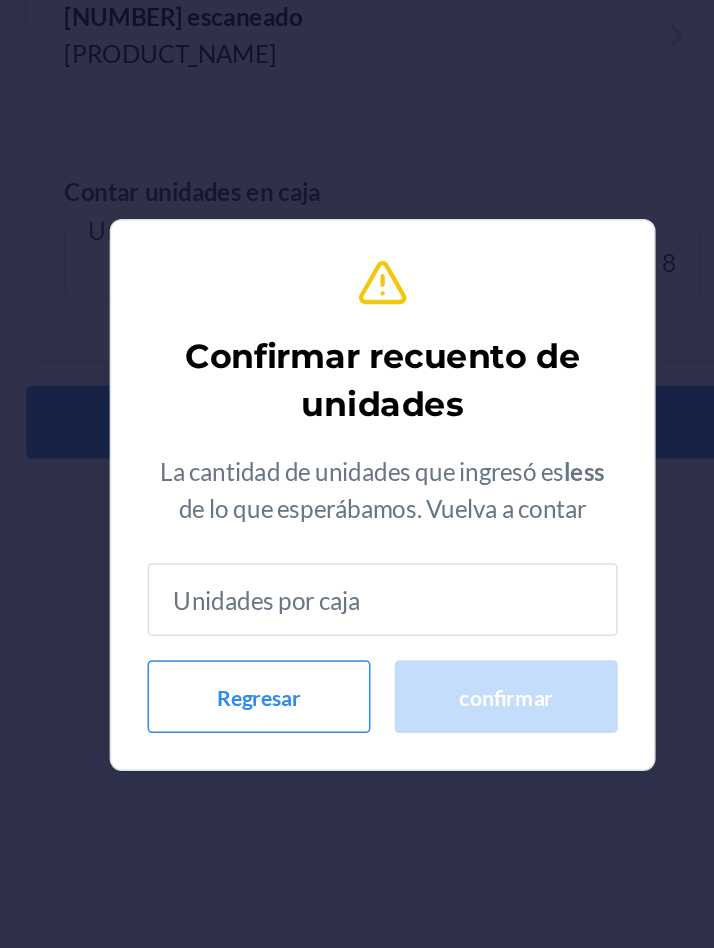 click at bounding box center (357, 543) 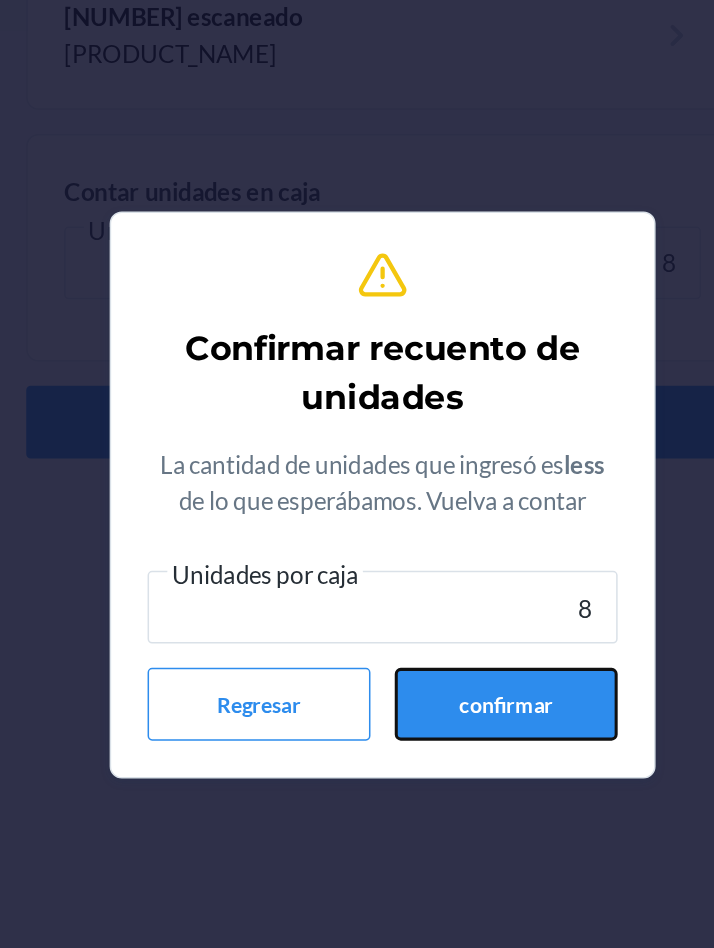 click on "confirmar" at bounding box center (438, 612) 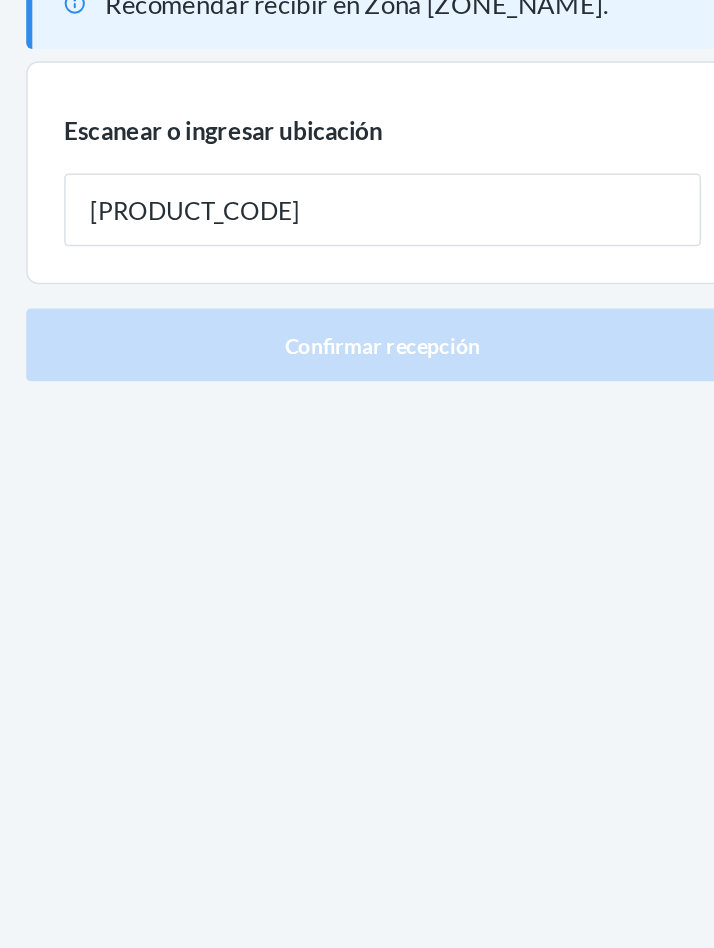 type on "[PRODUCT_CODE]" 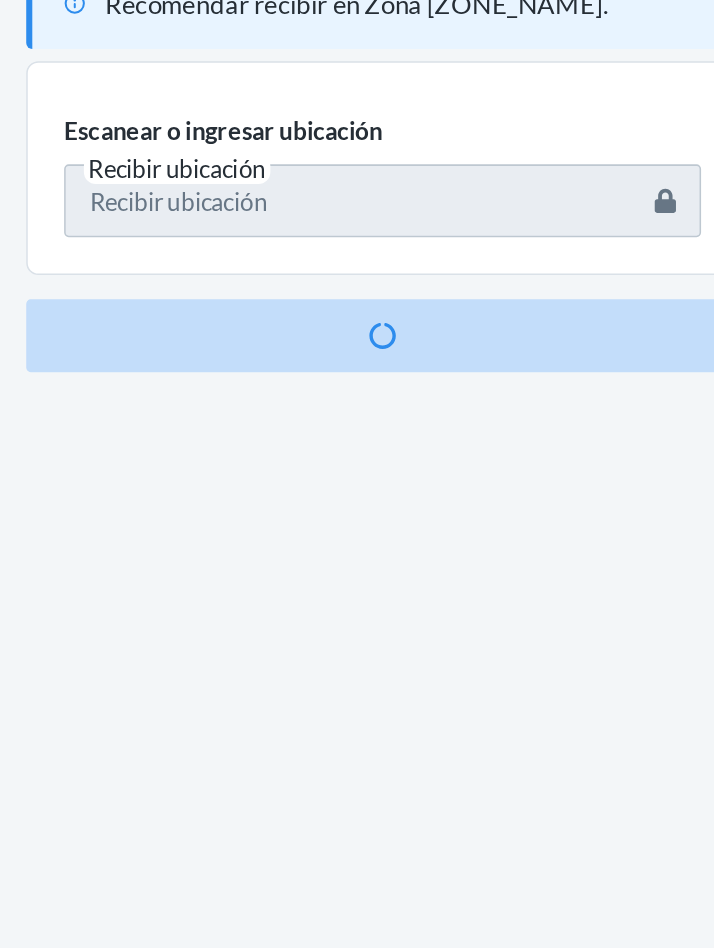 scroll, scrollTop: 105, scrollLeft: 0, axis: vertical 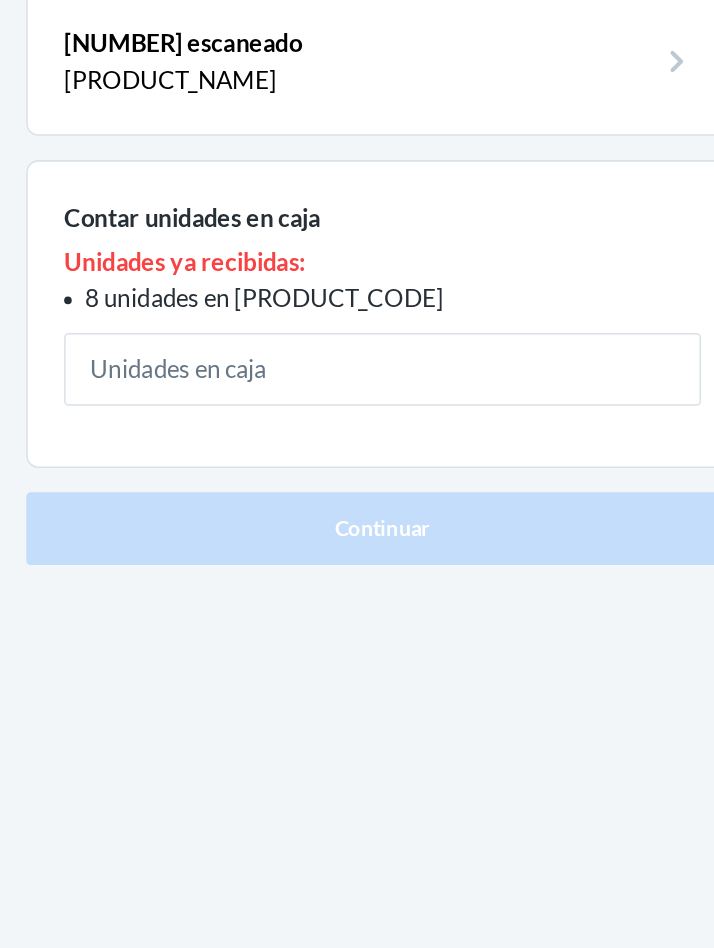 click at bounding box center (357, 465) 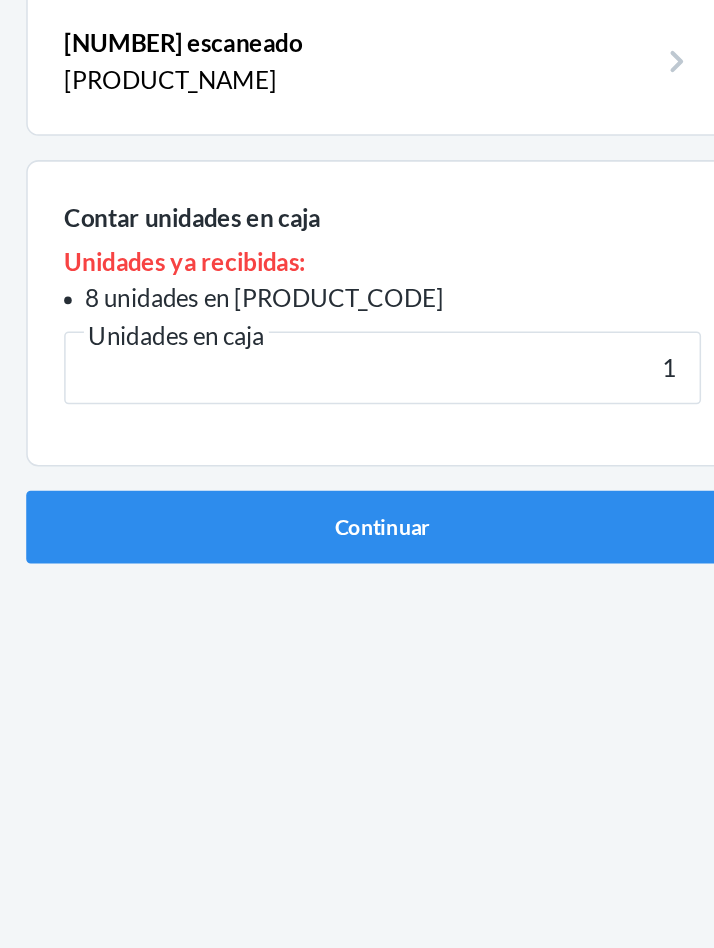 type on "12" 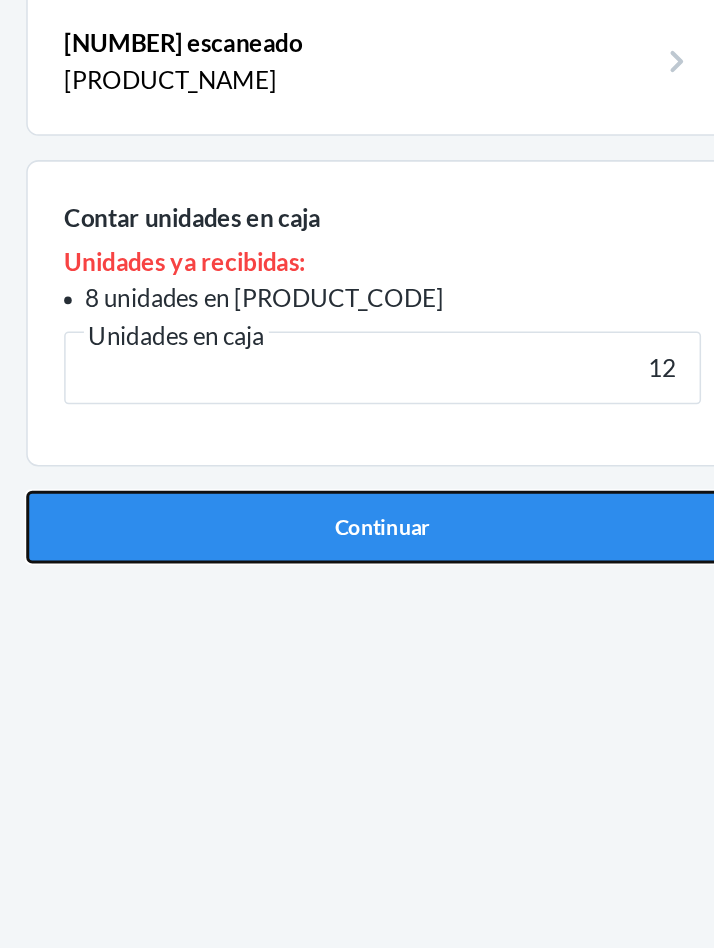 click on "Continuar" at bounding box center (357, 569) 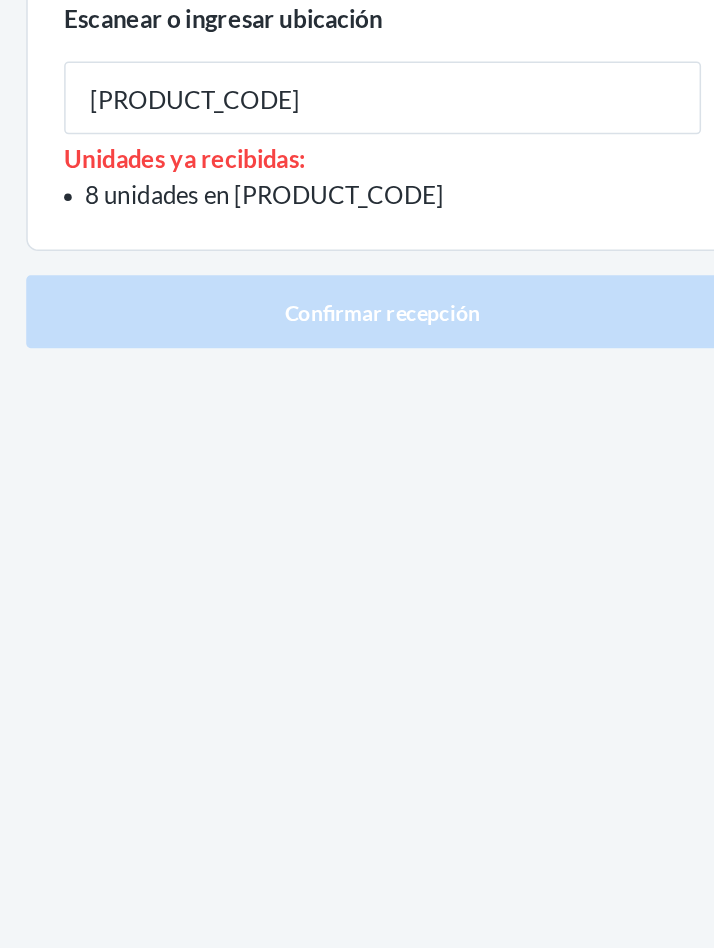 type on "[PRODUCT_CODE]" 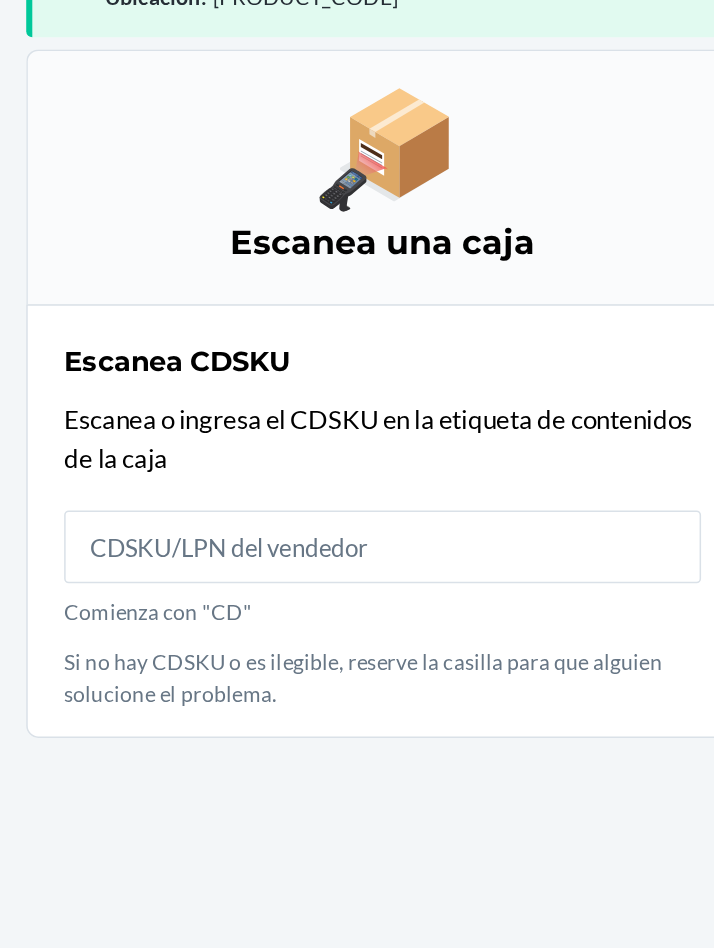 scroll, scrollTop: 105, scrollLeft: 0, axis: vertical 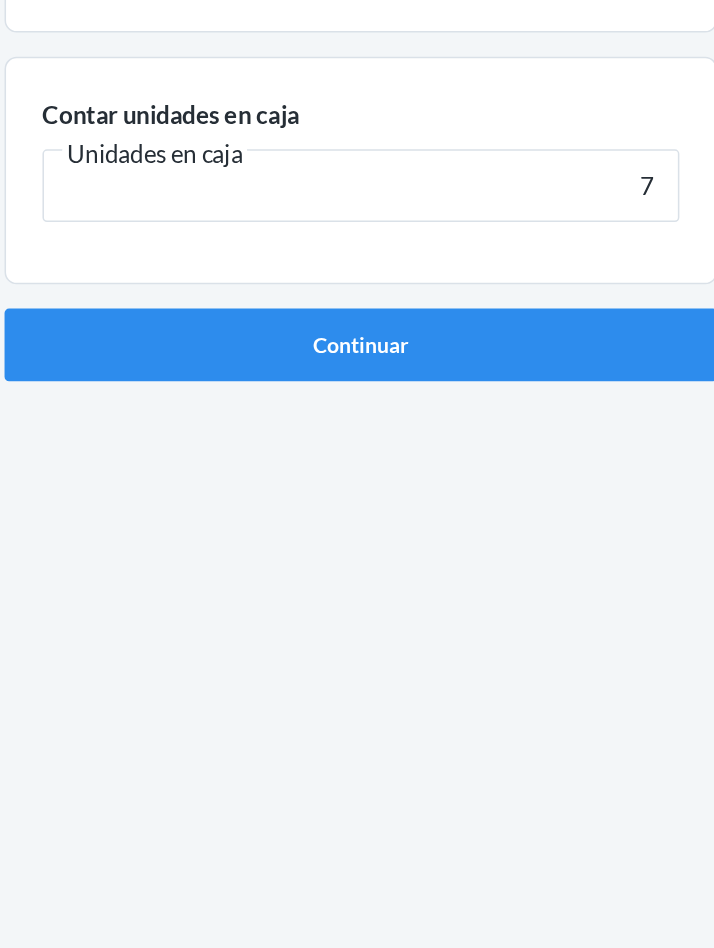 type on "7" 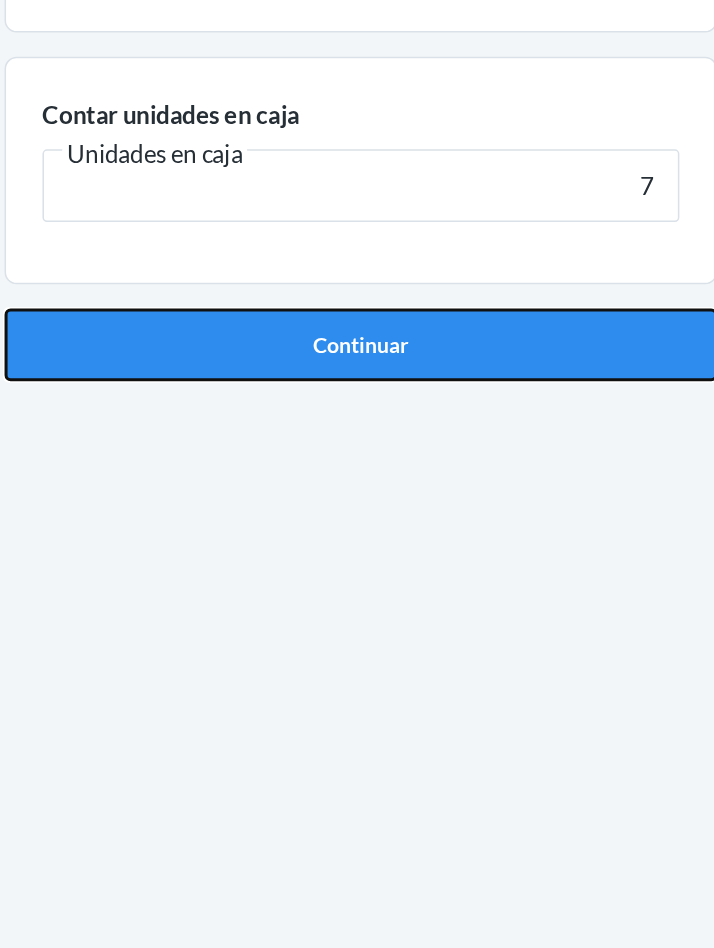 click on "Continuar" at bounding box center (357, 426) 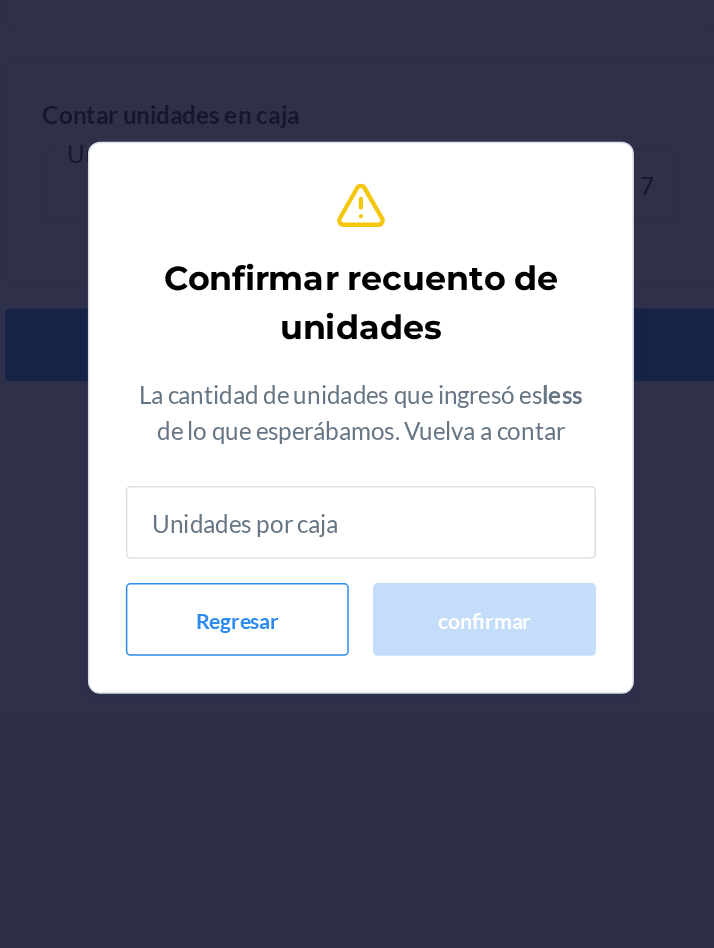 click at bounding box center (357, 543) 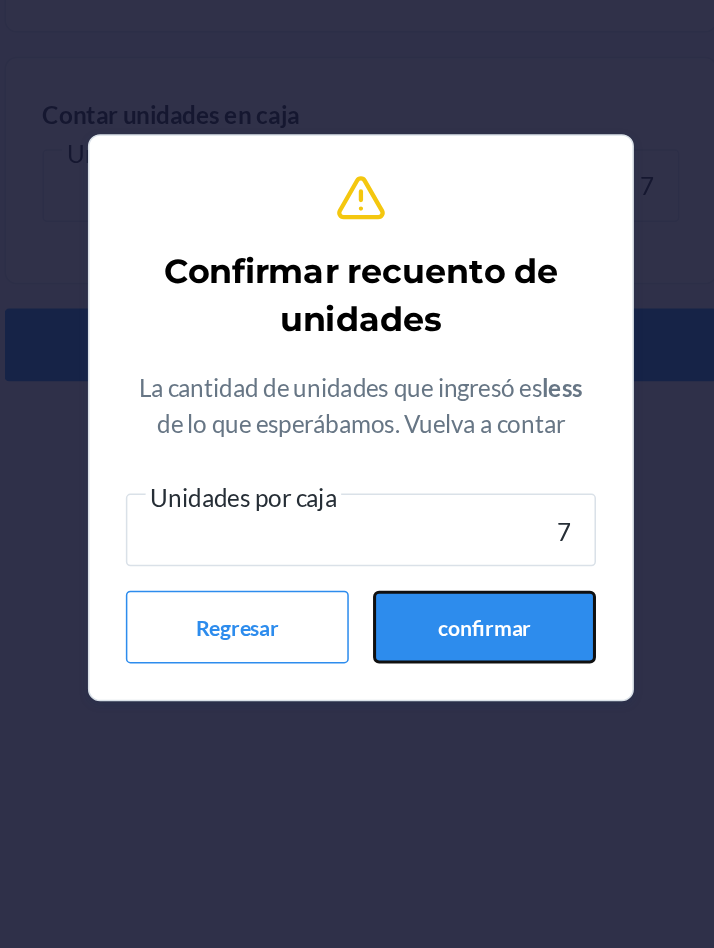 click on "confirmar" at bounding box center (438, 612) 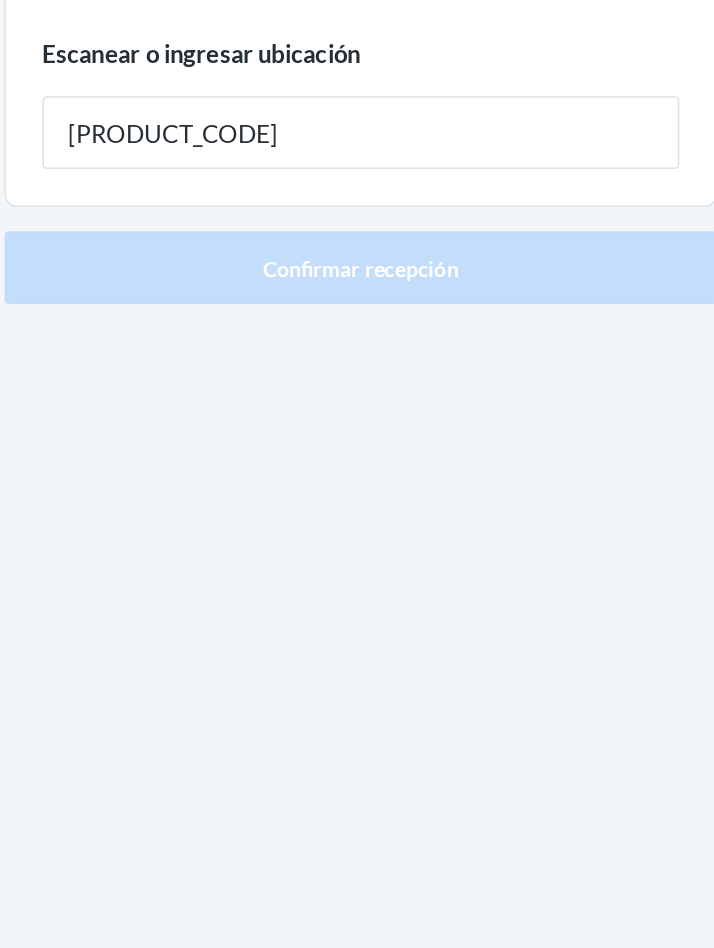 type on "[PRODUCT_CODE]" 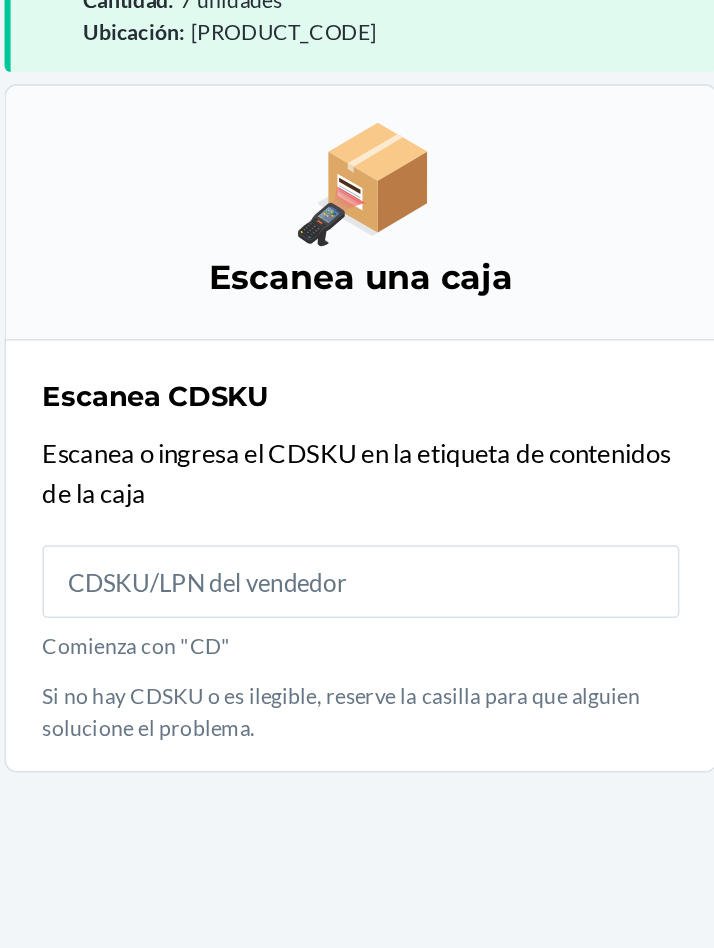 scroll, scrollTop: 105, scrollLeft: 0, axis: vertical 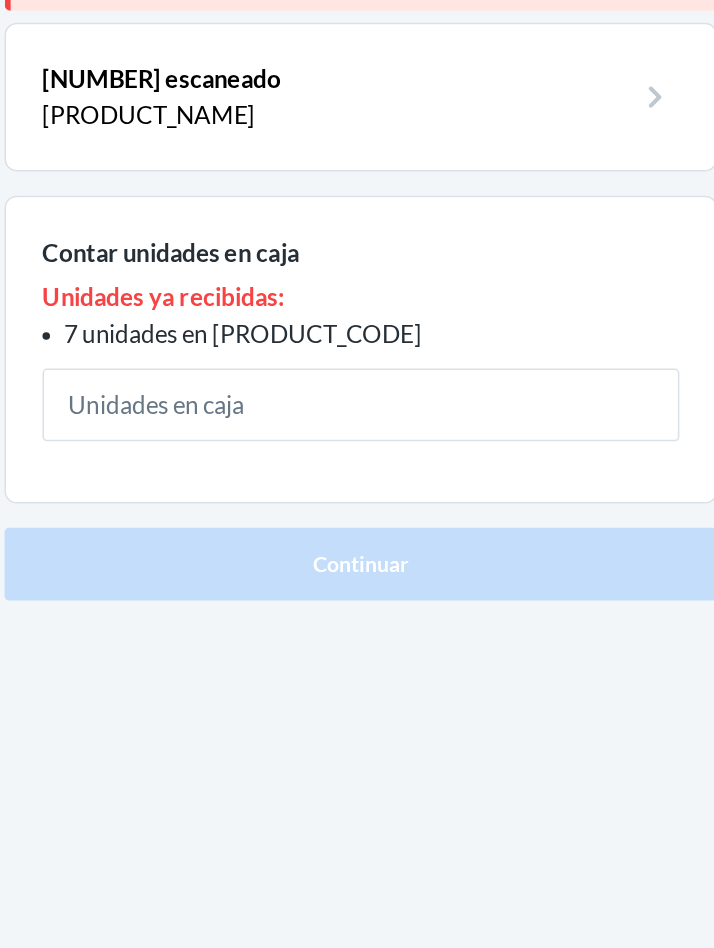 type on "7" 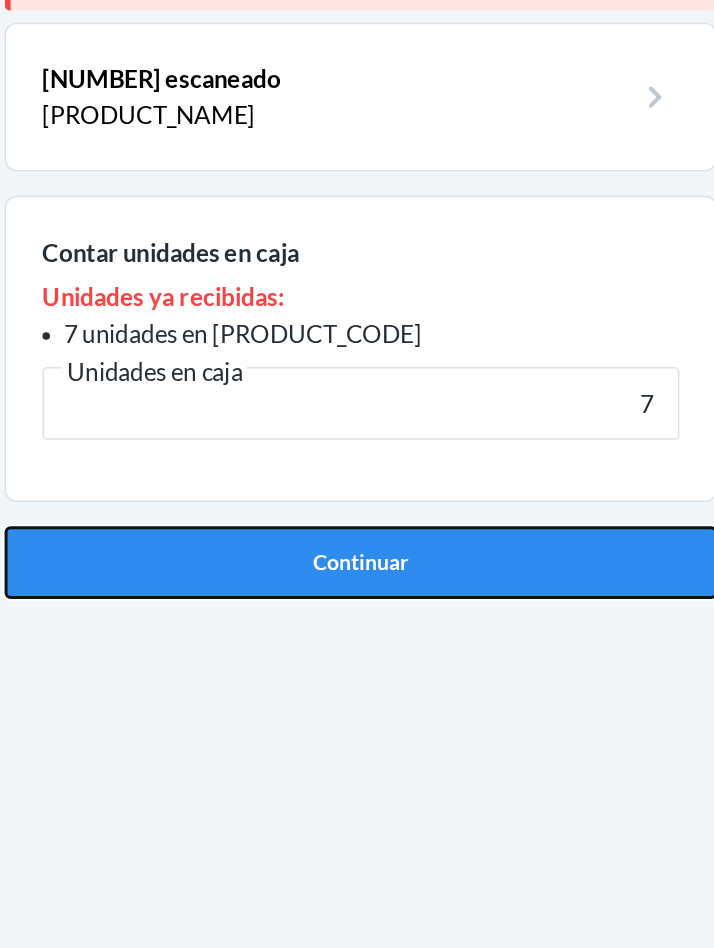 click on "Continuar" at bounding box center (357, 569) 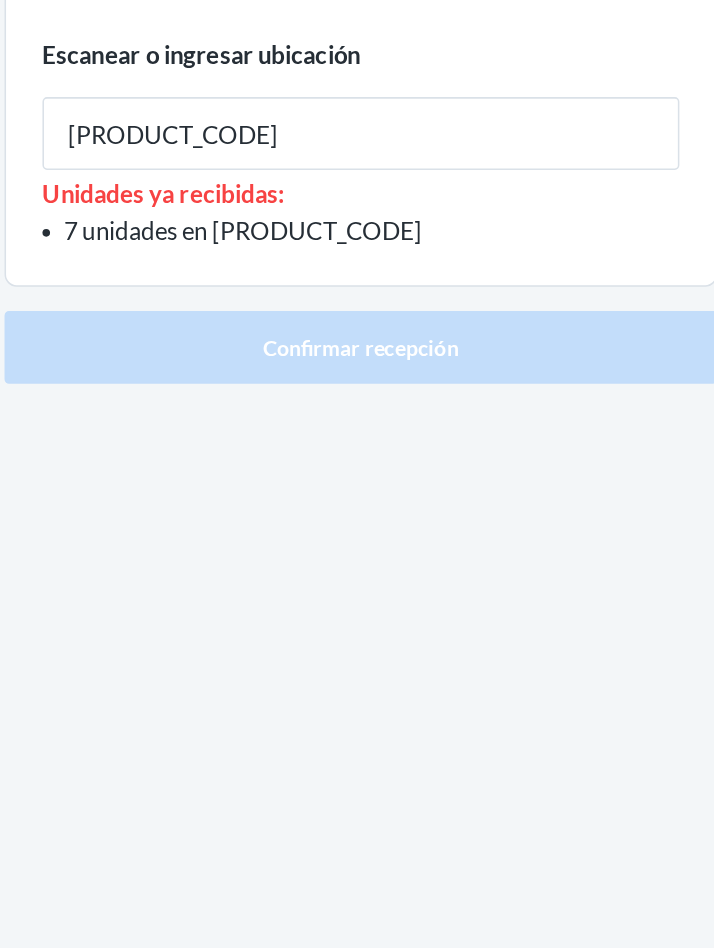 type on "[PRODUCT_CODE]" 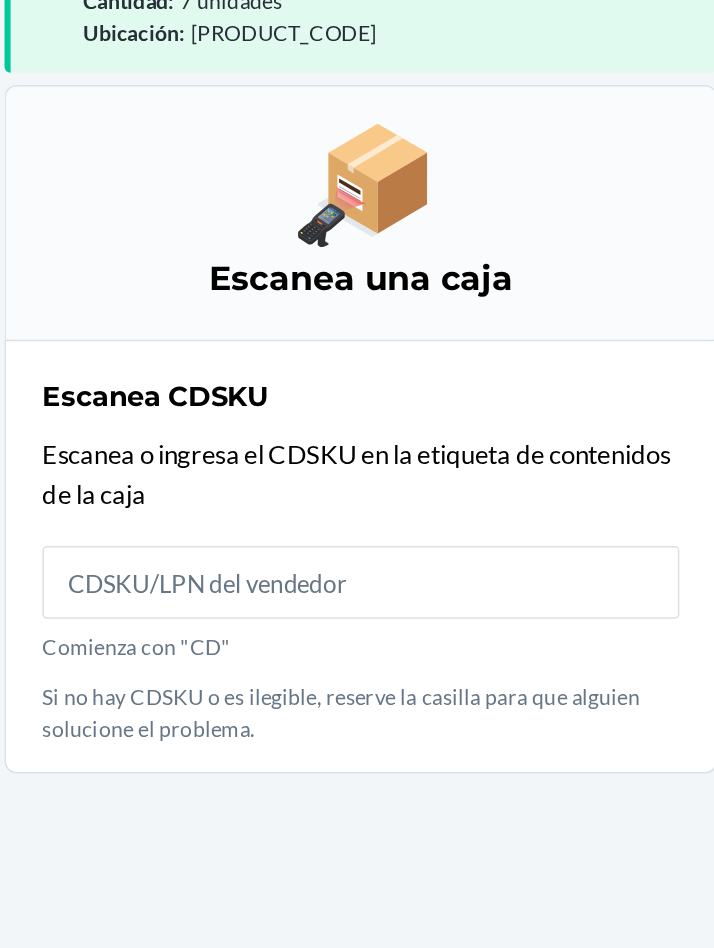 scroll, scrollTop: 105, scrollLeft: 0, axis: vertical 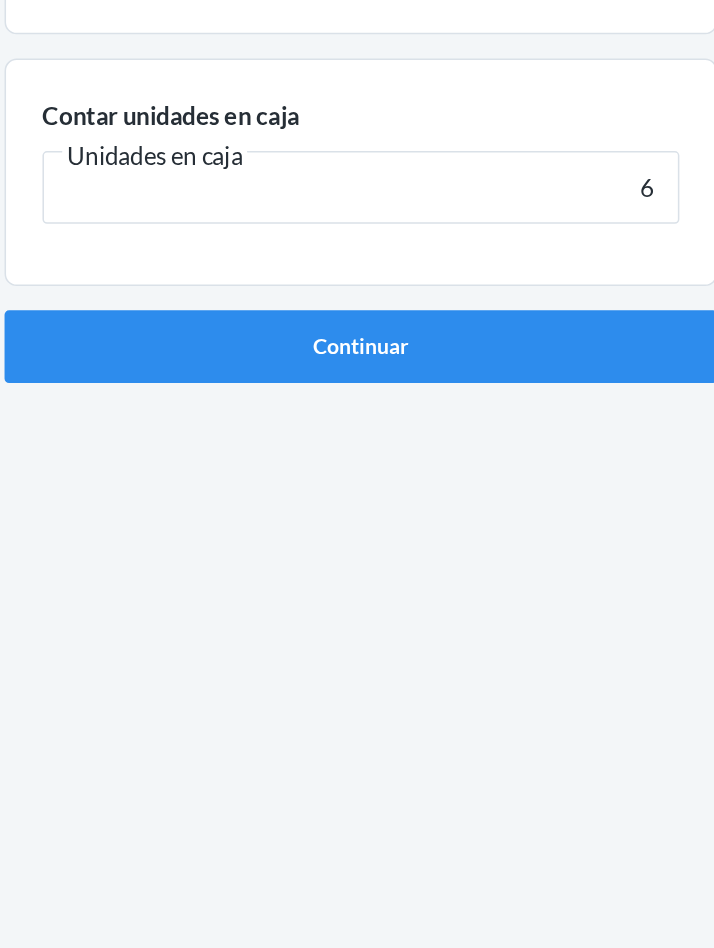 type on "6" 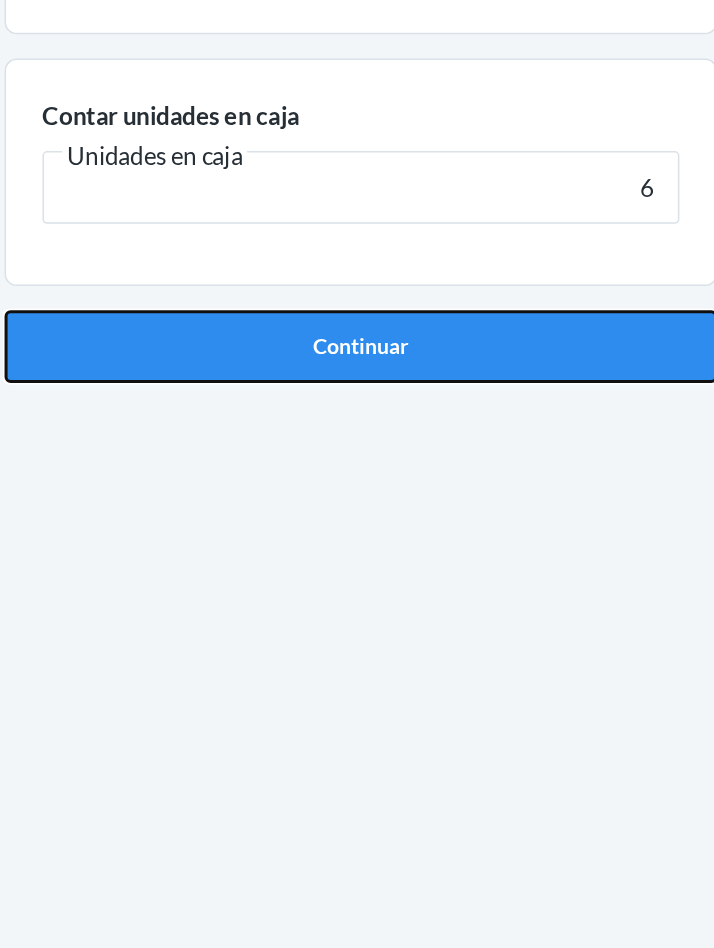 click on "Continuar" at bounding box center [357, 426] 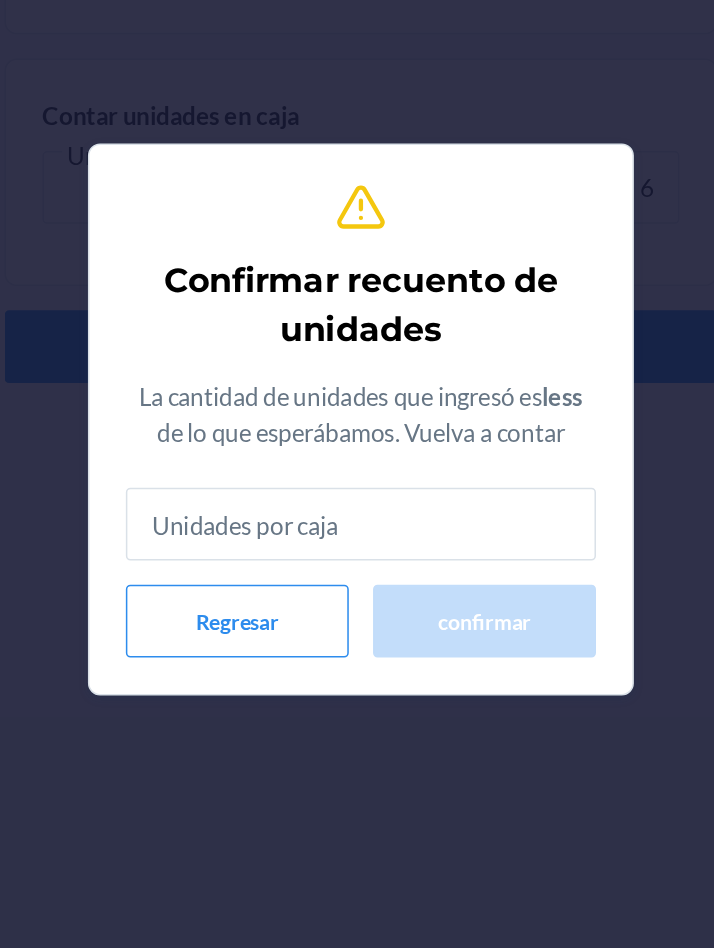 type on "6" 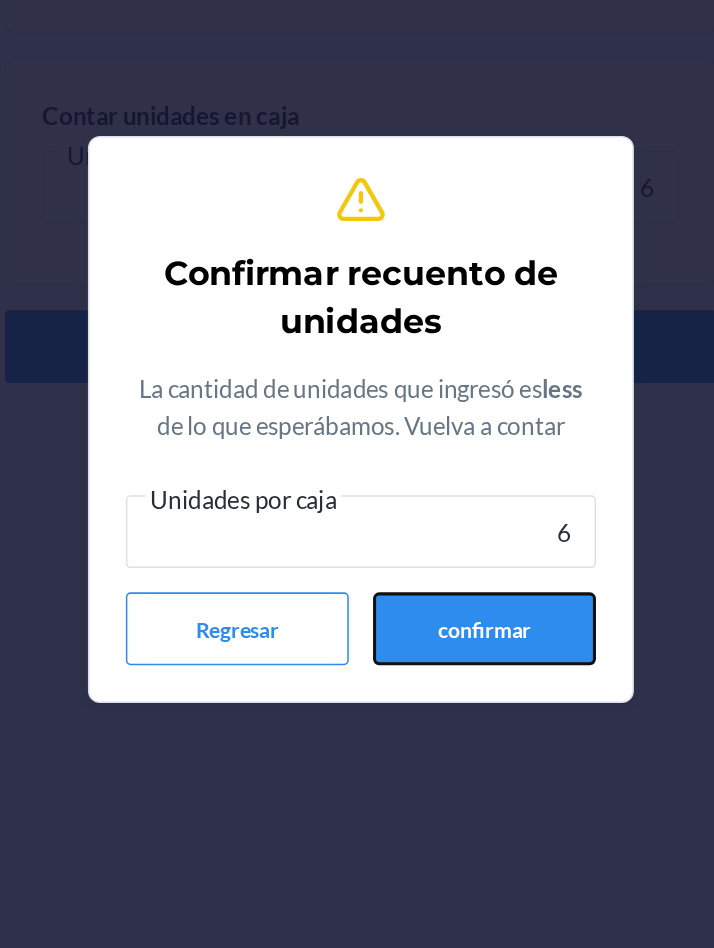 click on "confirmar" at bounding box center (438, 612) 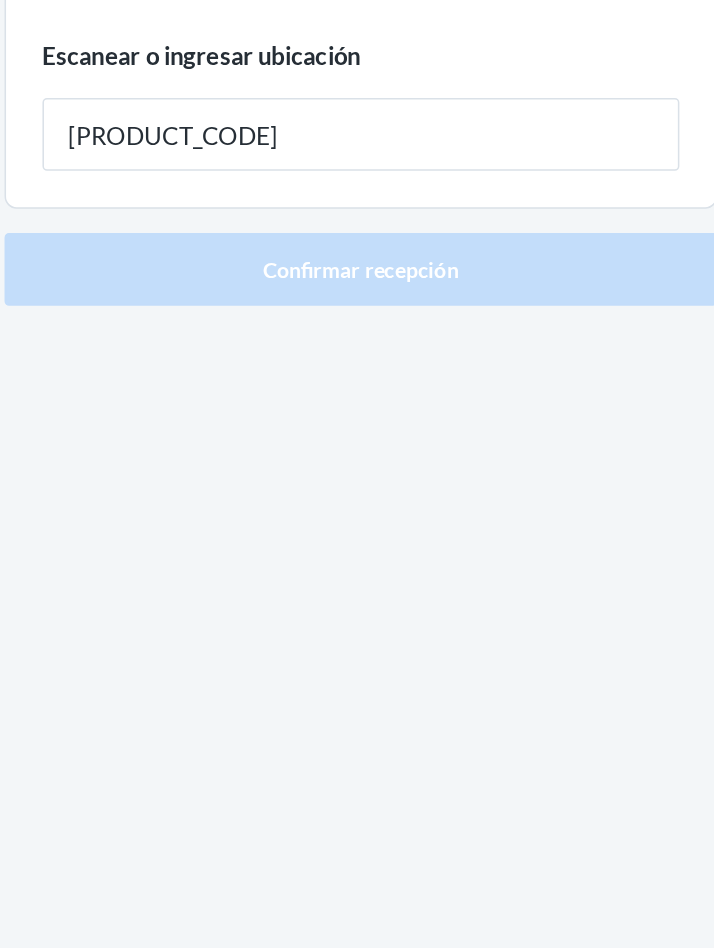type on "[PRODUCT_CODE]" 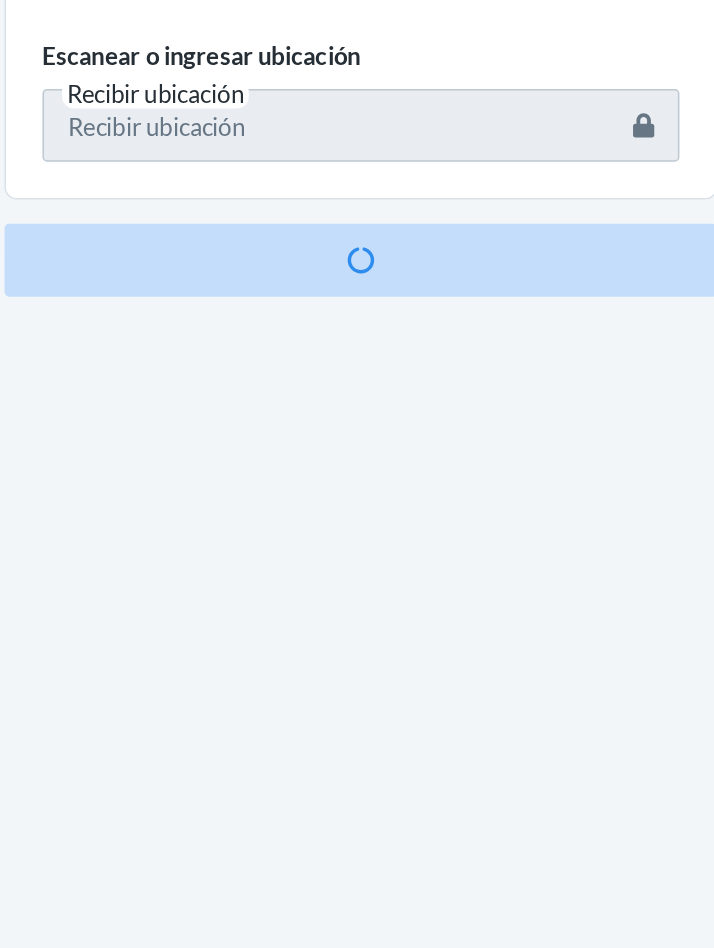 scroll, scrollTop: 105, scrollLeft: 0, axis: vertical 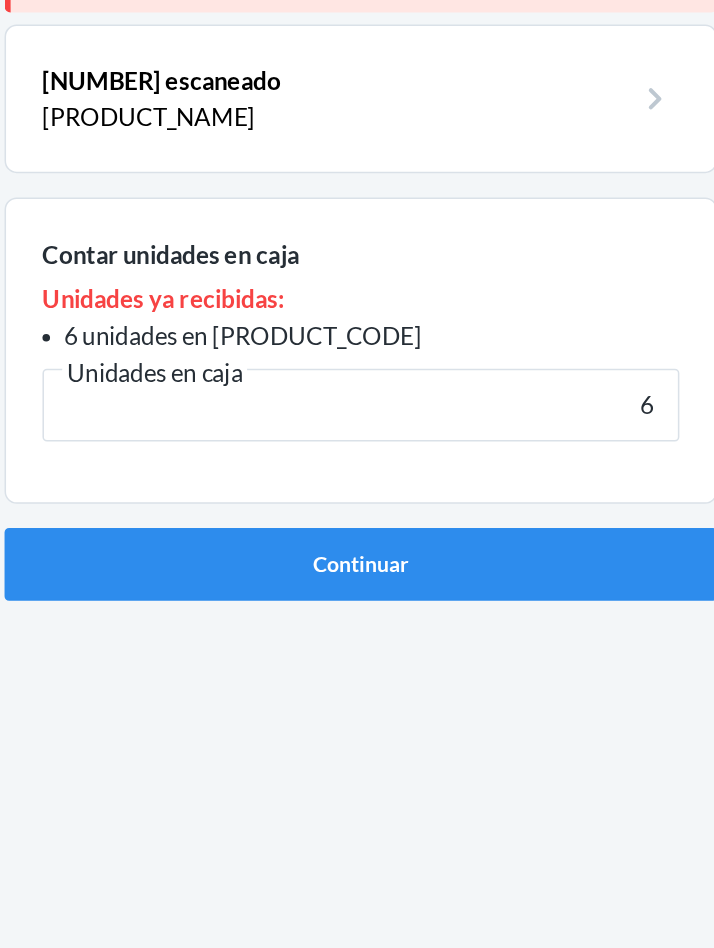 type on "6" 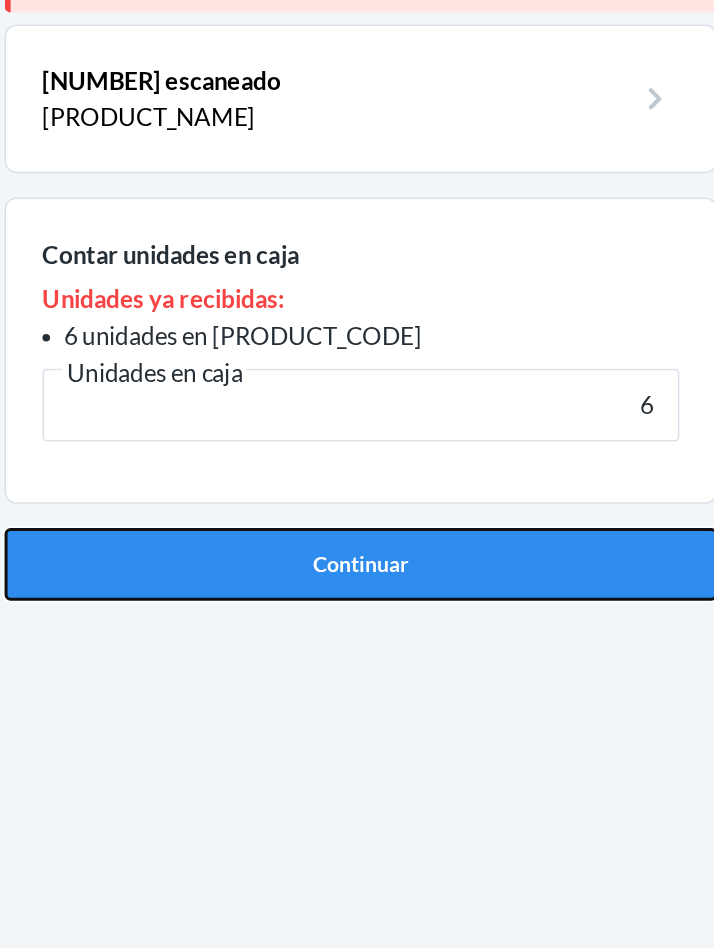 click on "Continuar" at bounding box center [357, 569] 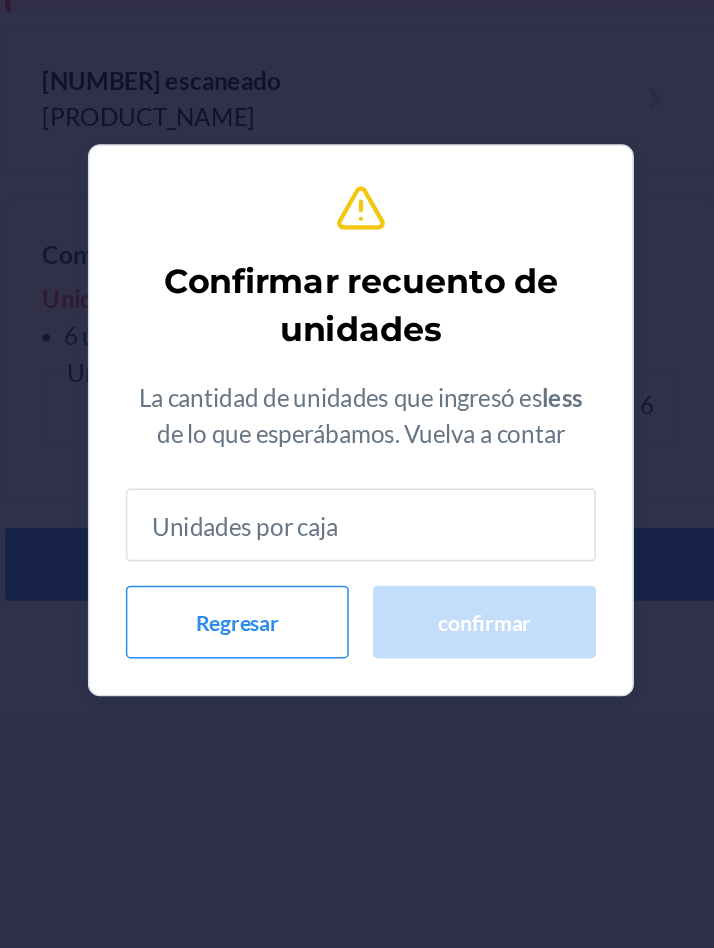 type on "6" 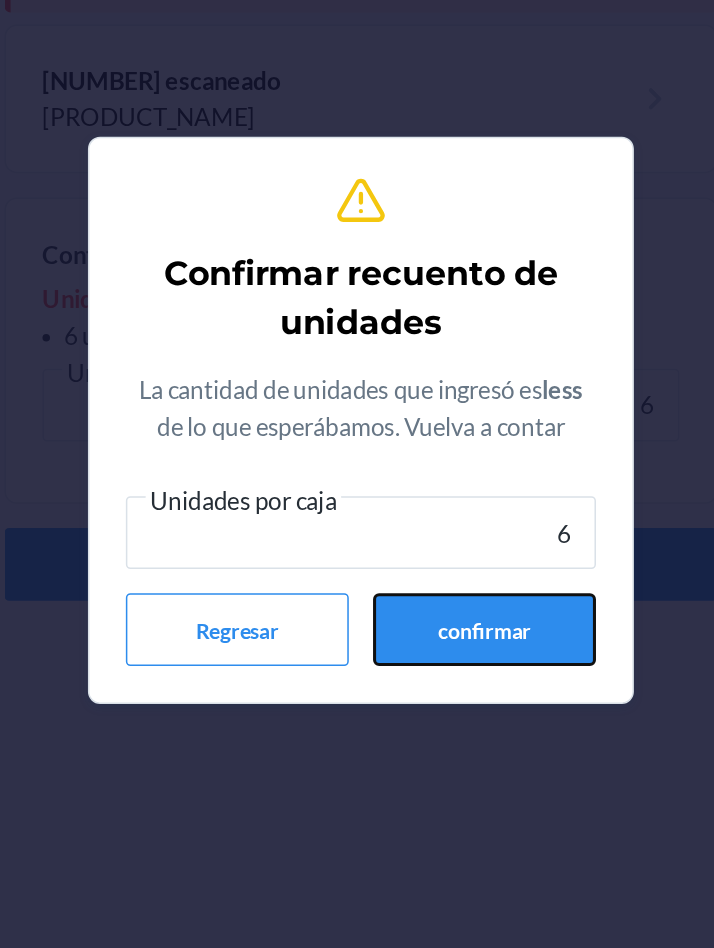 click on "confirmar" at bounding box center (438, 612) 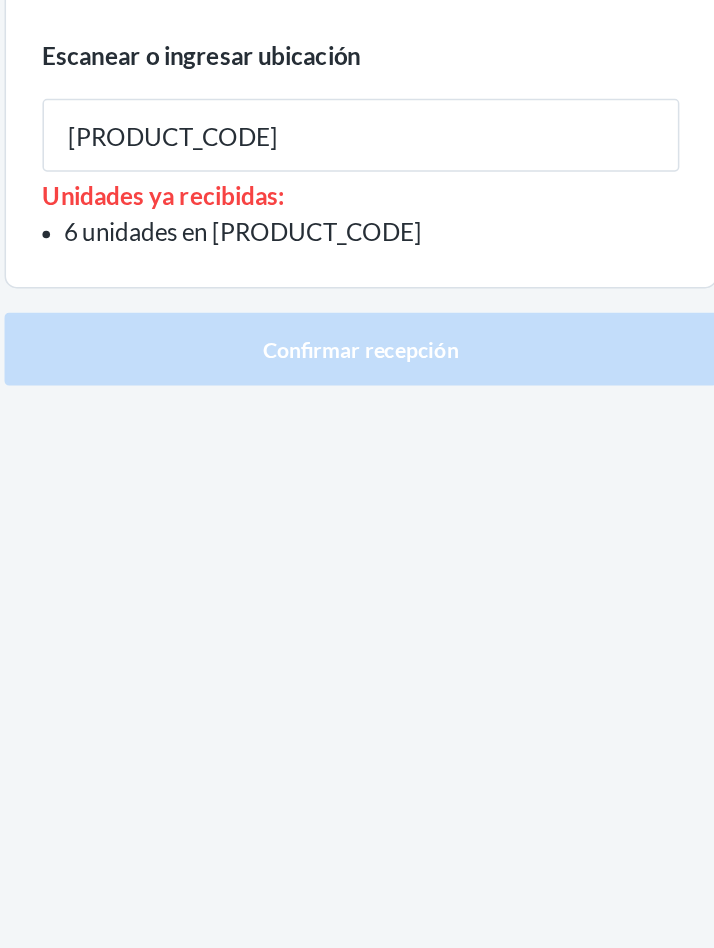 type on "[PRODUCT_CODE]" 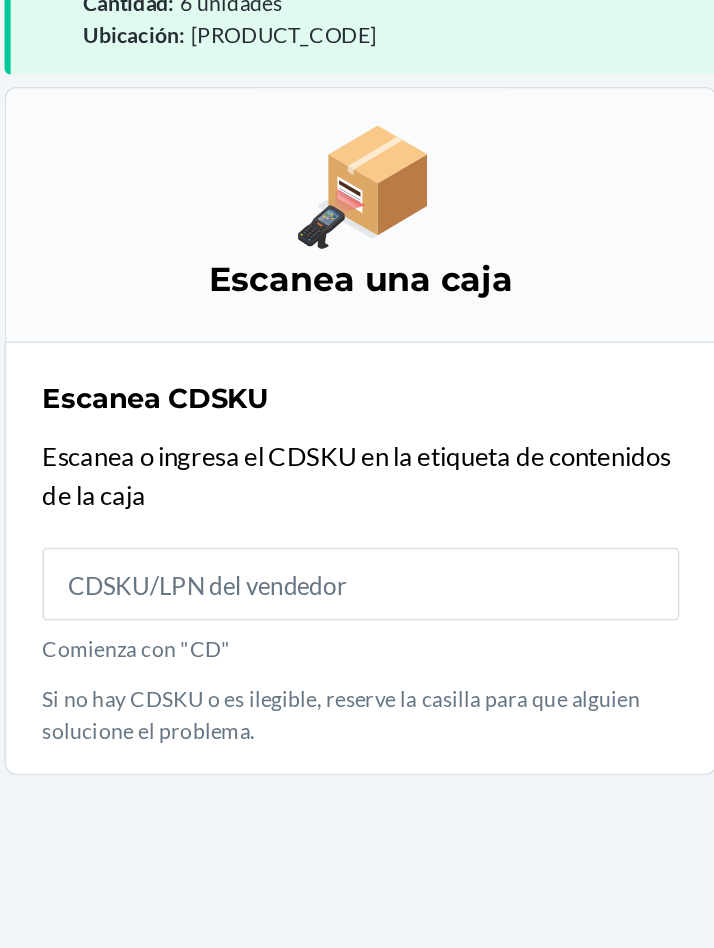 scroll, scrollTop: 105, scrollLeft: 0, axis: vertical 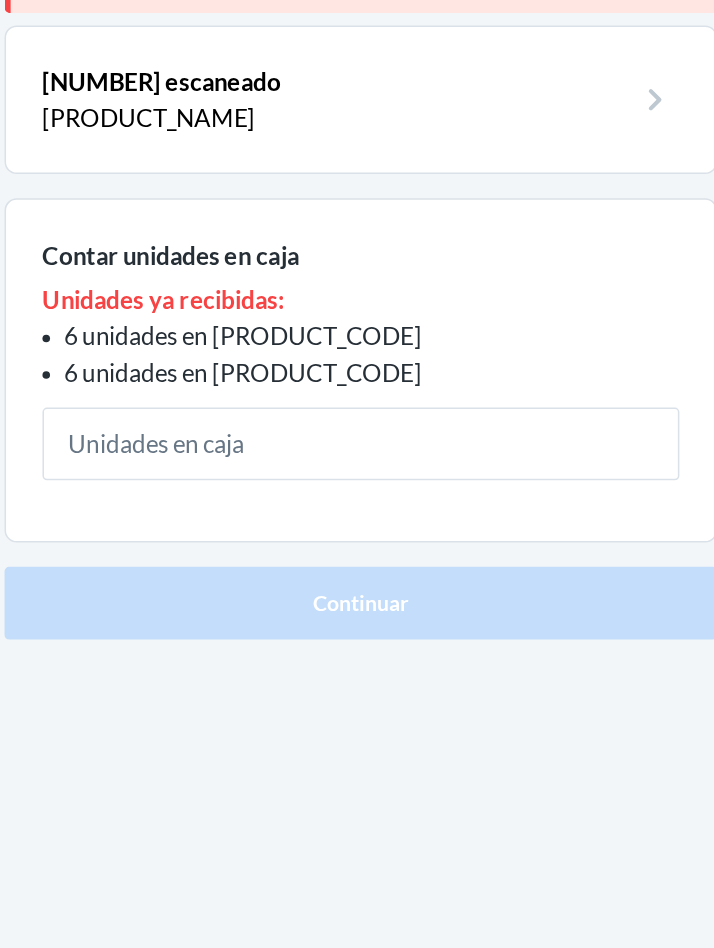 type on "4" 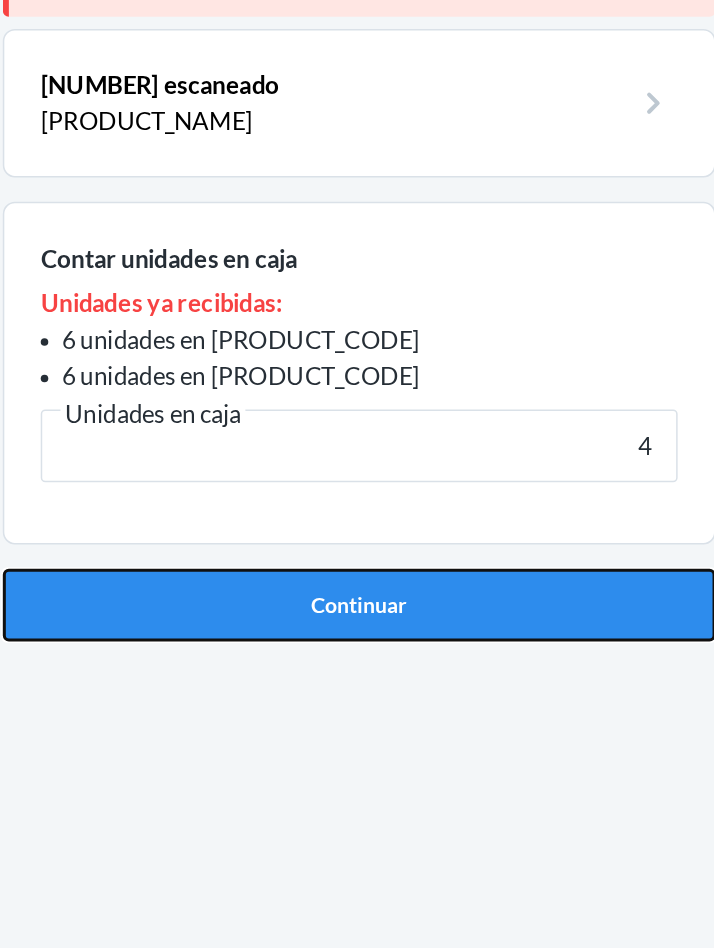 click on "Continuar" at bounding box center (357, 593) 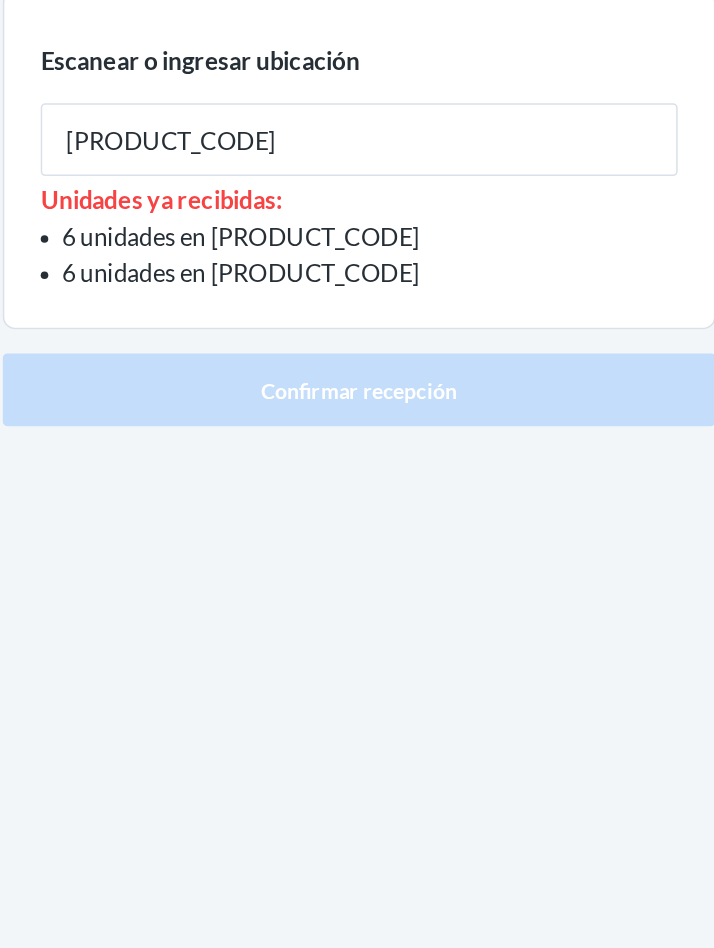 type on "[PRODUCT_CODE]" 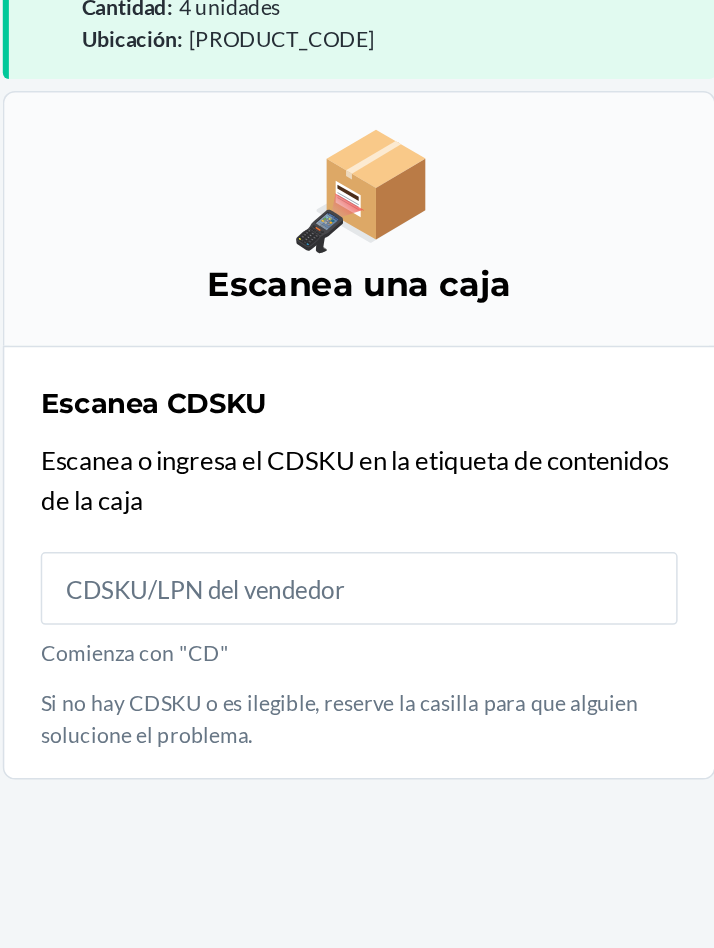 scroll, scrollTop: 105, scrollLeft: 0, axis: vertical 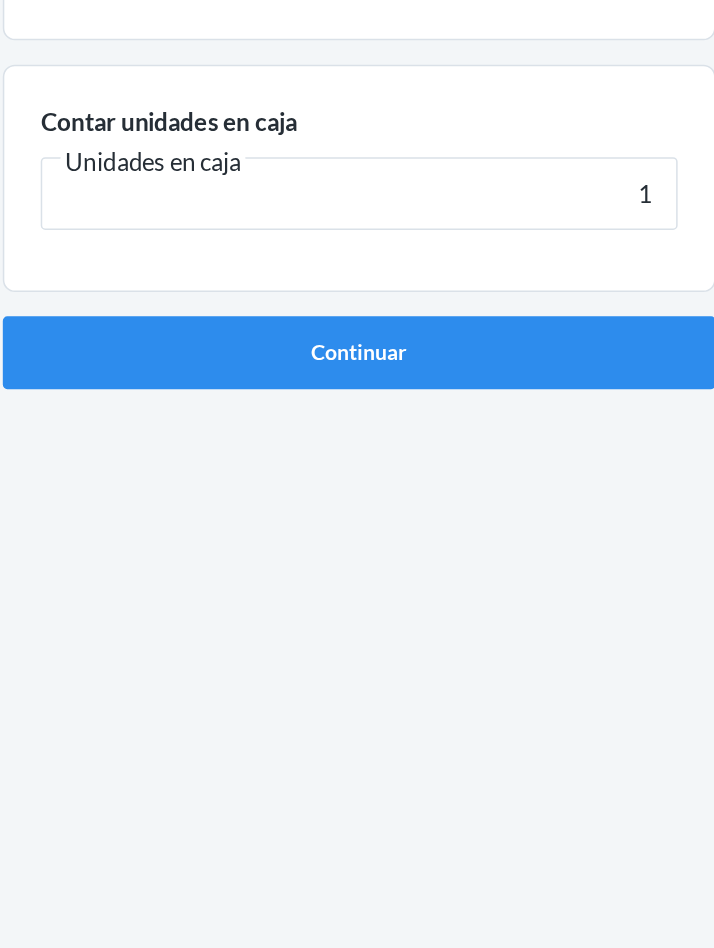 type on "16" 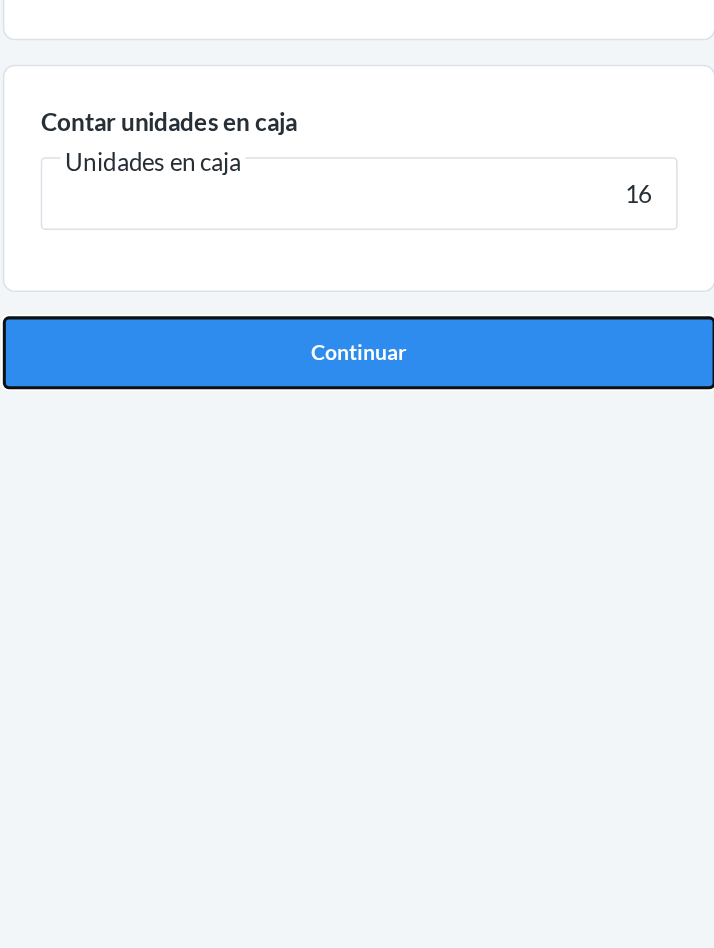 click on "Continuar" at bounding box center (357, 426) 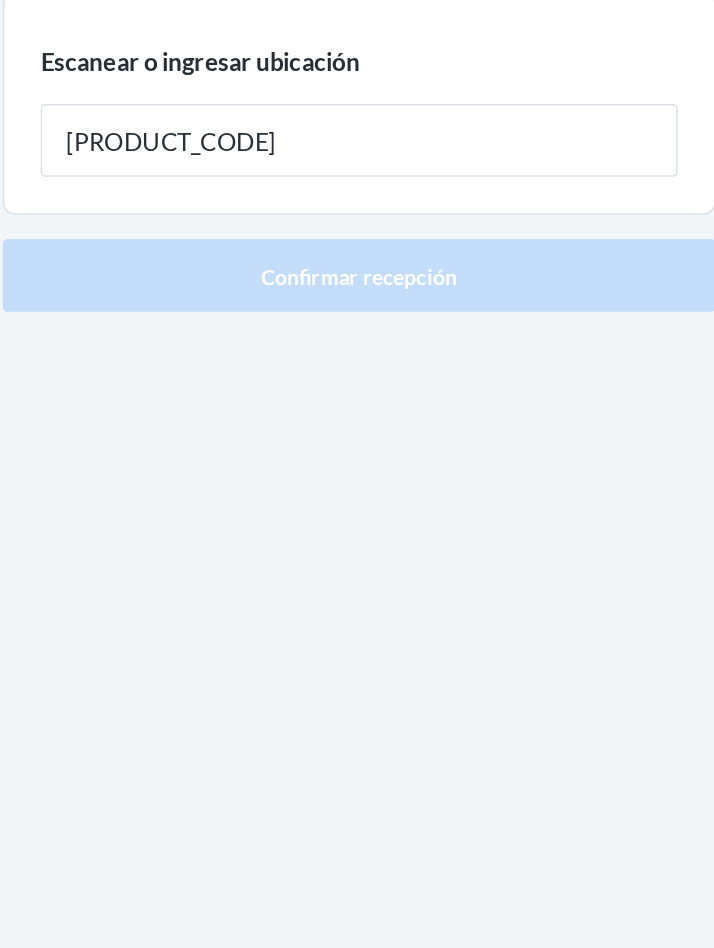 type on "[PRODUCT_CODE]" 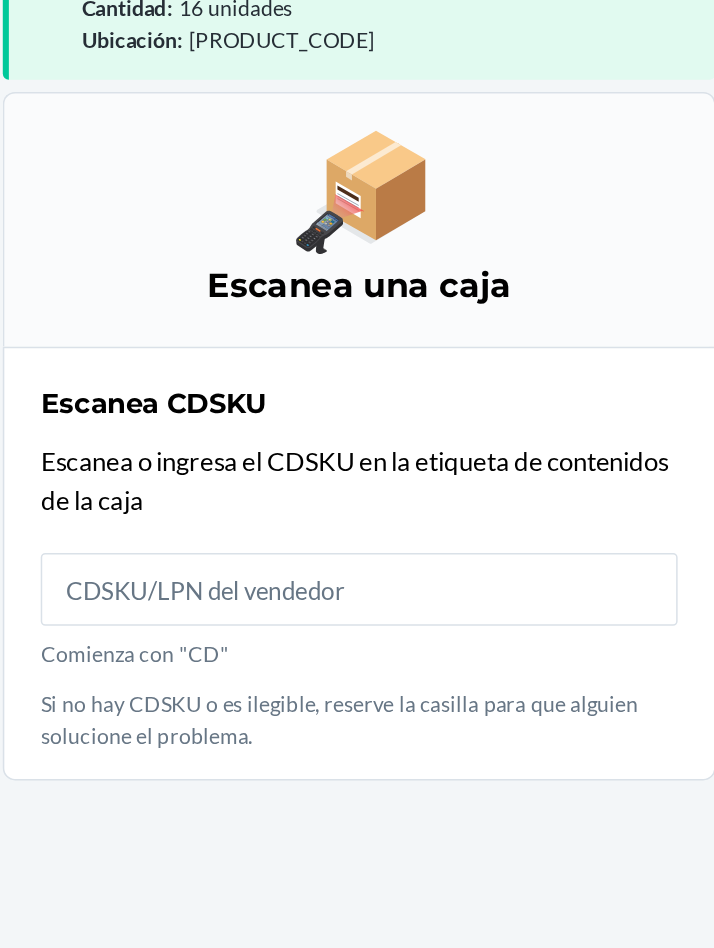 scroll, scrollTop: 105, scrollLeft: 0, axis: vertical 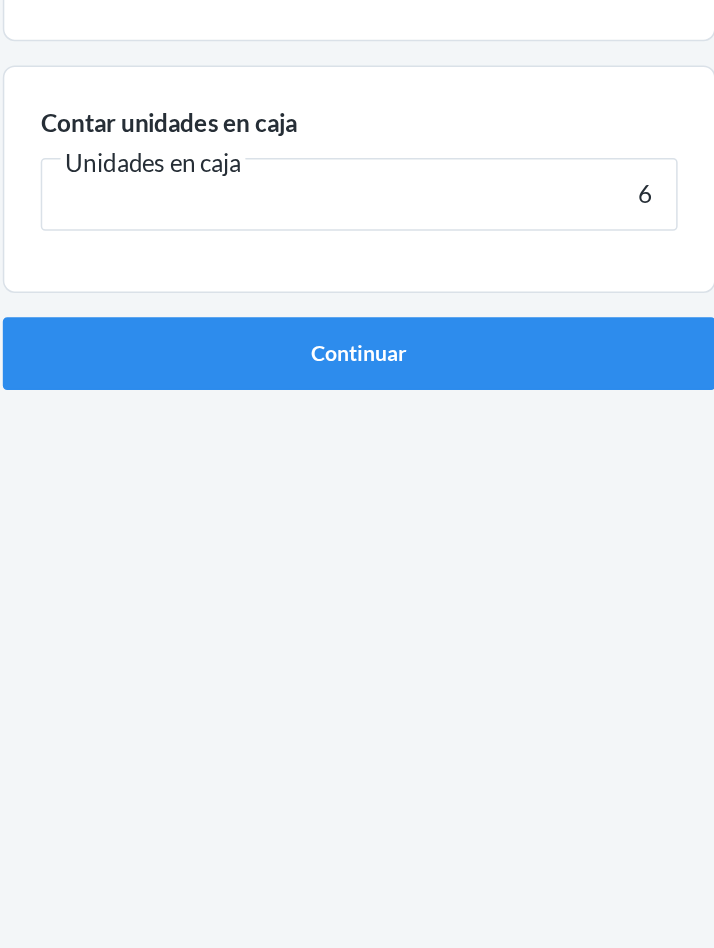 type on "6" 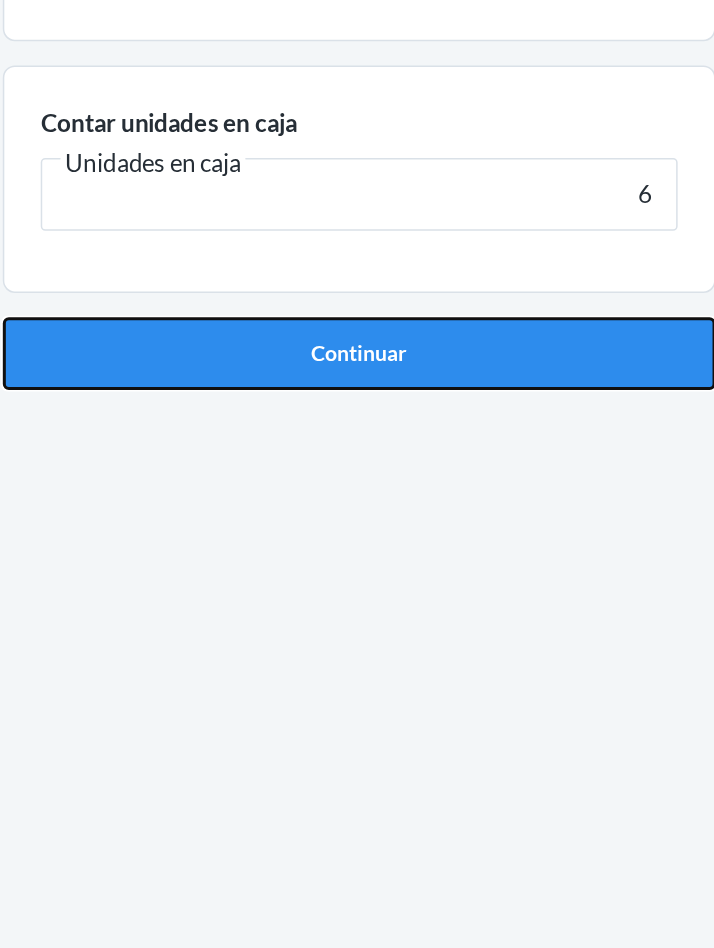 click on "Continuar" at bounding box center (357, 426) 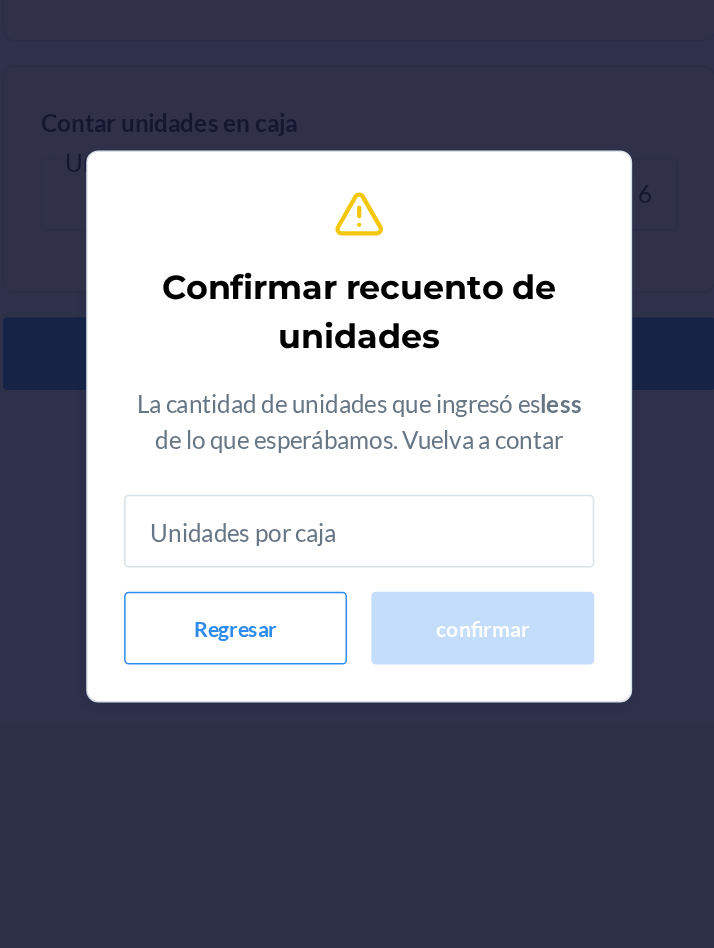 type on "6" 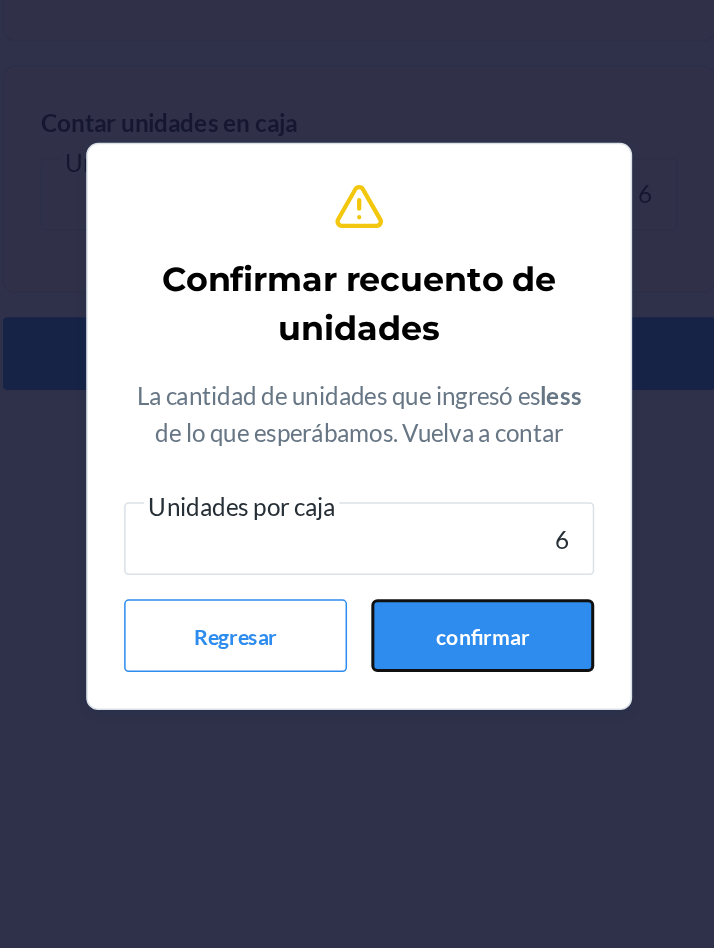 click on "confirmar" at bounding box center [438, 612] 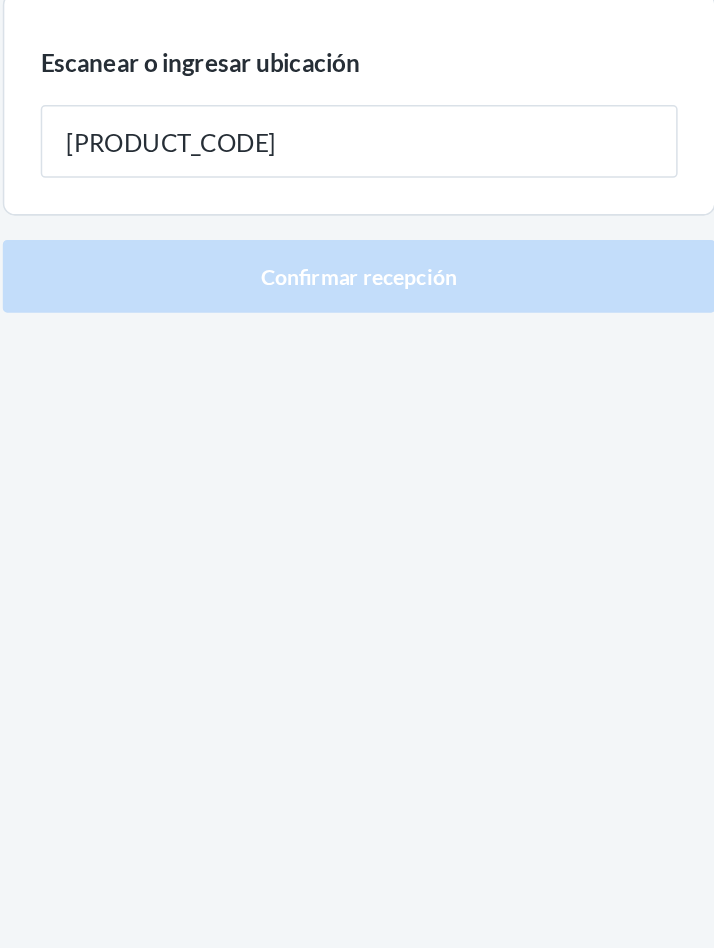 type on "[PRODUCT_CODE]" 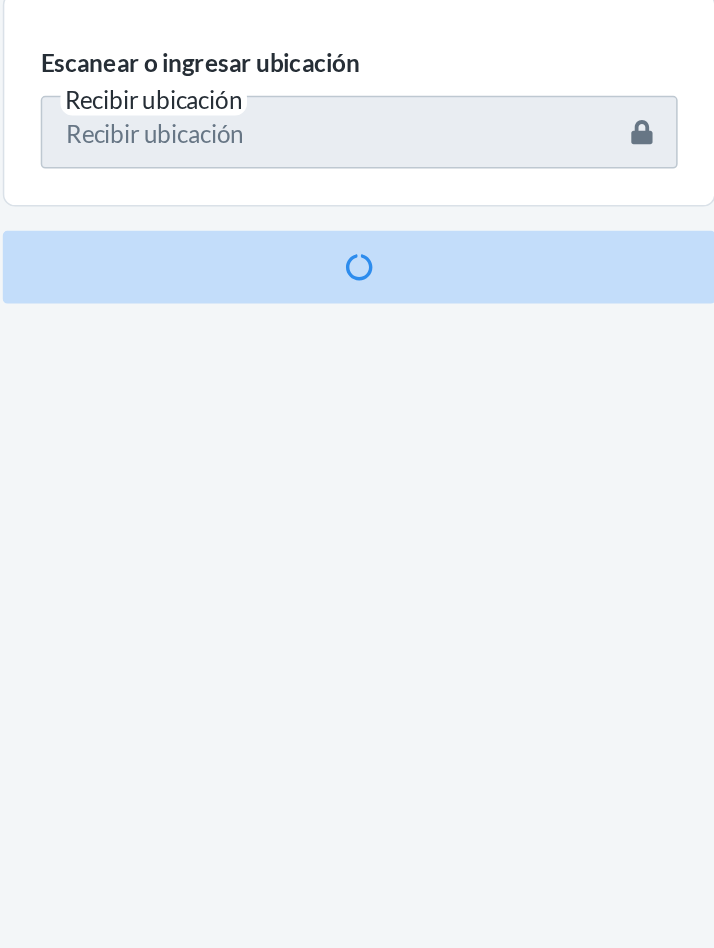 scroll, scrollTop: 105, scrollLeft: 0, axis: vertical 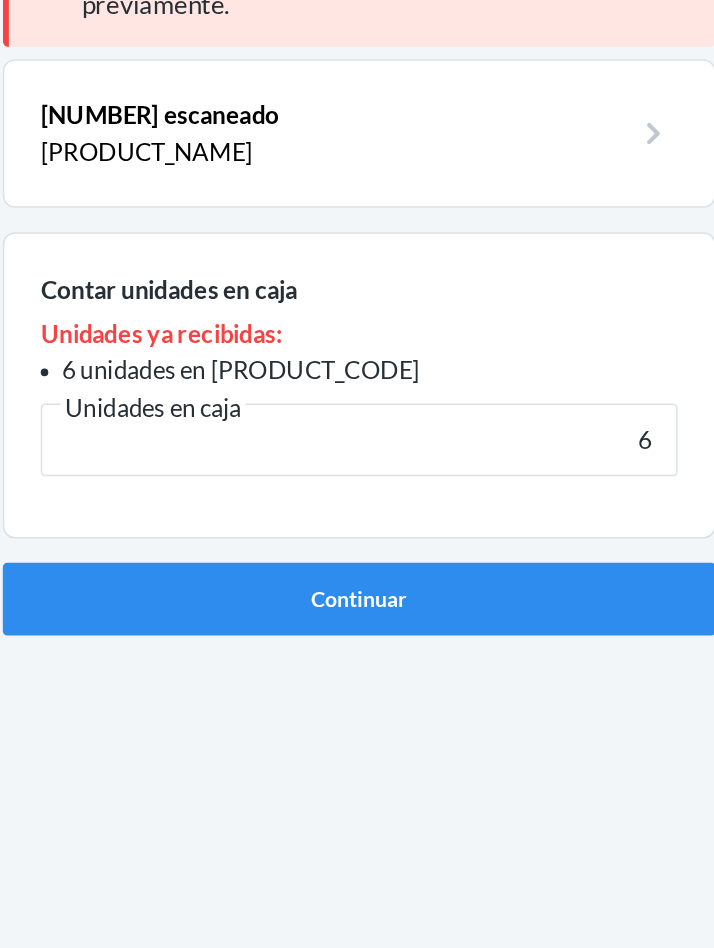 type on "6" 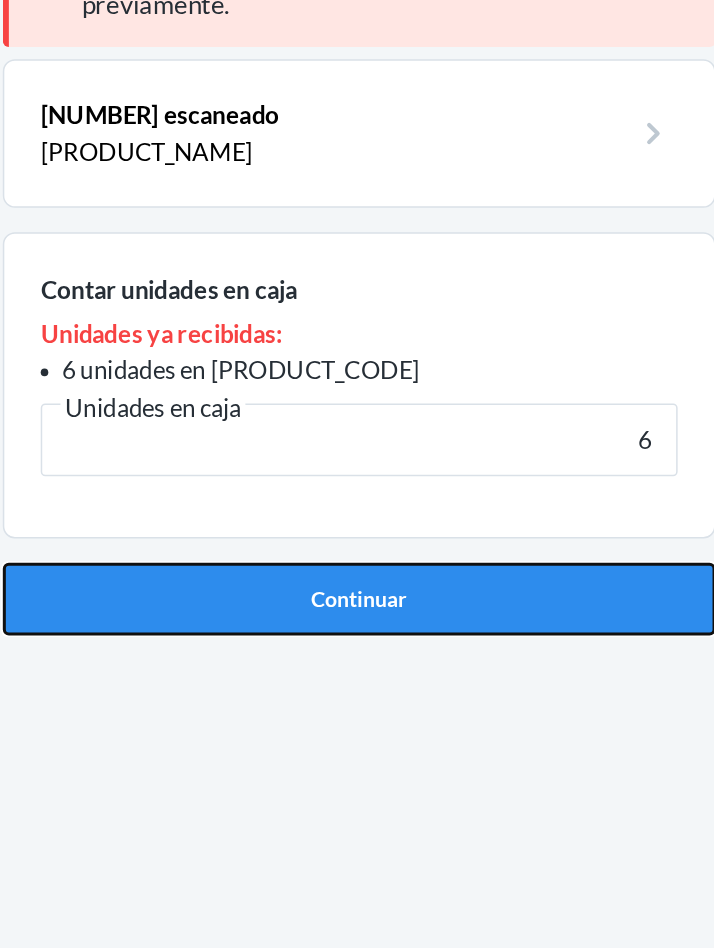 click on "Continuar" at bounding box center [357, 569] 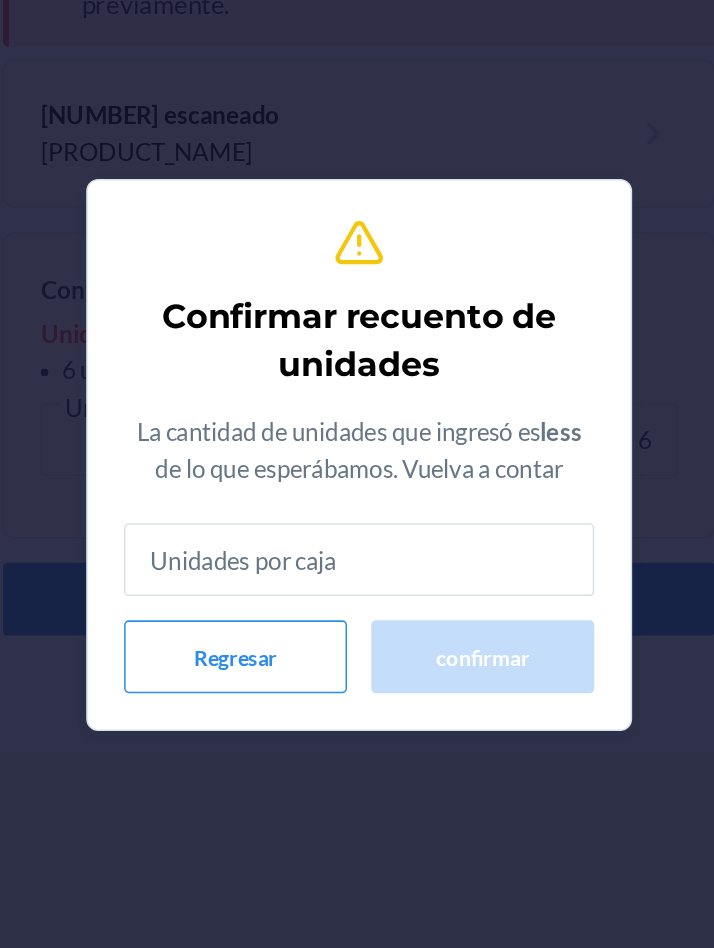 type on "6" 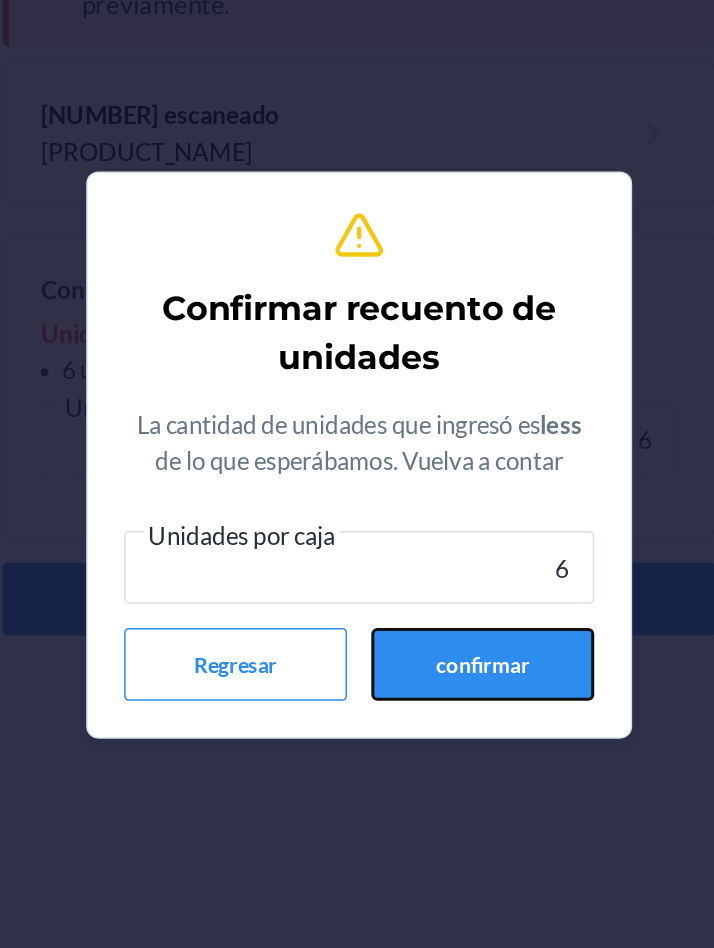 click on "confirmar" at bounding box center (438, 612) 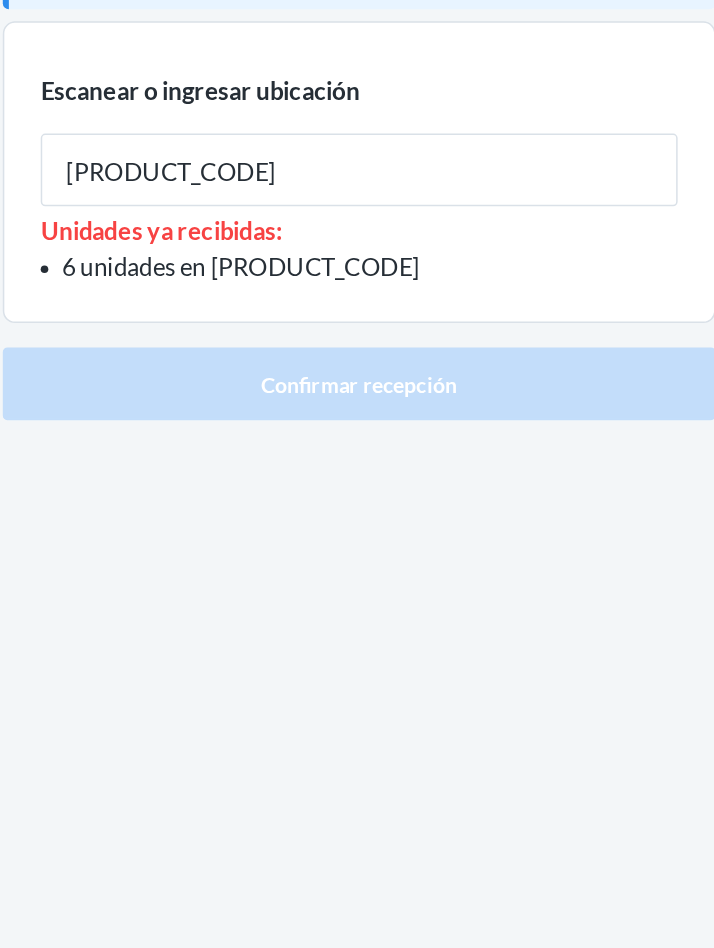 type on "[PRODUCT_CODE]" 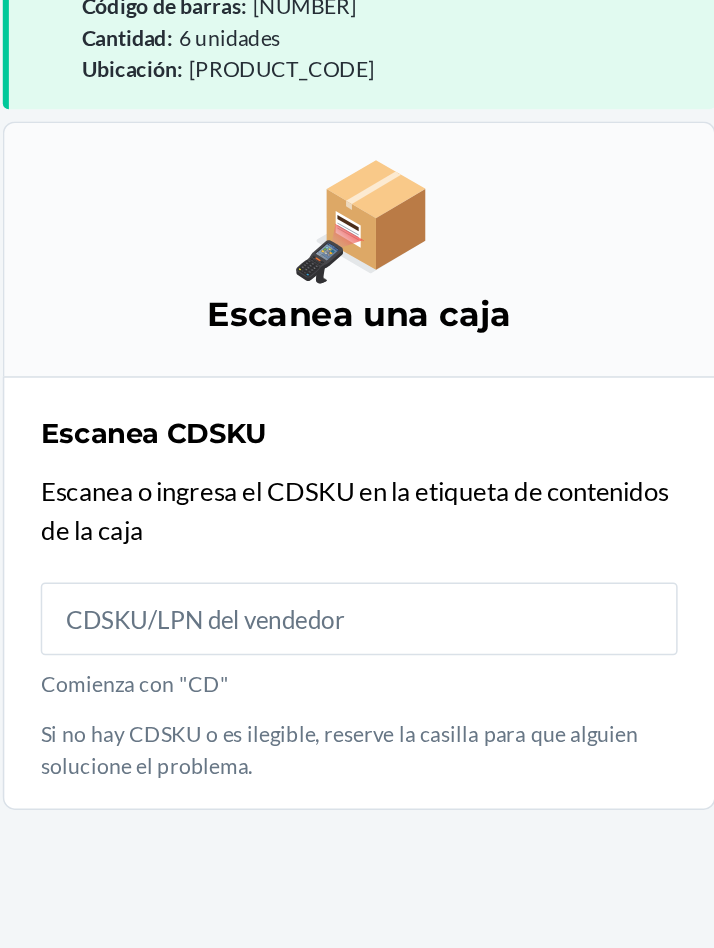scroll, scrollTop: 105, scrollLeft: 0, axis: vertical 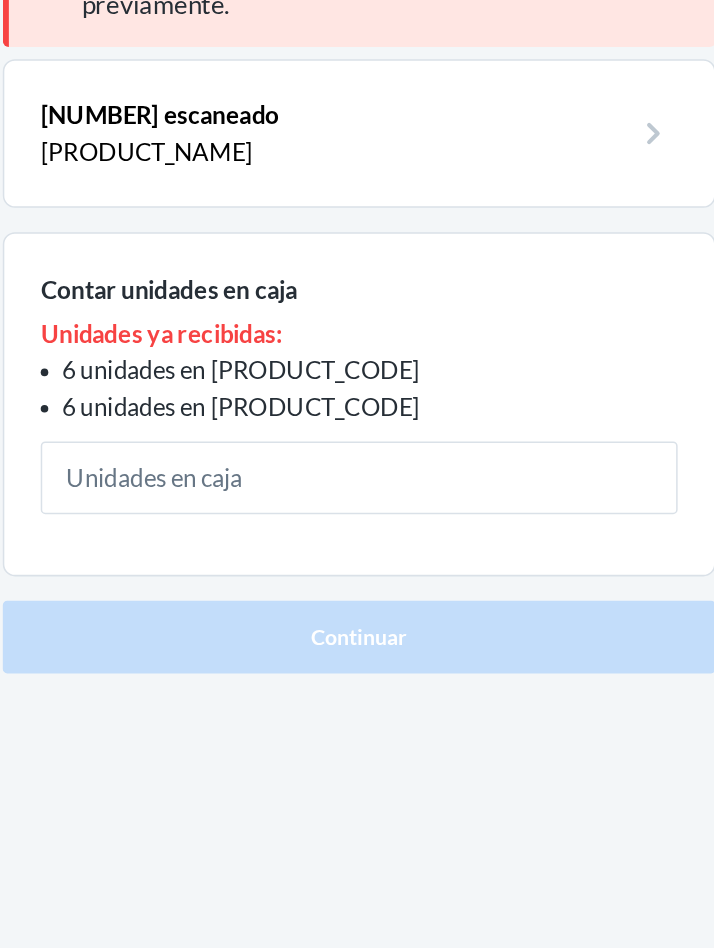 type on "4" 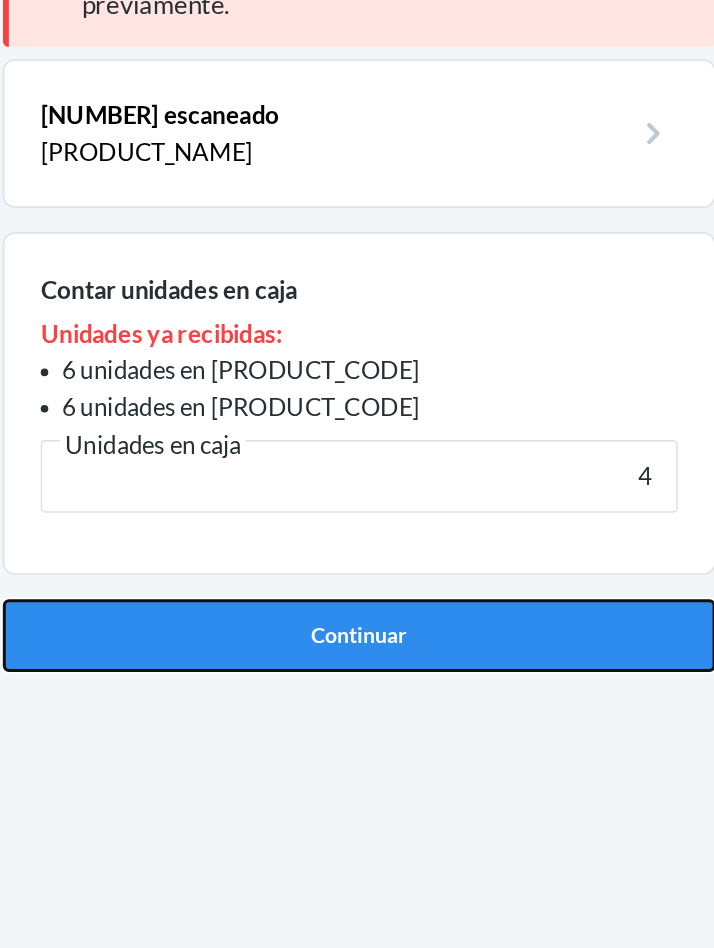 click on "Continuar" at bounding box center (357, 593) 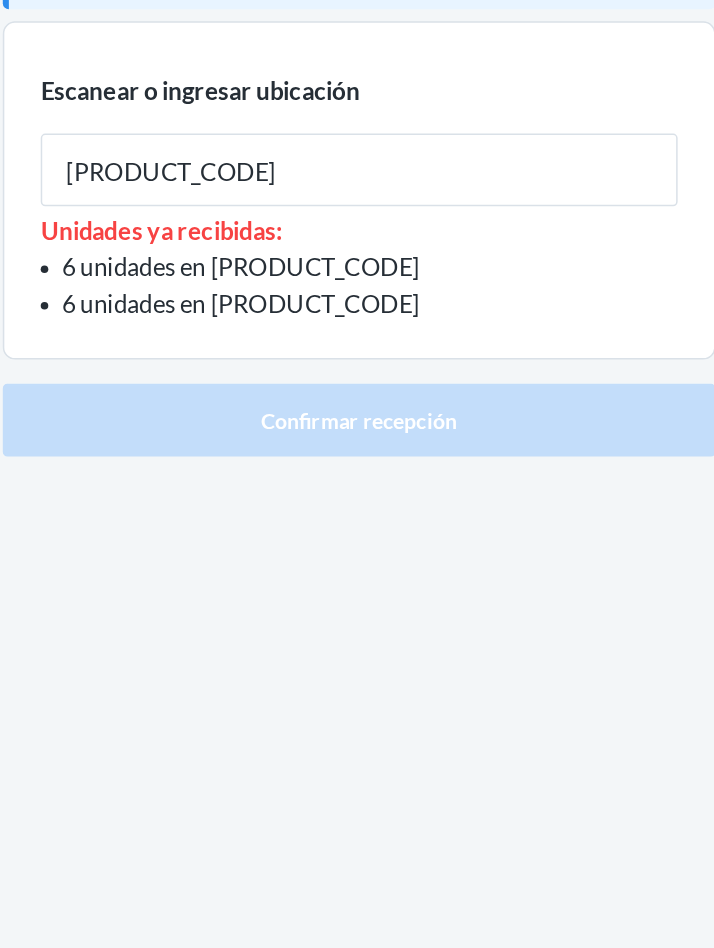 type on "[PRODUCT_CODE]" 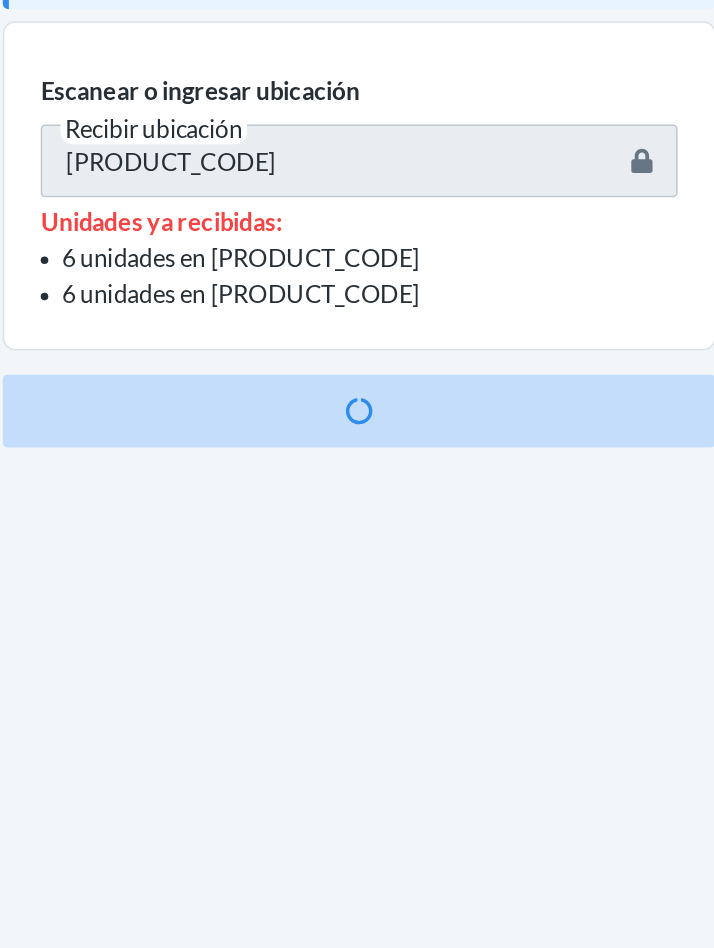 scroll, scrollTop: 105, scrollLeft: 0, axis: vertical 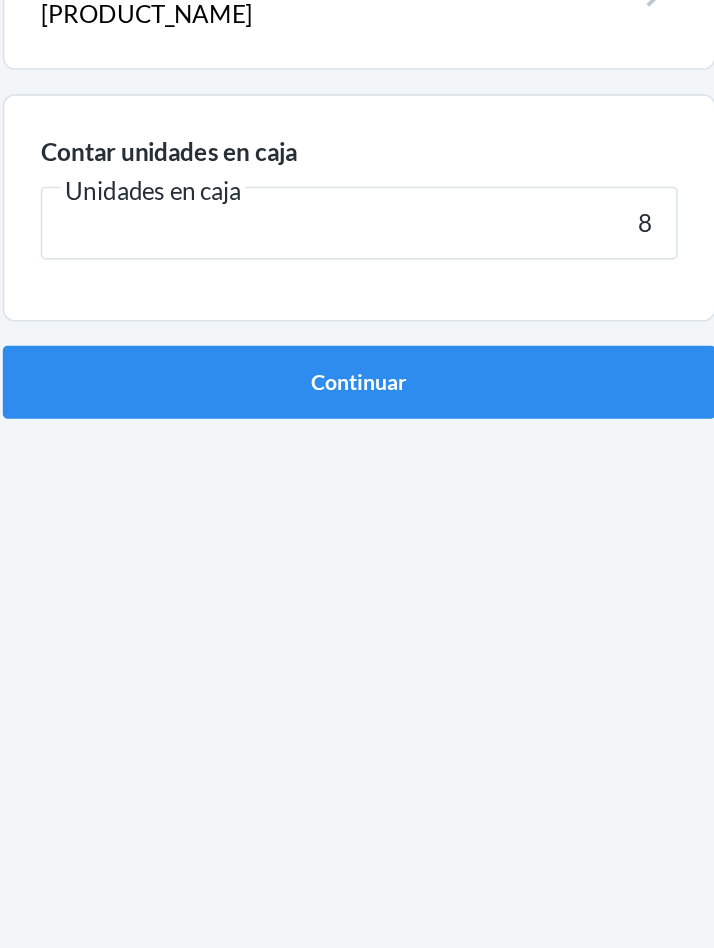 type on "8" 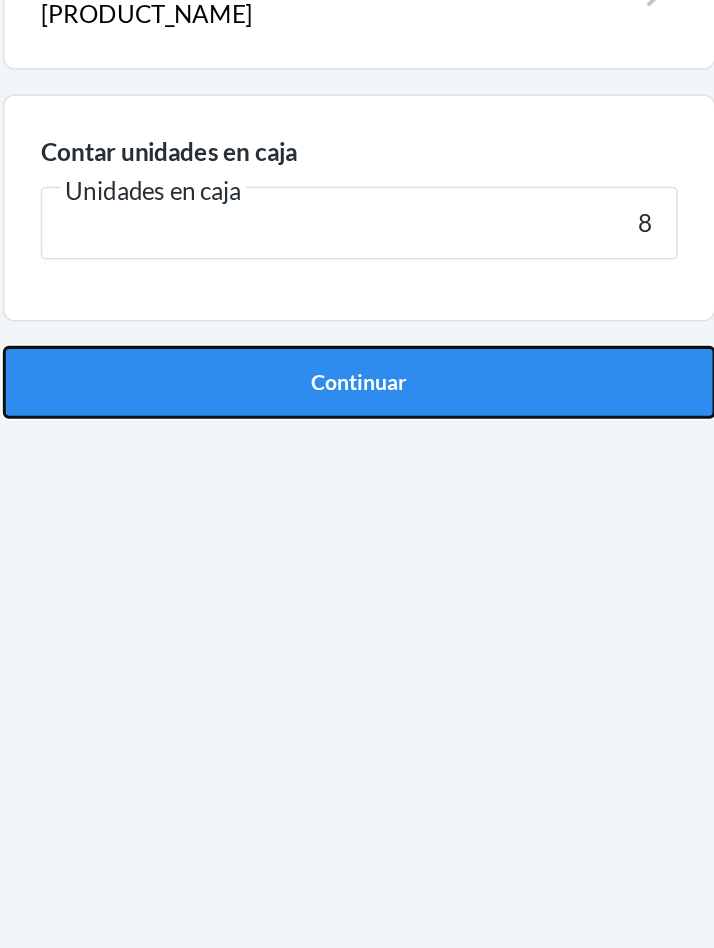 click on "Continuar" at bounding box center (357, 426) 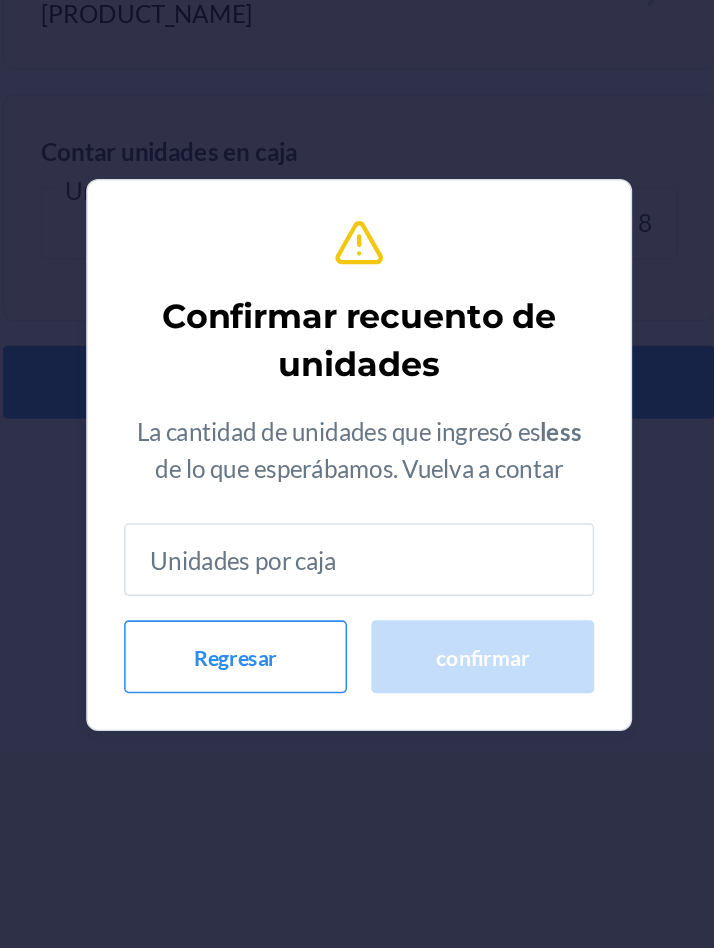 type on "8" 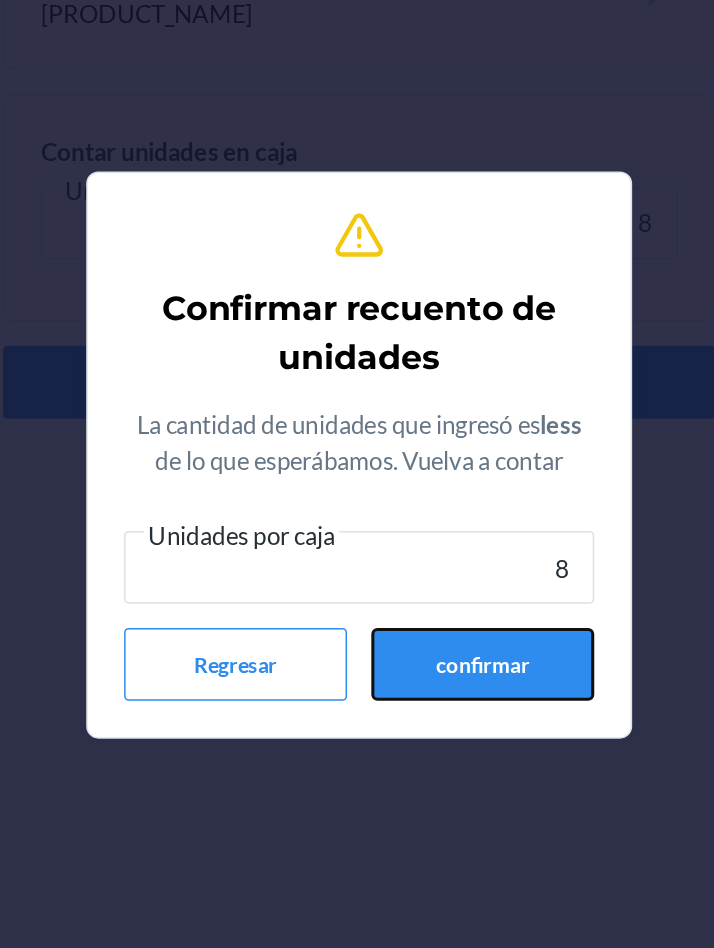 click on "confirmar" at bounding box center [438, 612] 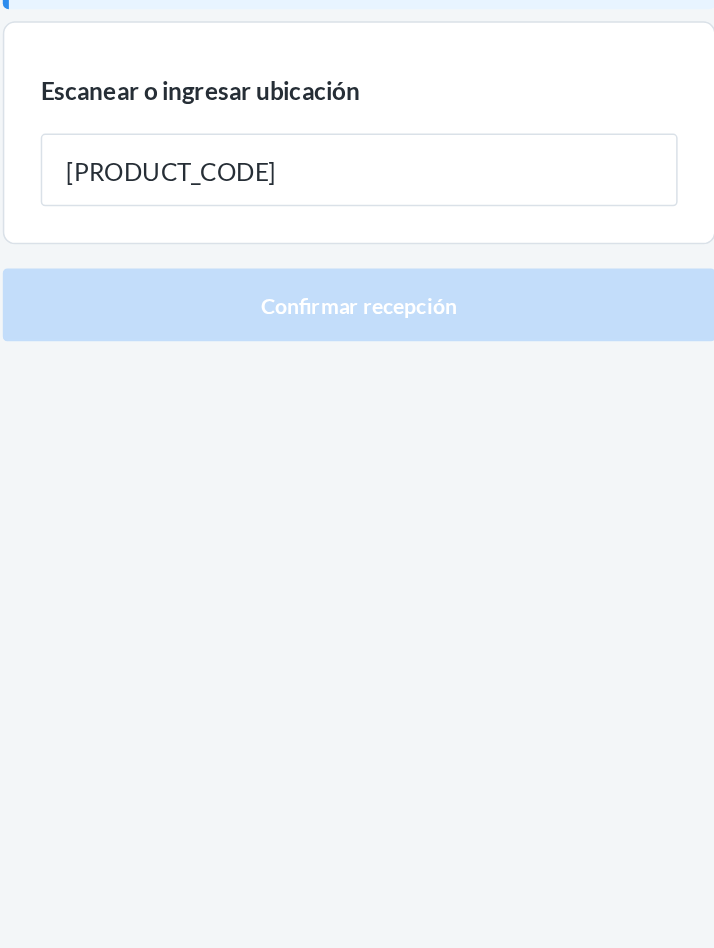 type on "[PRODUCT_CODE]" 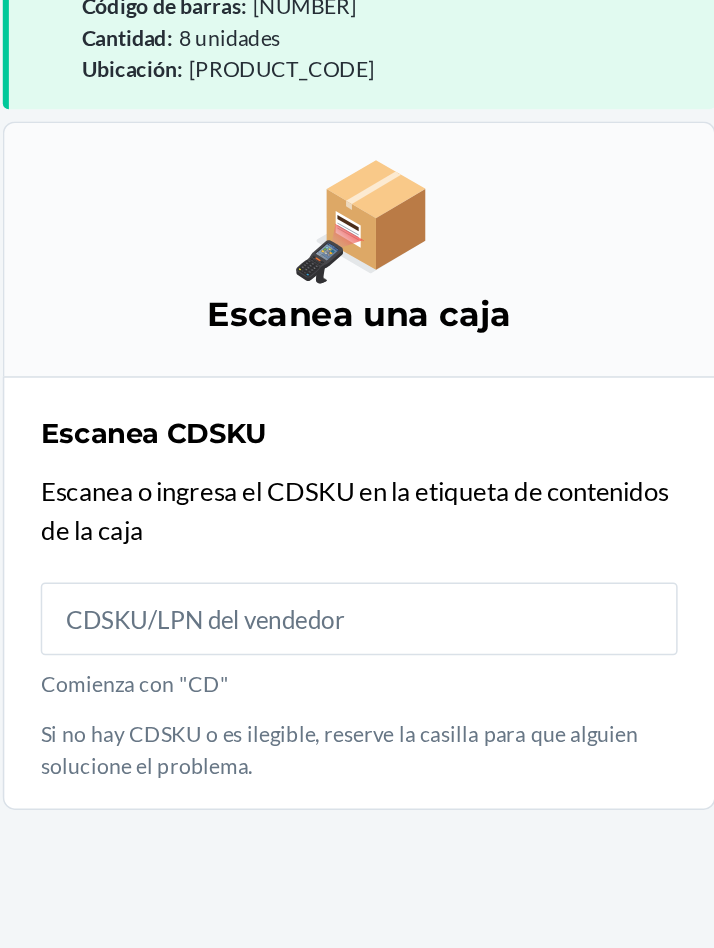 scroll, scrollTop: 105, scrollLeft: 0, axis: vertical 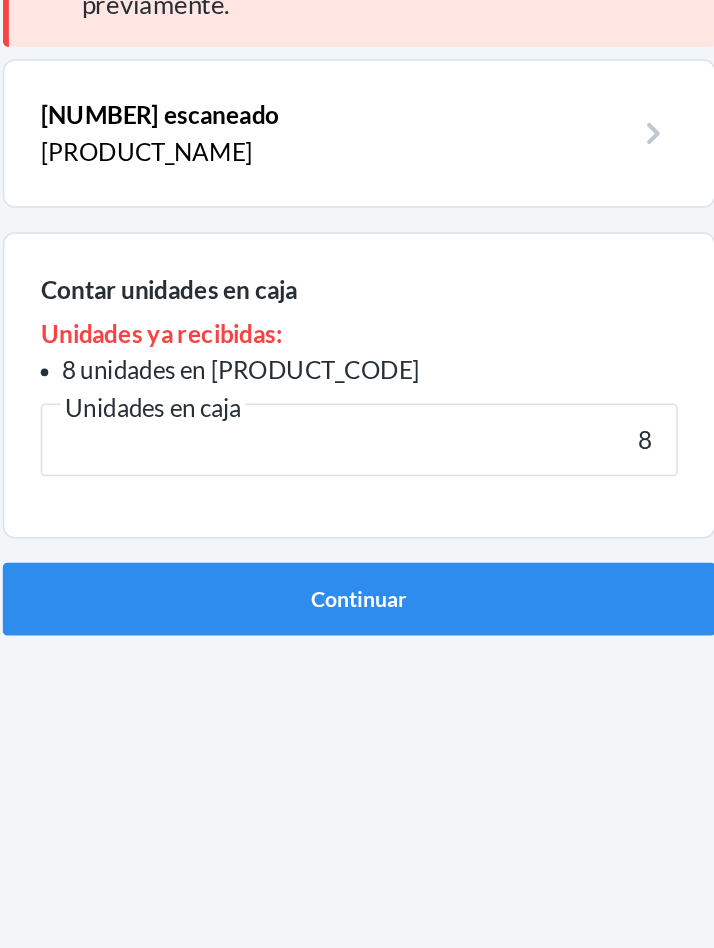 type on "8" 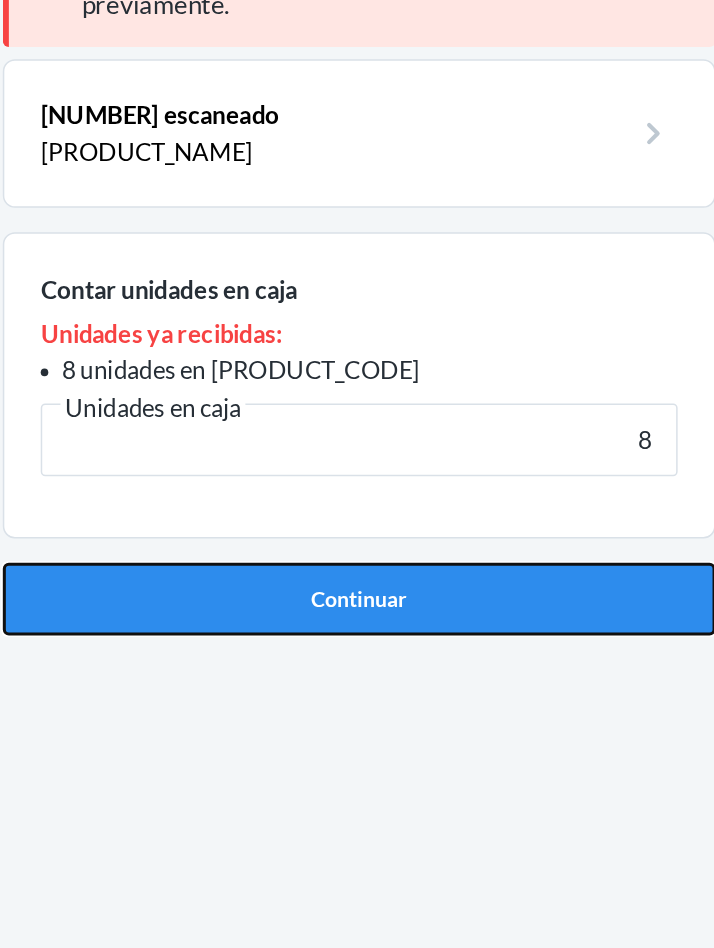 click on "Continuar" at bounding box center (357, 569) 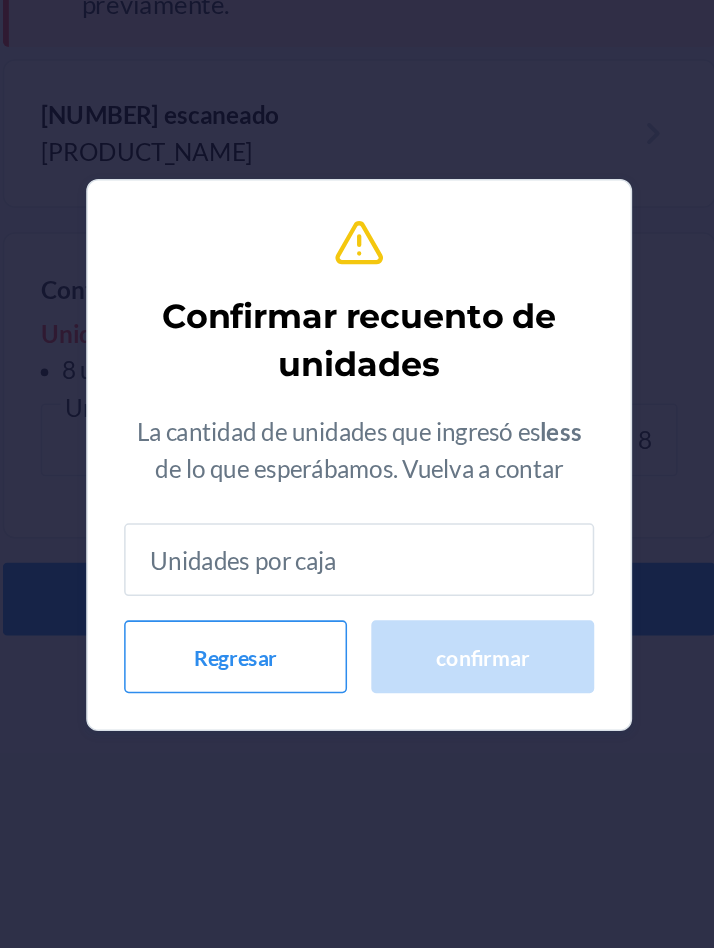 type on "8" 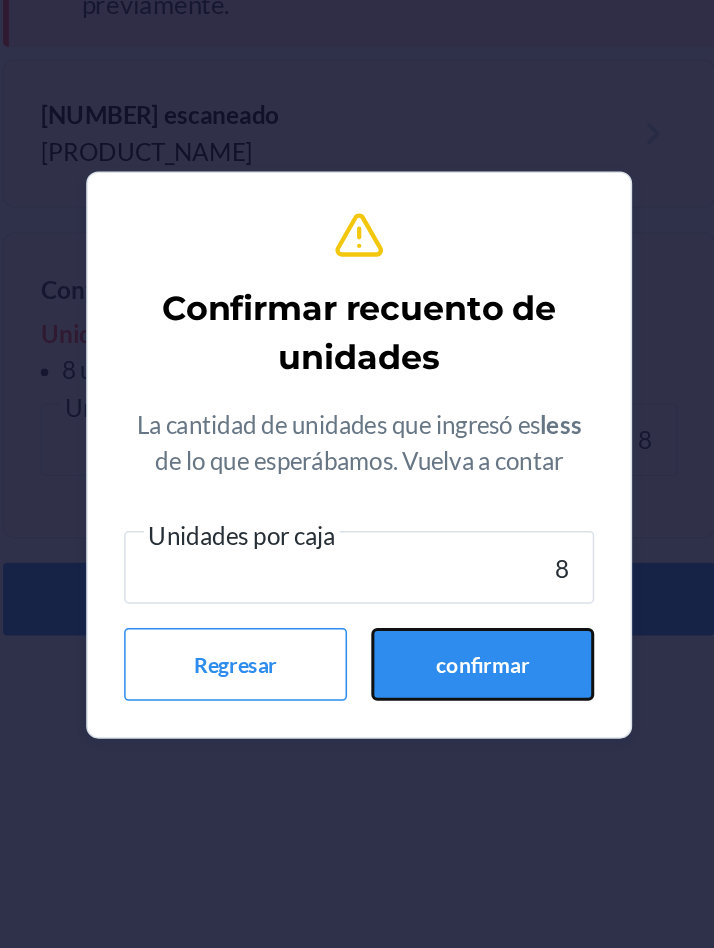 click on "confirmar" at bounding box center (438, 612) 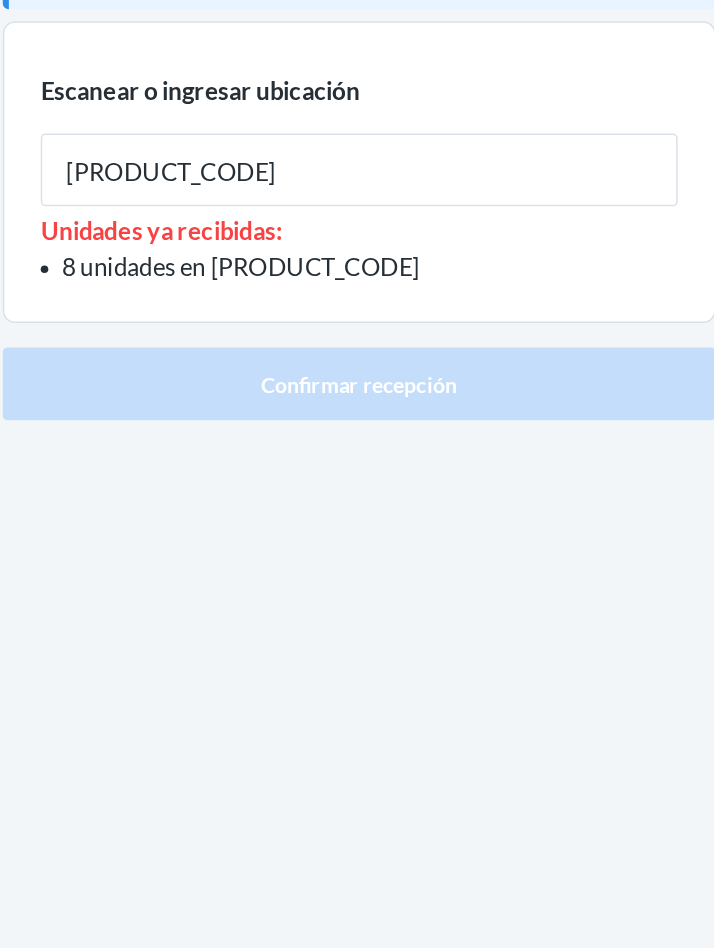 type on "[PRODUCT_CODE]" 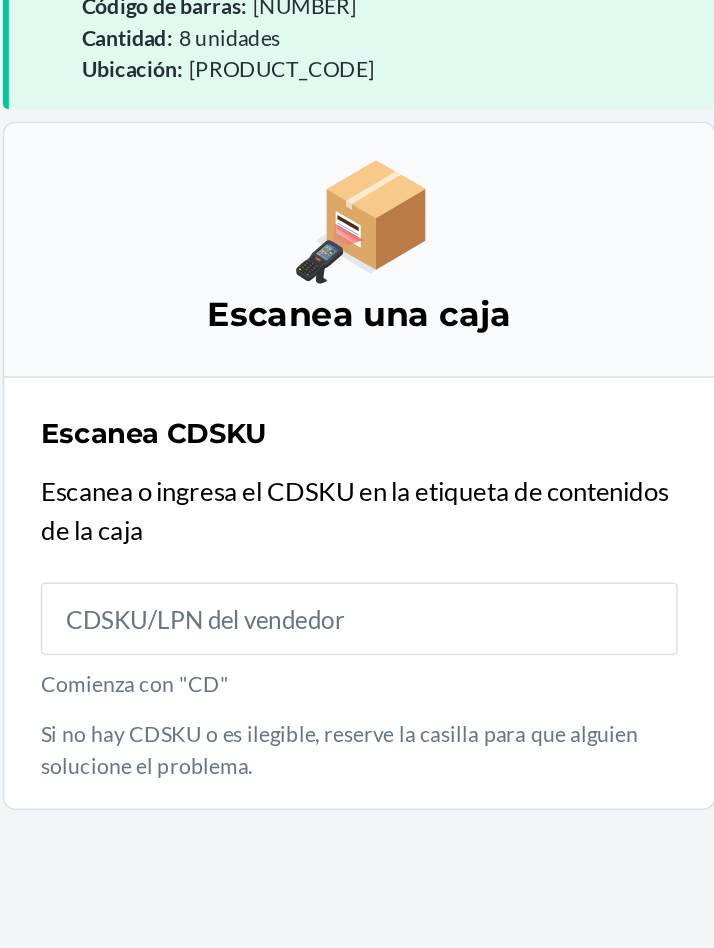 scroll, scrollTop: 105, scrollLeft: 0, axis: vertical 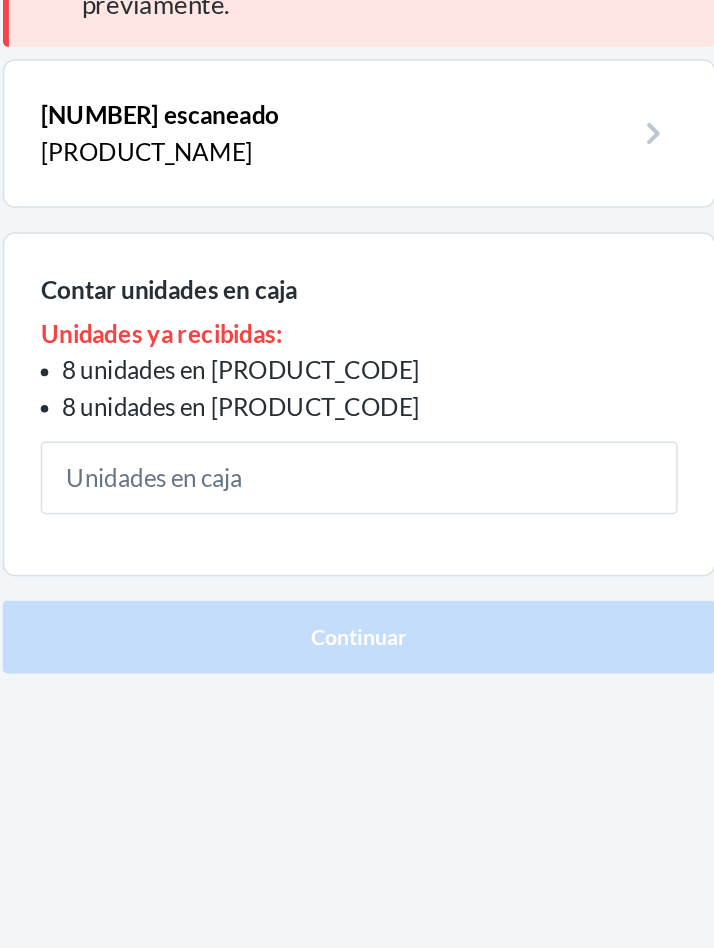 type on "4" 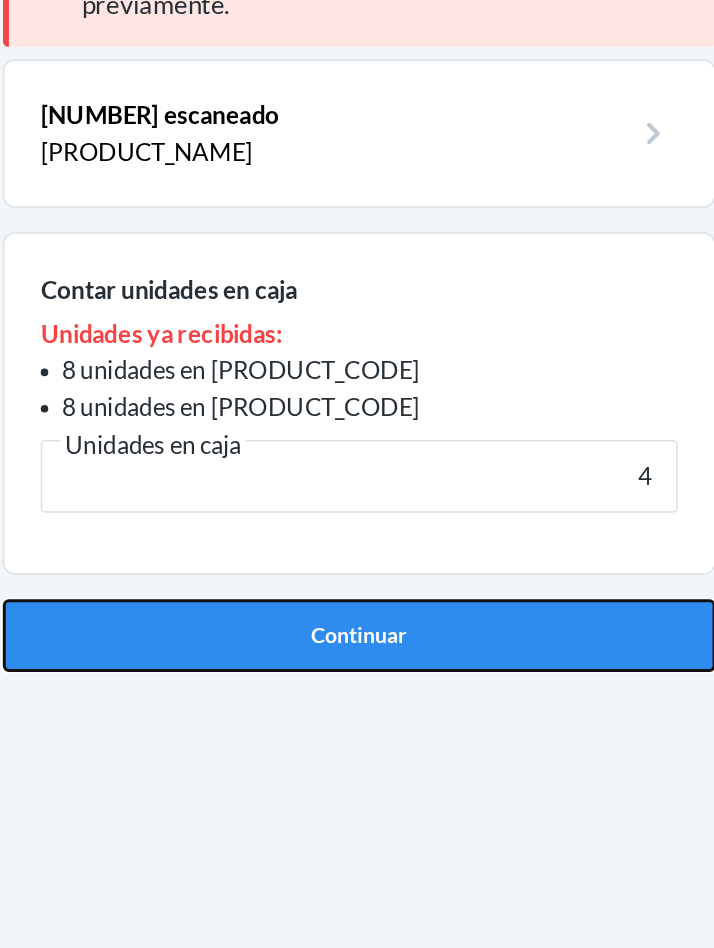 click on "Continuar" at bounding box center (357, 593) 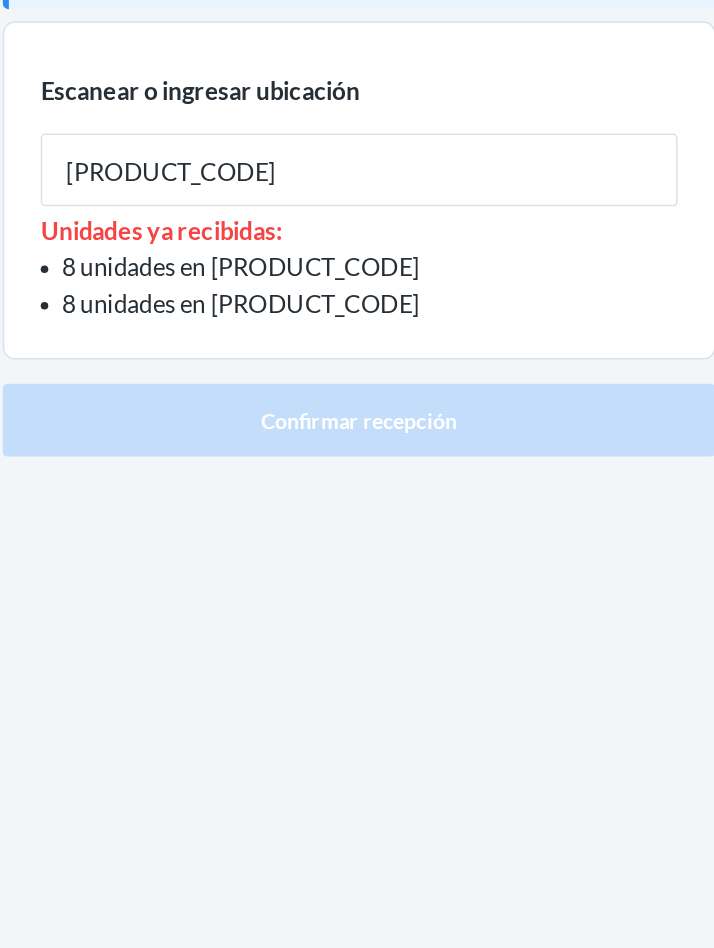 type on "[PRODUCT_CODE]" 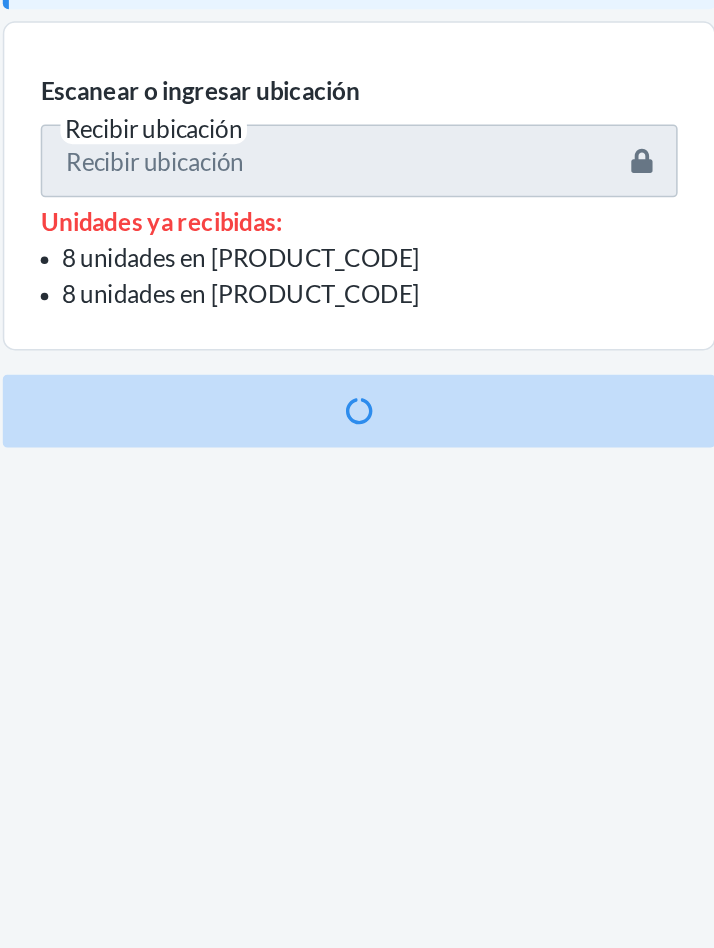 scroll, scrollTop: 105, scrollLeft: 0, axis: vertical 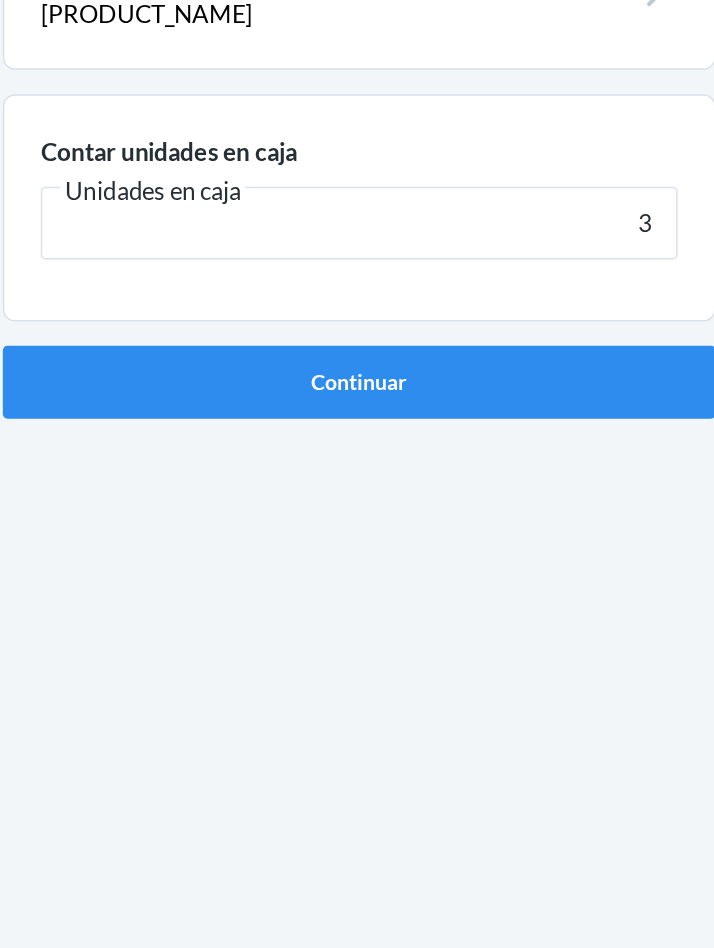 type on "3" 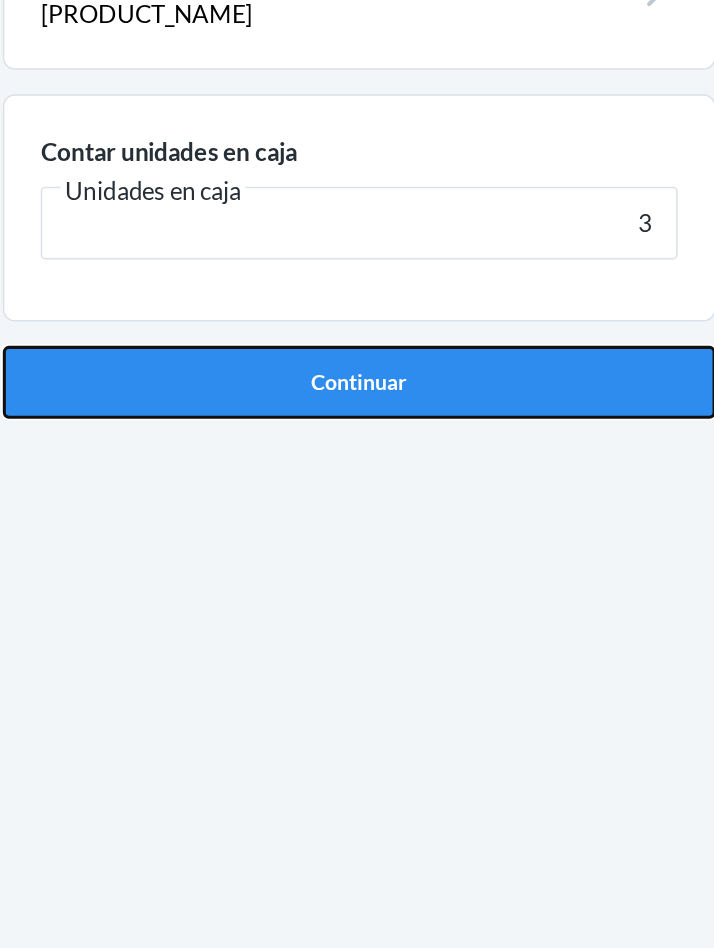 click on "Continuar" at bounding box center (357, 426) 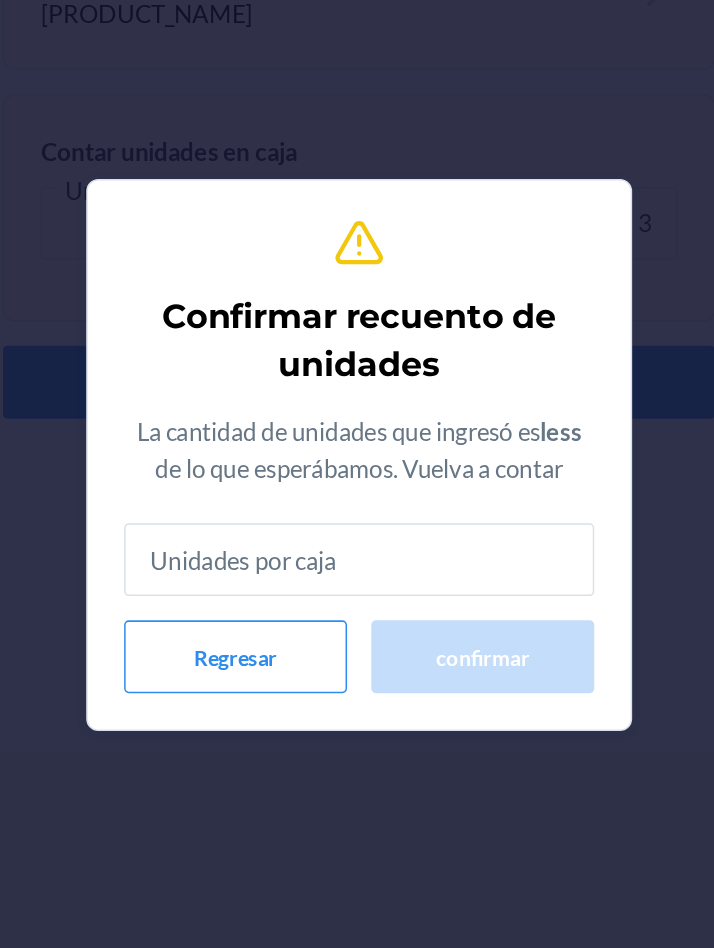type on "3" 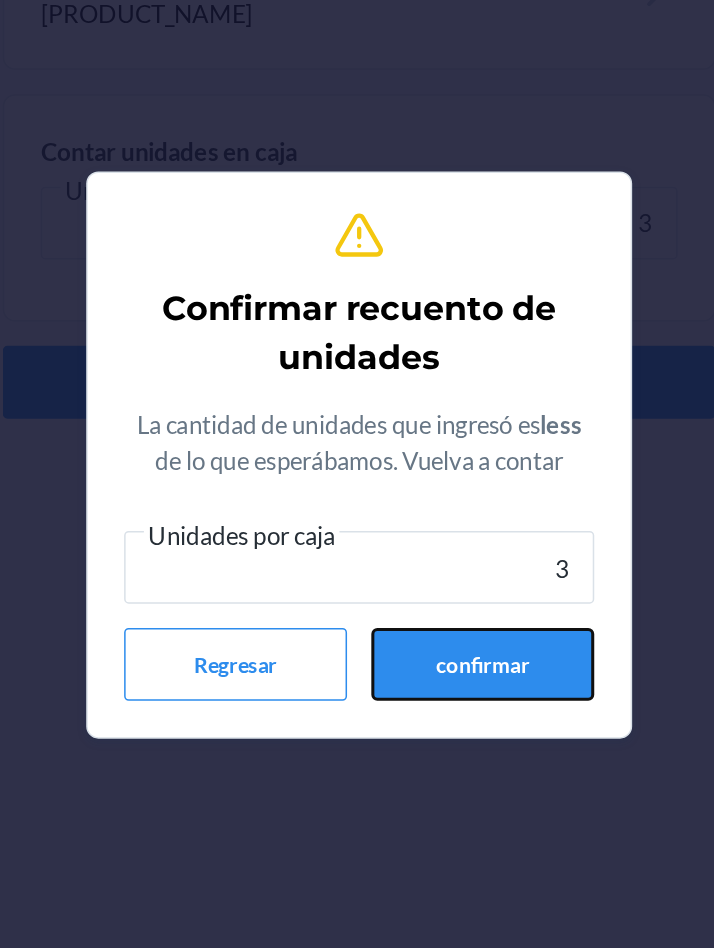 click on "confirmar" at bounding box center (438, 612) 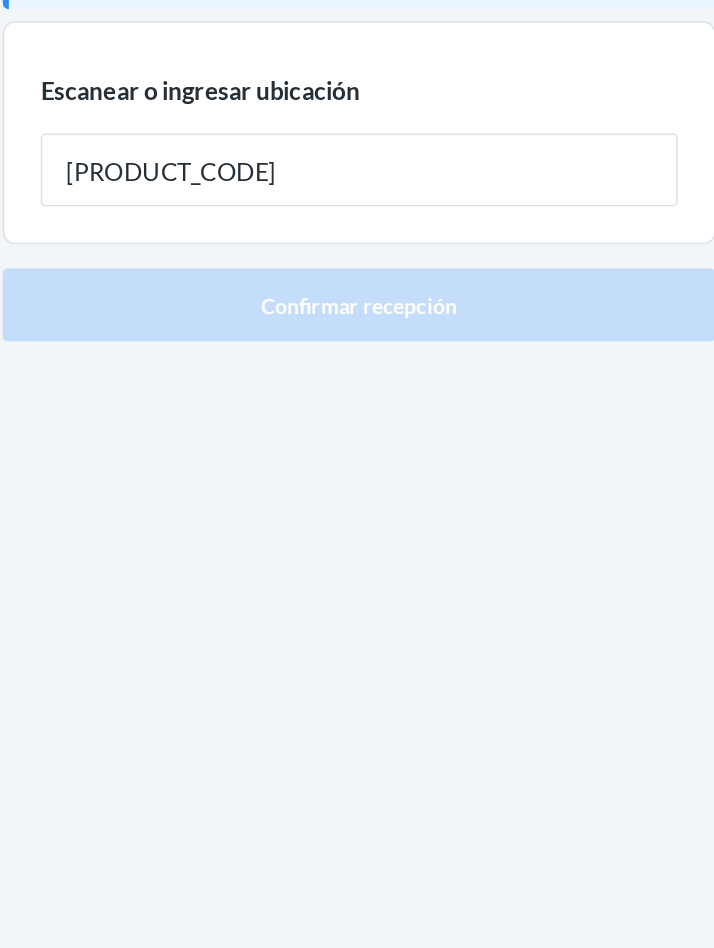 type on "[PRODUCT_CODE]" 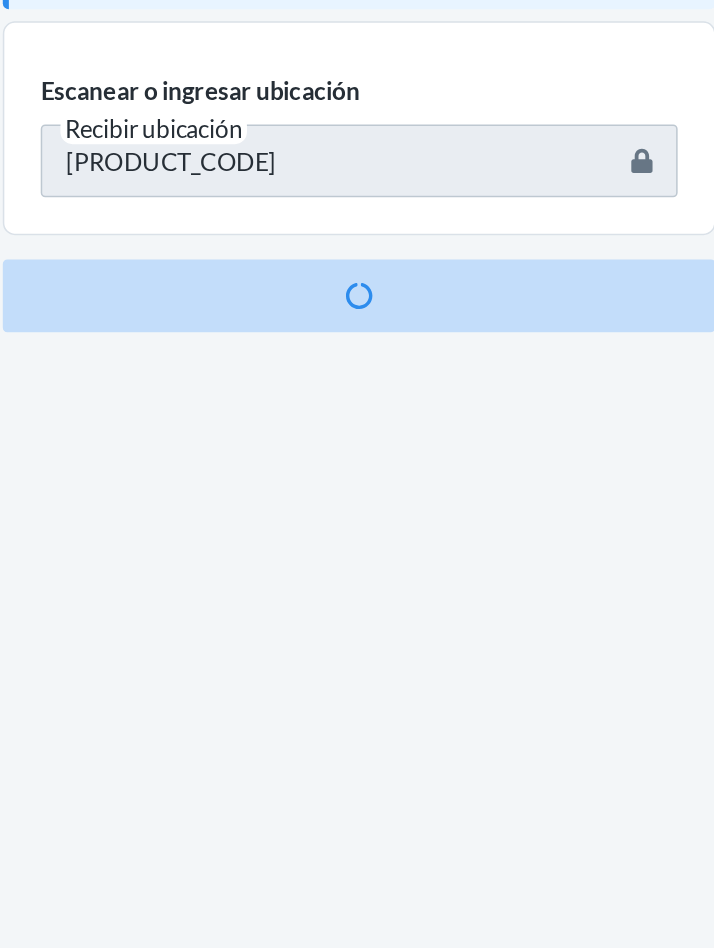 scroll, scrollTop: 105, scrollLeft: 0, axis: vertical 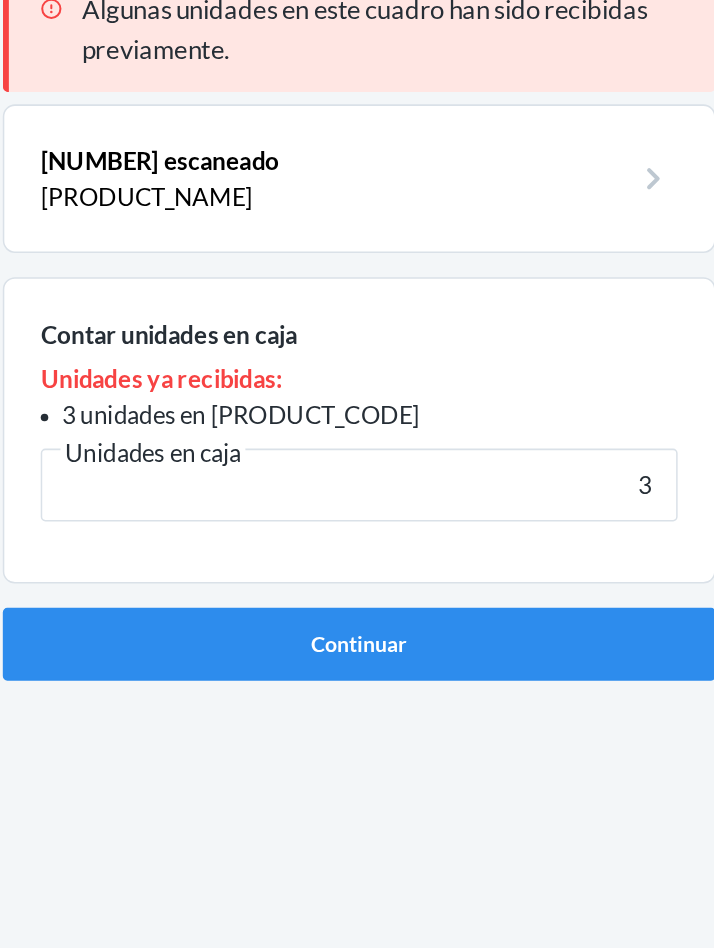 type on "3" 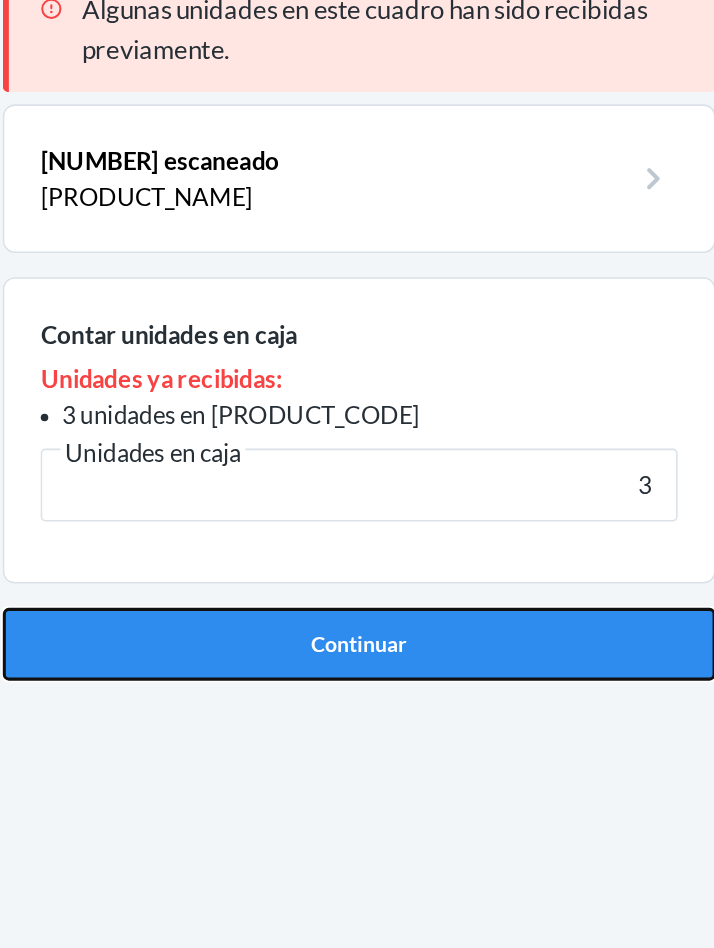 click on "Continuar" at bounding box center [357, 569] 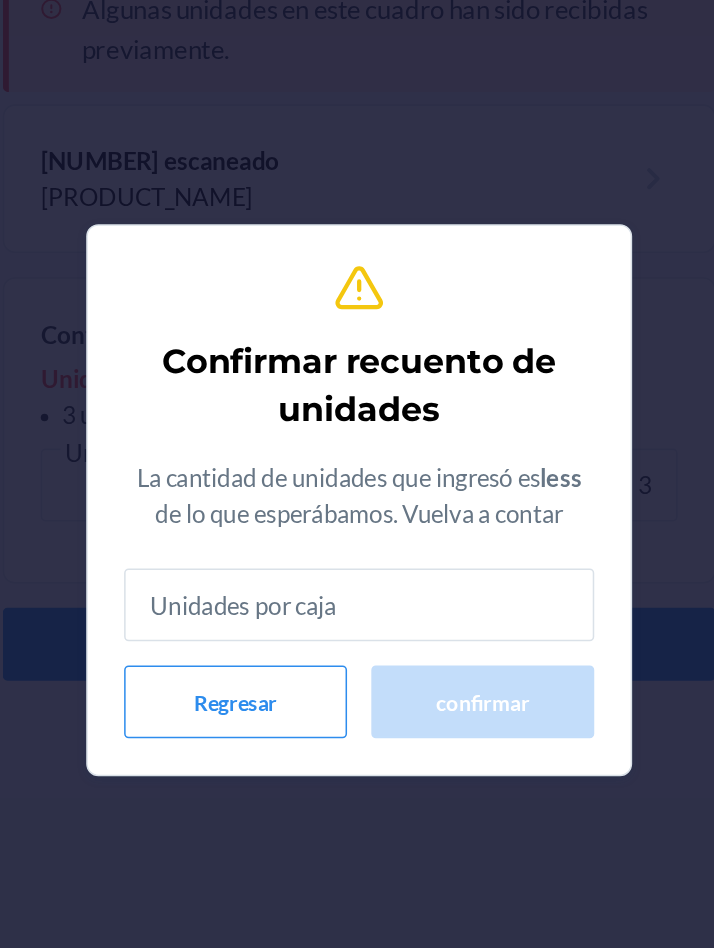 type on "3" 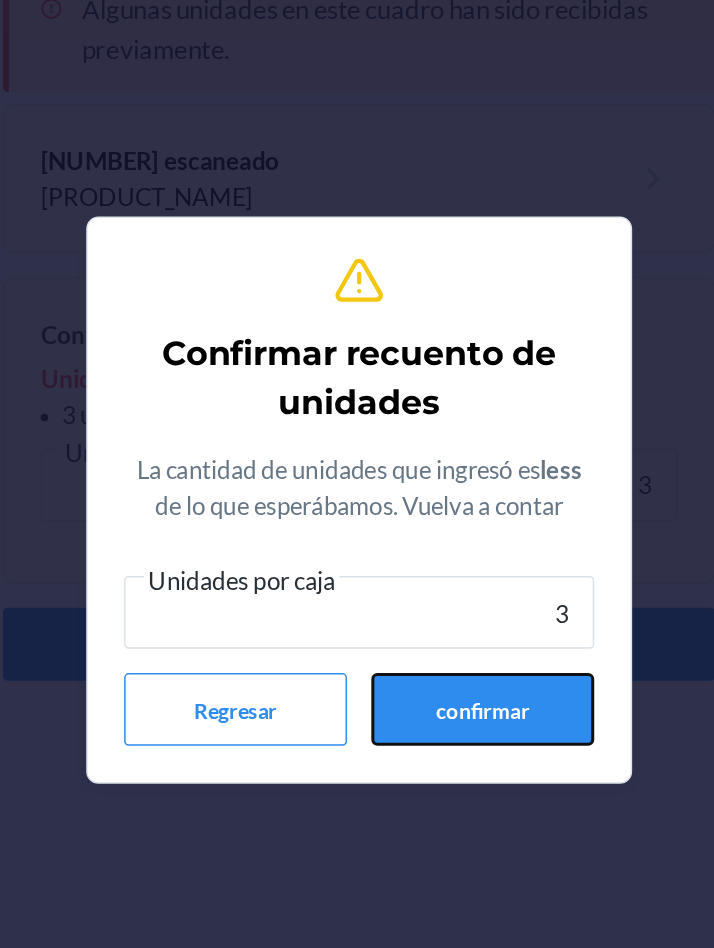 click on "confirmar" at bounding box center [438, 612] 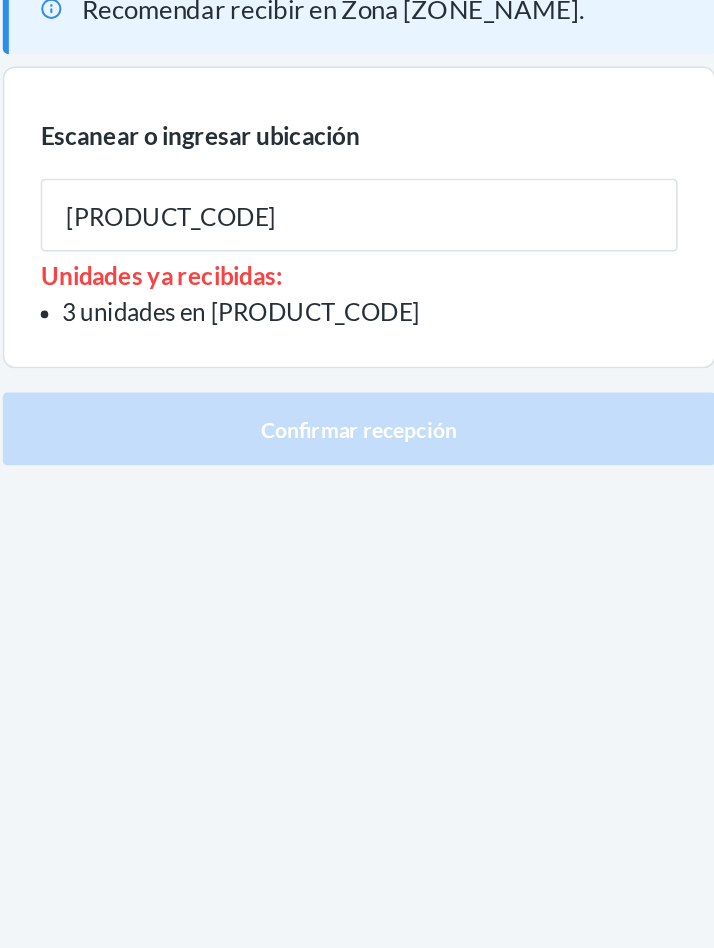 type on "[PRODUCT_CODE]" 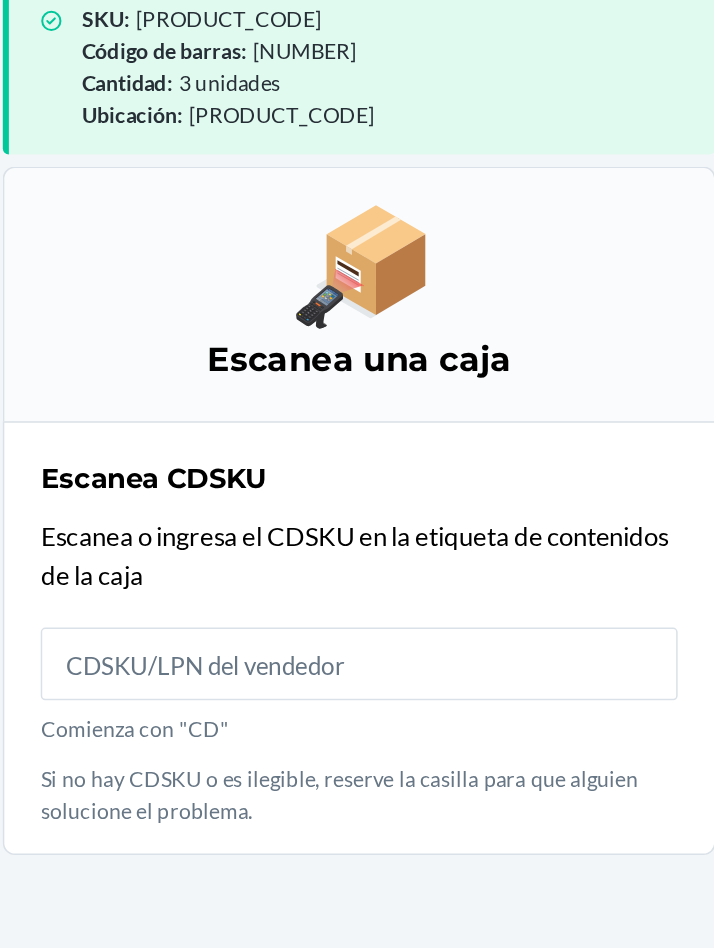 scroll, scrollTop: 105, scrollLeft: 0, axis: vertical 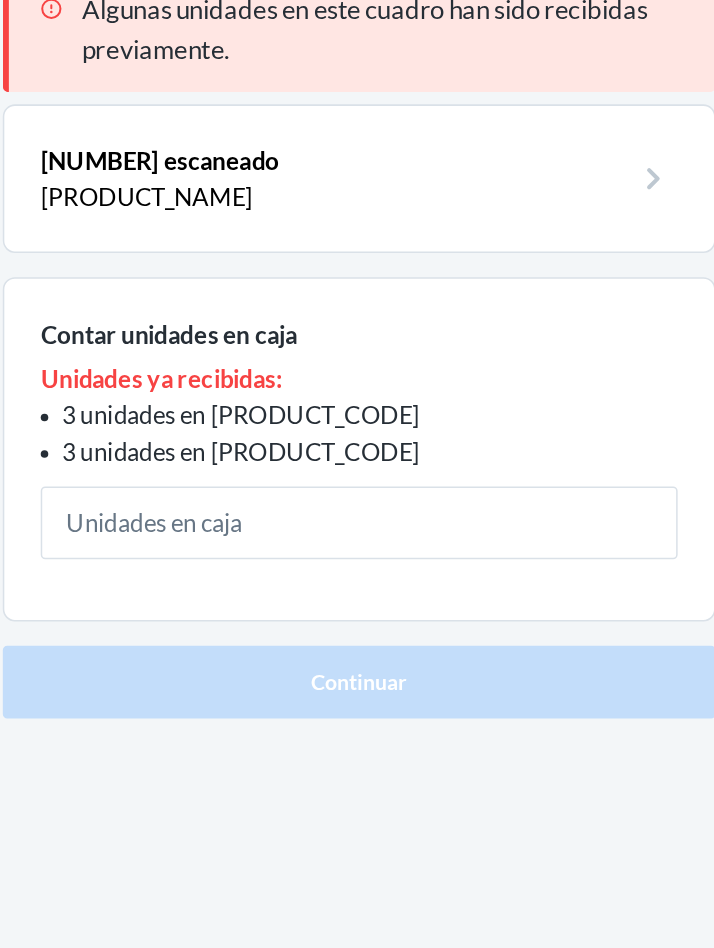 type on "2" 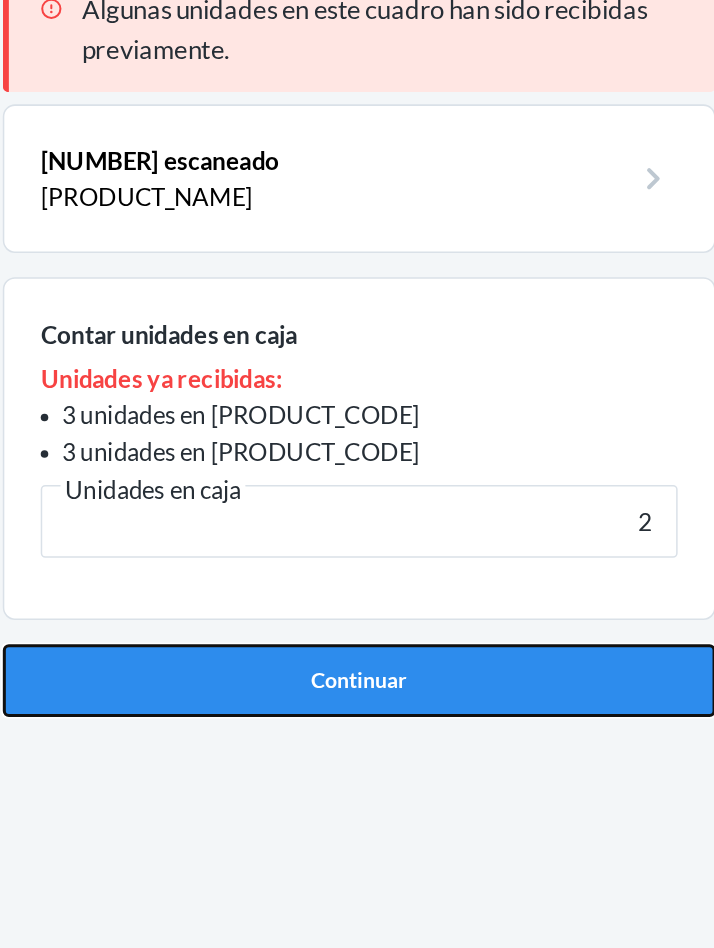 click on "Continuar" at bounding box center (357, 593) 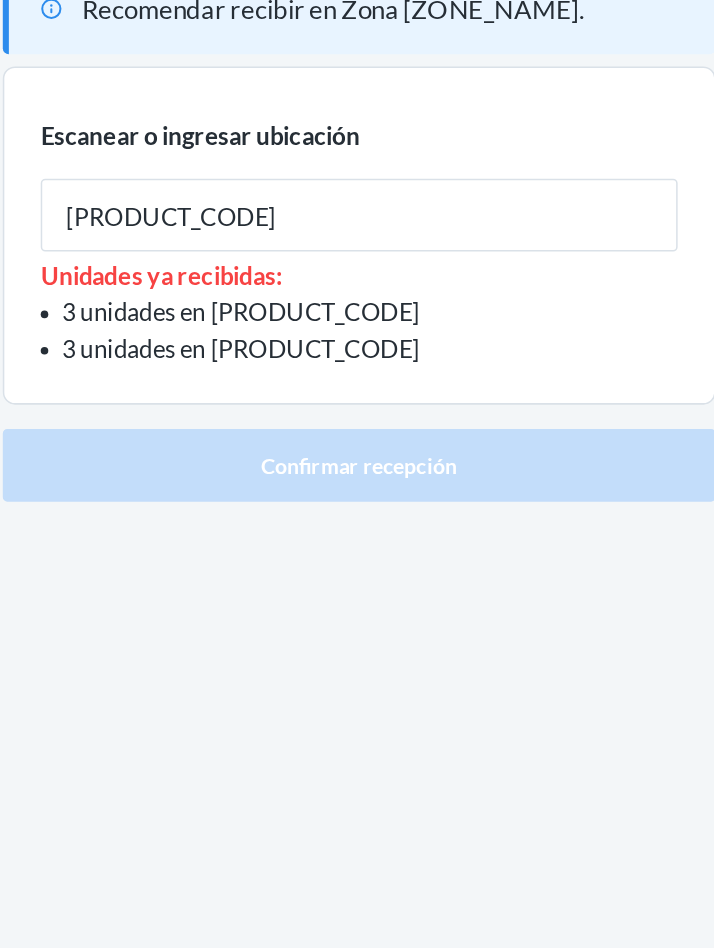 type on "[PRODUCT_CODE]" 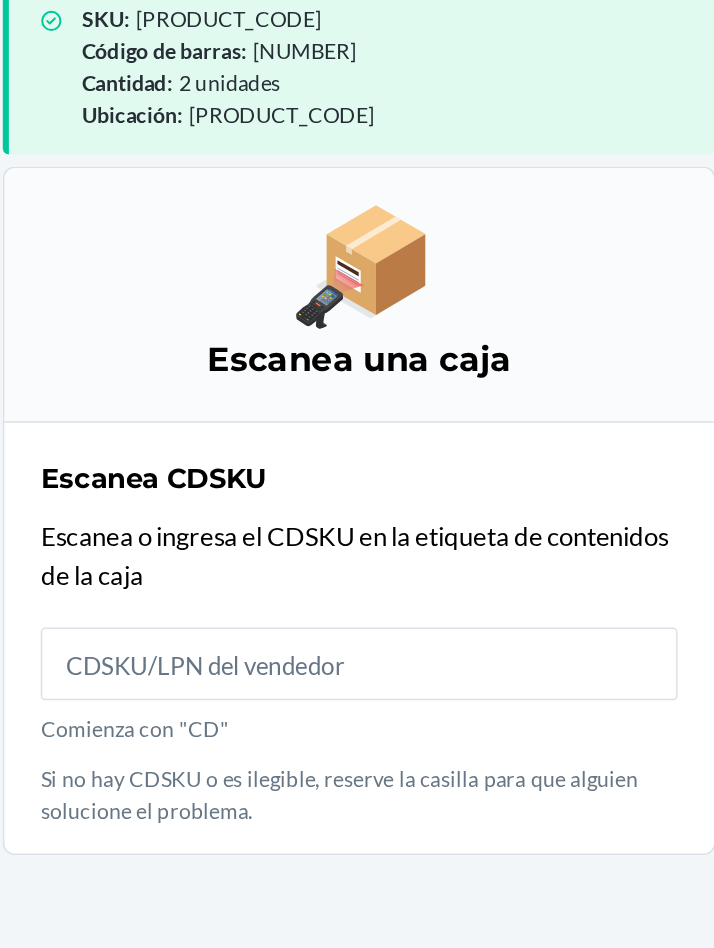 scroll, scrollTop: 105, scrollLeft: 0, axis: vertical 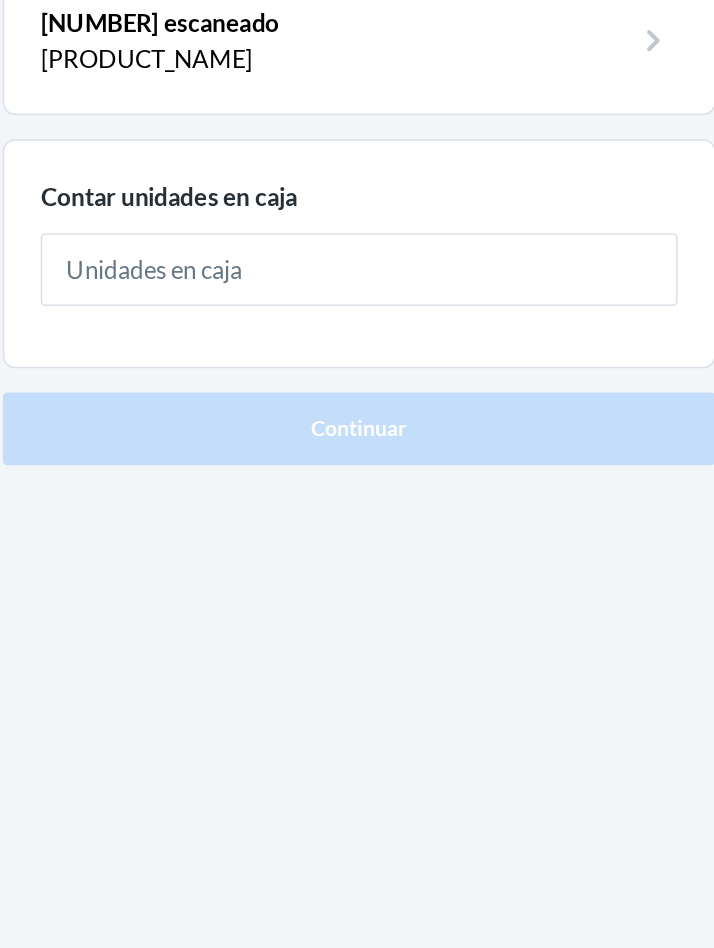type on "8" 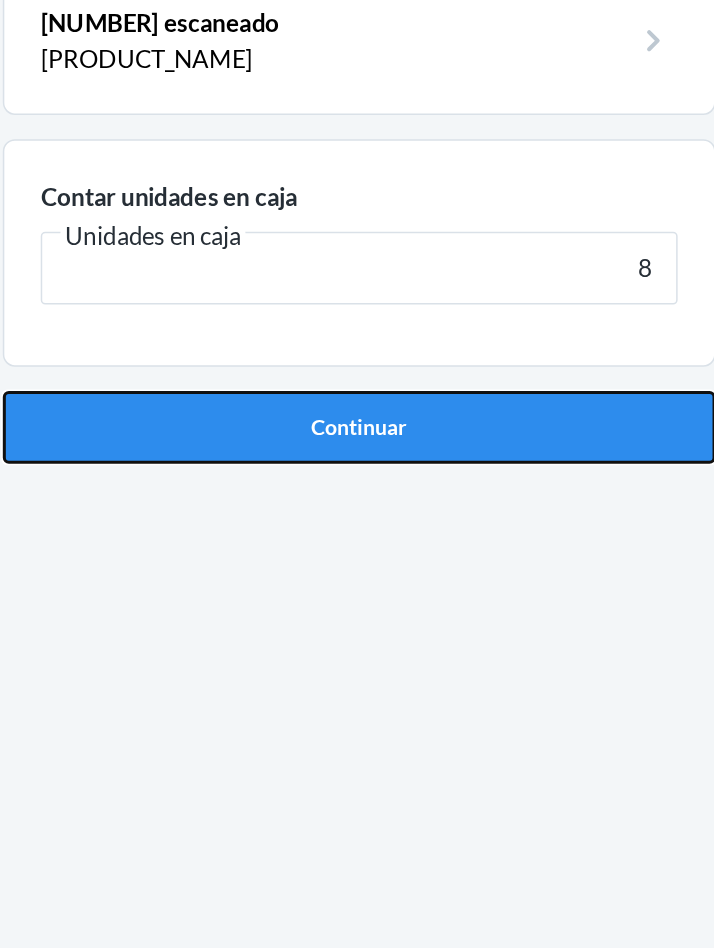 click on "Continuar" at bounding box center (357, 426) 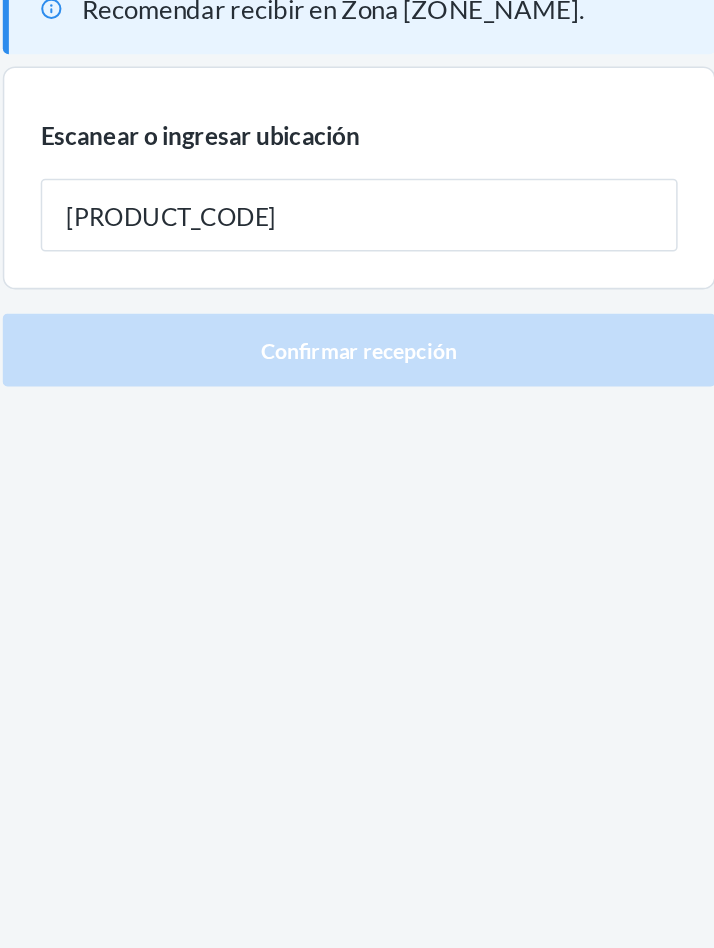 type on "[PRODUCT_CODE]" 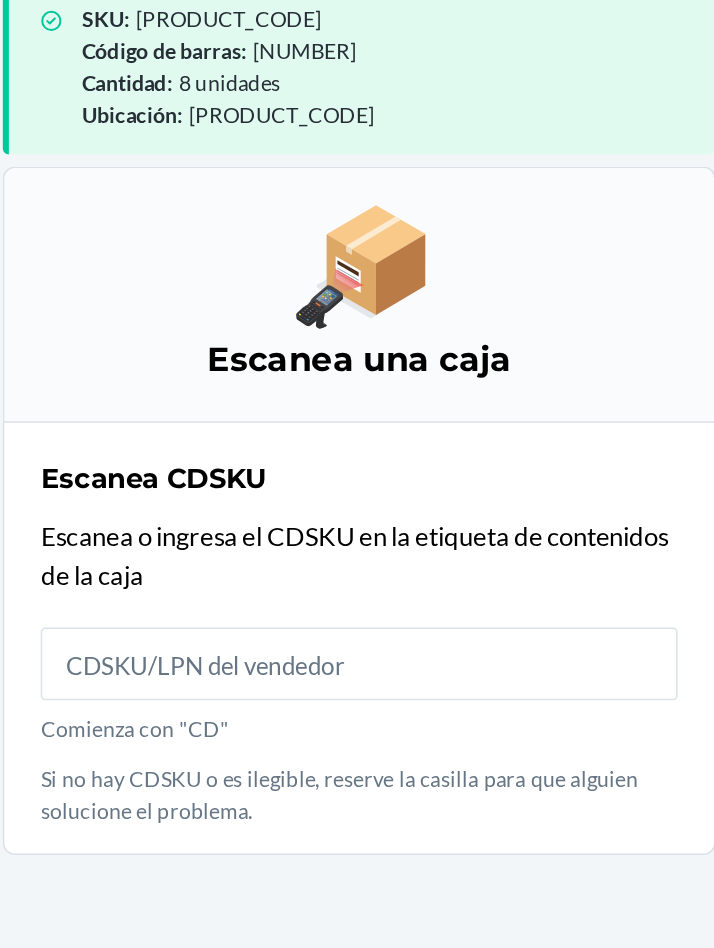 scroll, scrollTop: 105, scrollLeft: 0, axis: vertical 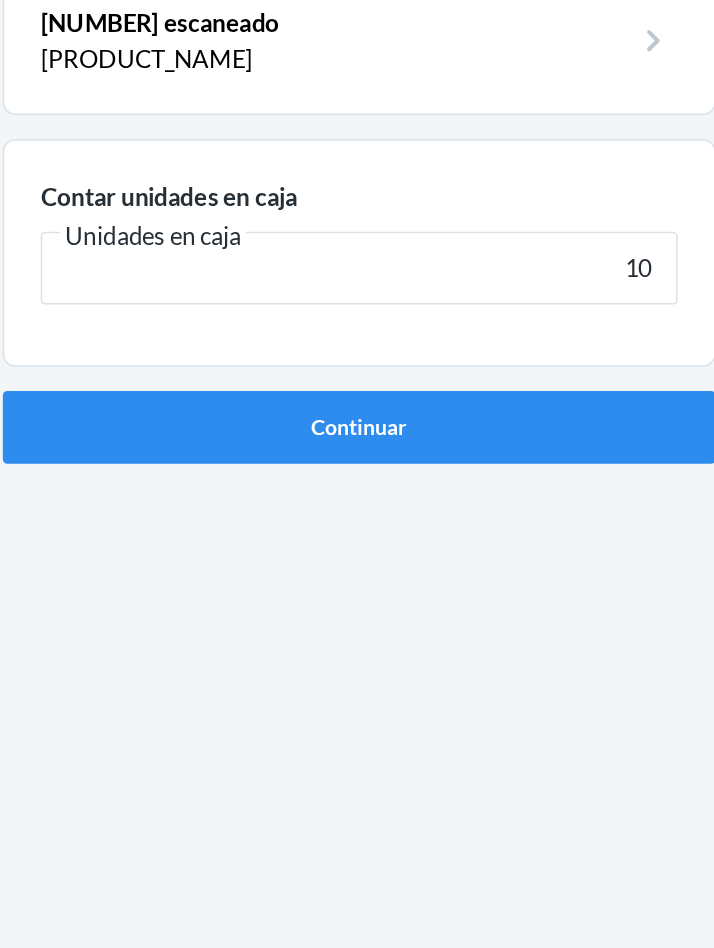 type on "10" 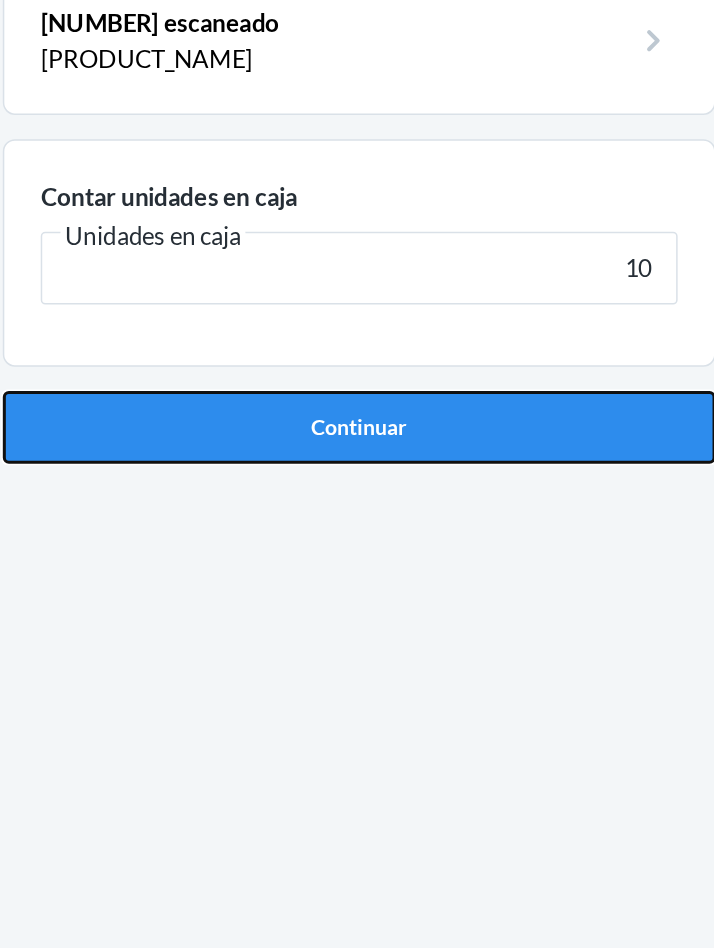 click on "Continuar" at bounding box center [357, 426] 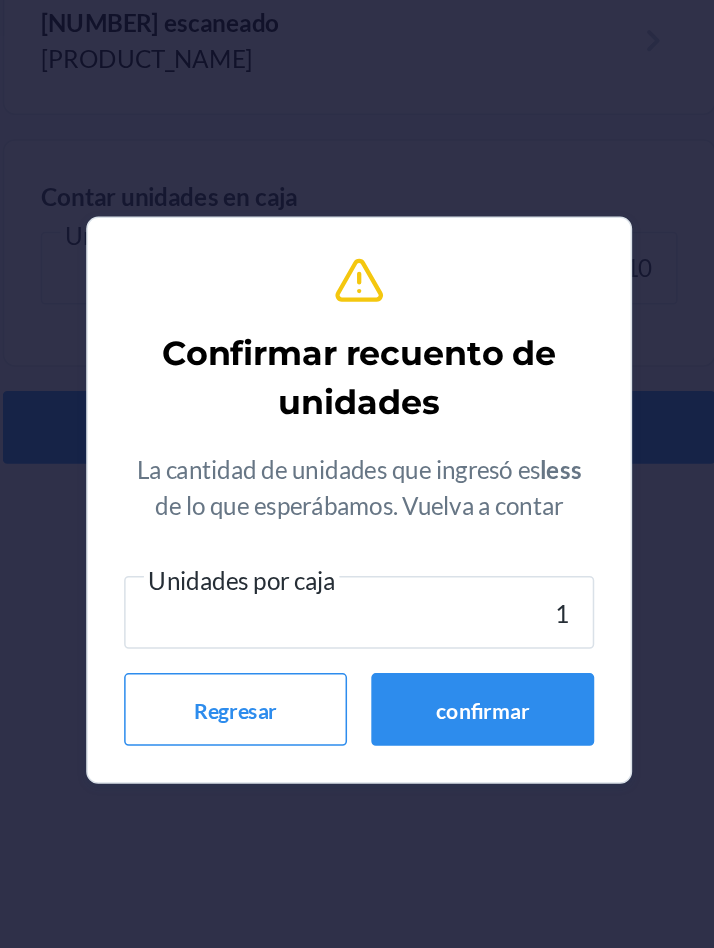 type on "10" 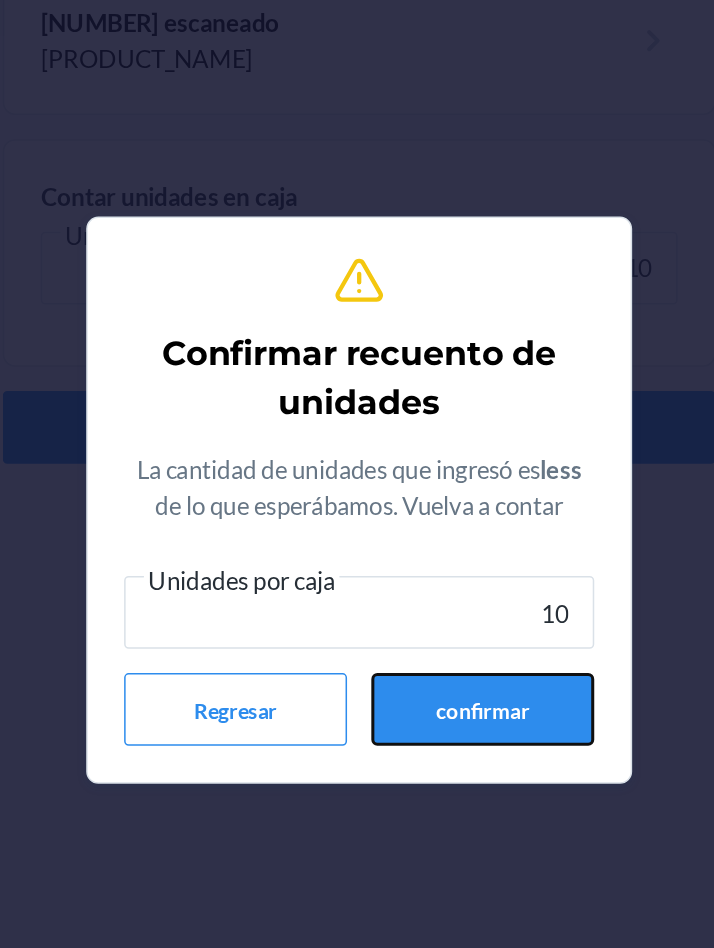click on "confirmar" at bounding box center [438, 612] 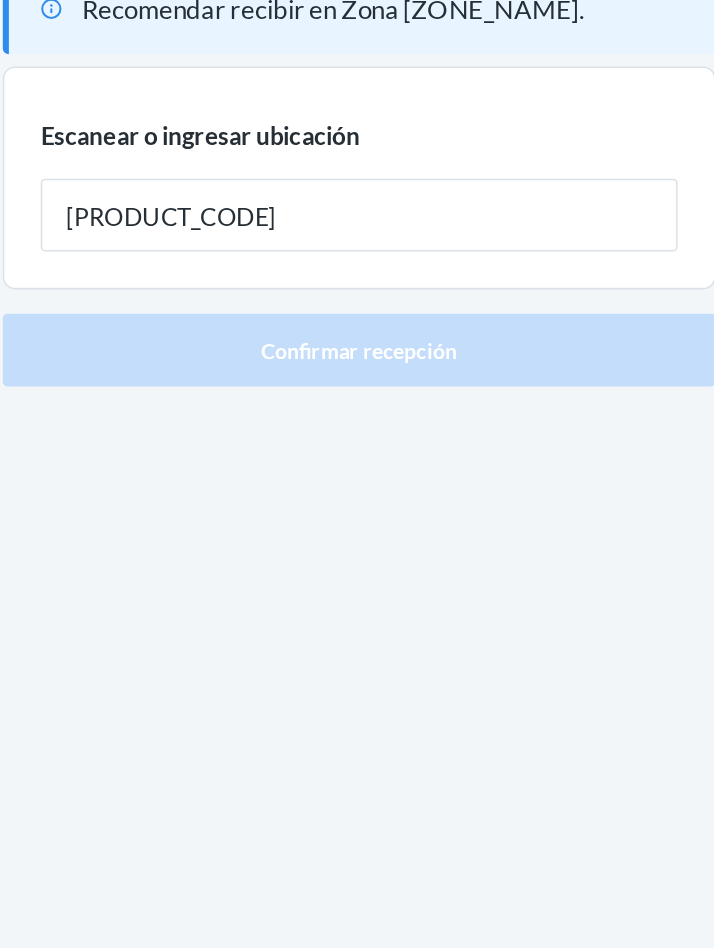 type on "[PRODUCT_CODE]" 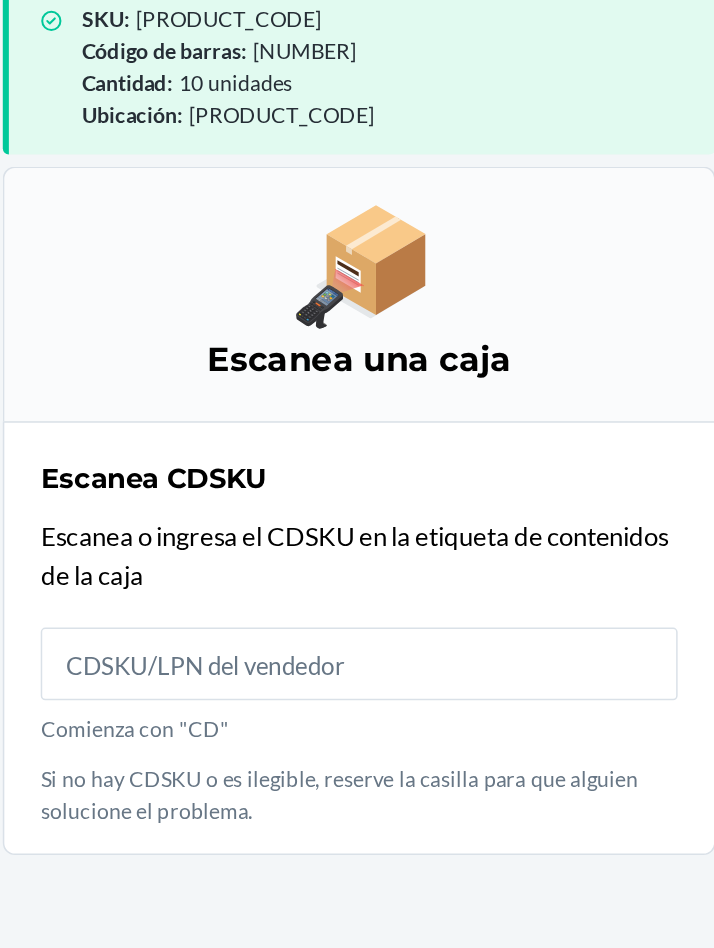 scroll, scrollTop: 105, scrollLeft: 0, axis: vertical 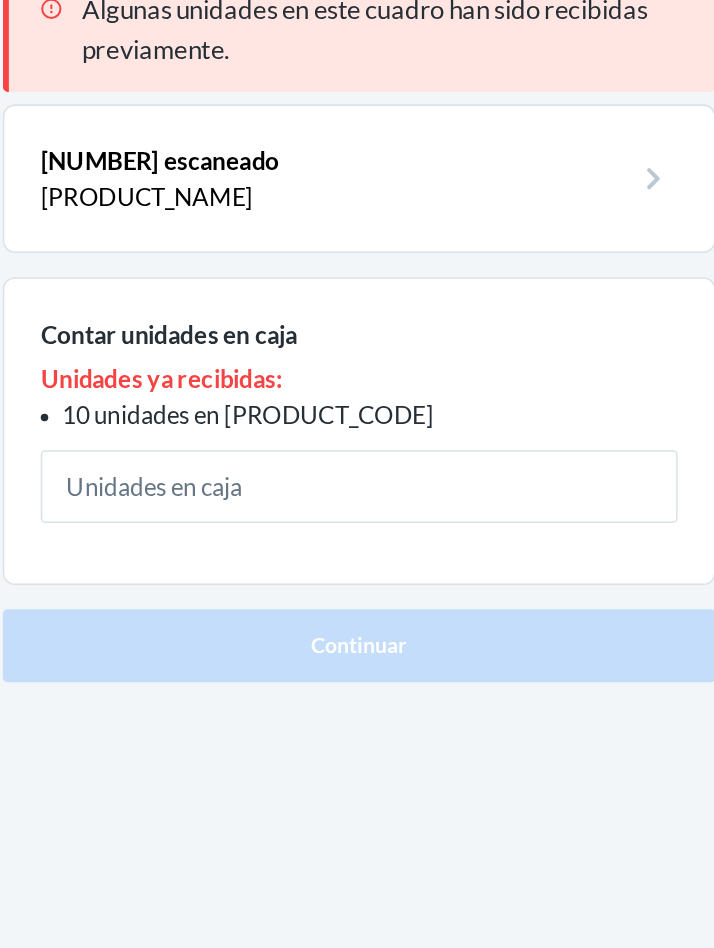 type on "6" 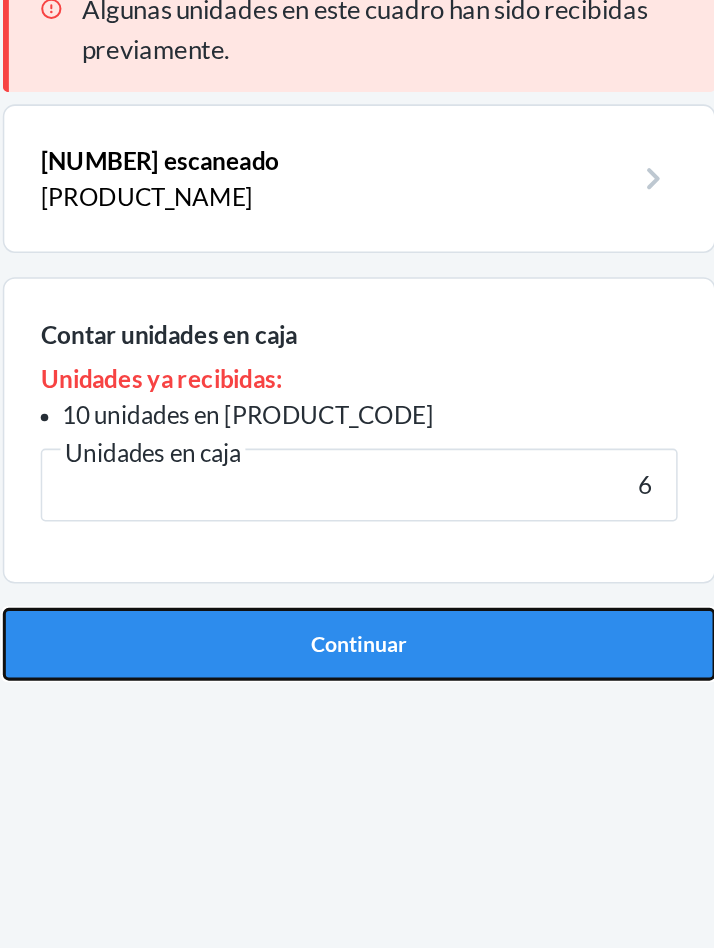 click on "Continuar" at bounding box center [357, 569] 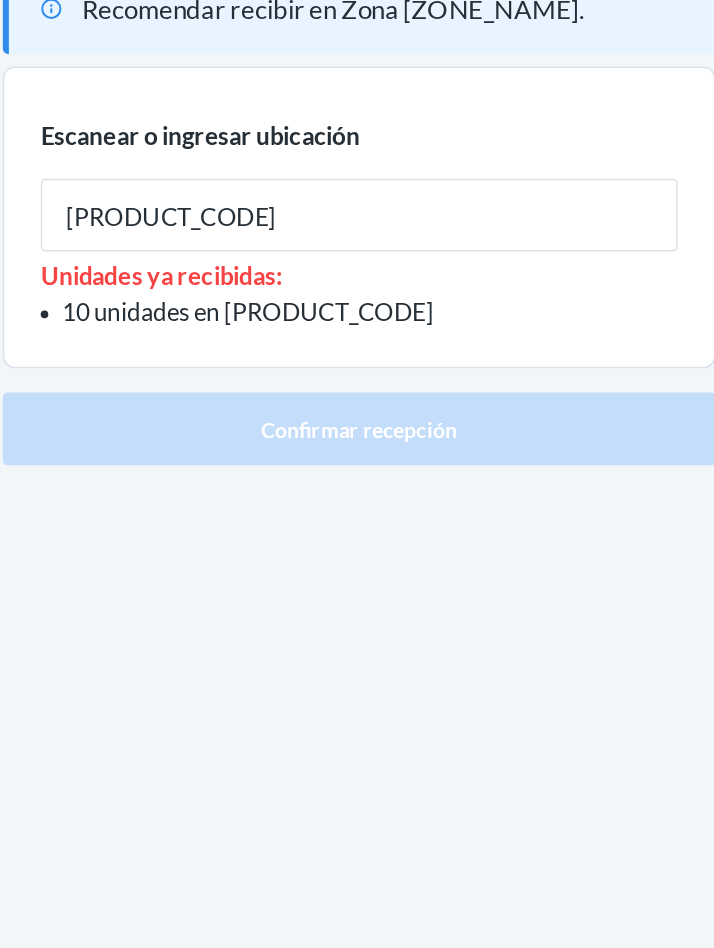 type on "[PRODUCT_CODE]" 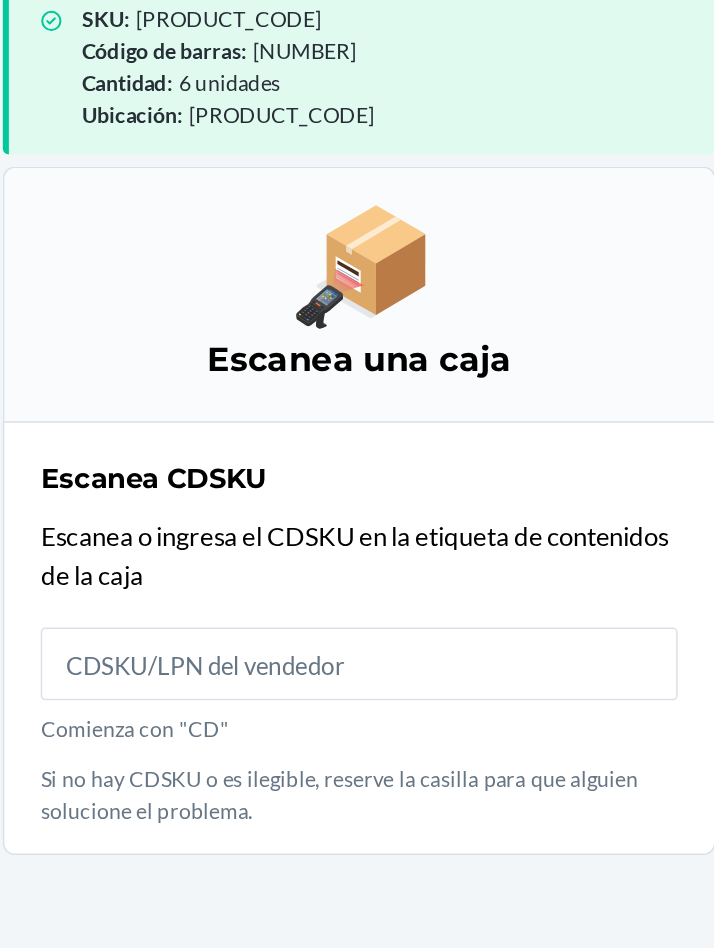 scroll, scrollTop: 105, scrollLeft: 0, axis: vertical 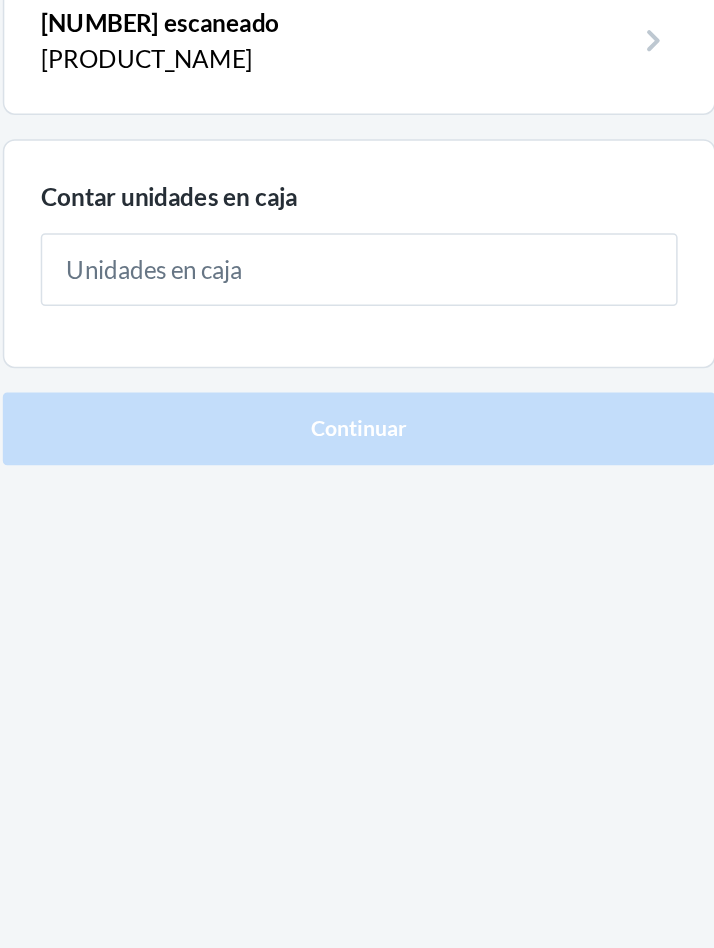 type on "1" 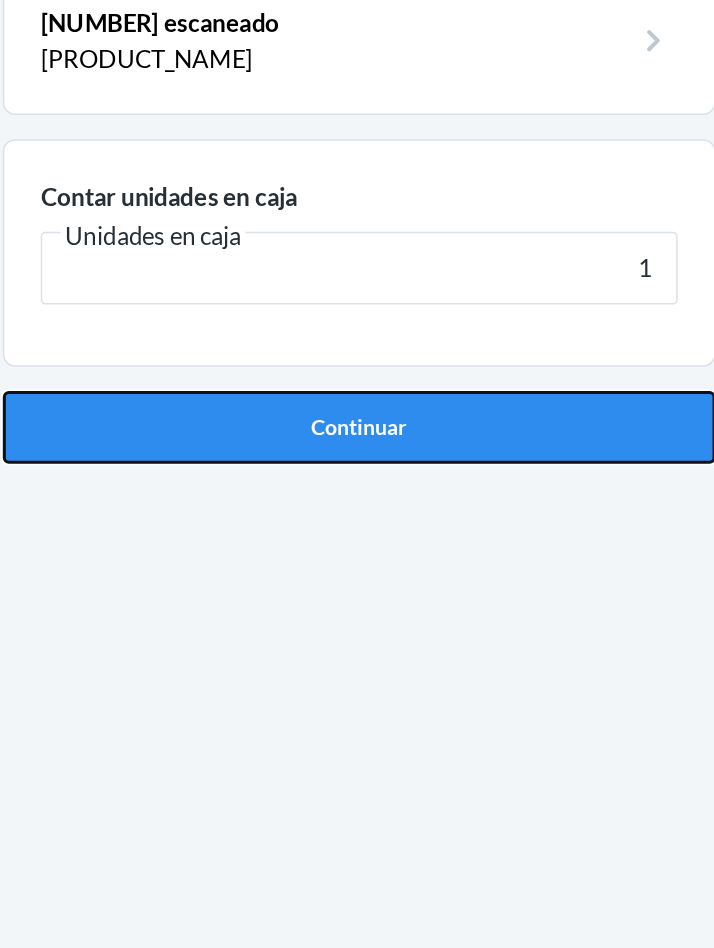 click on "Continuar" at bounding box center [357, 426] 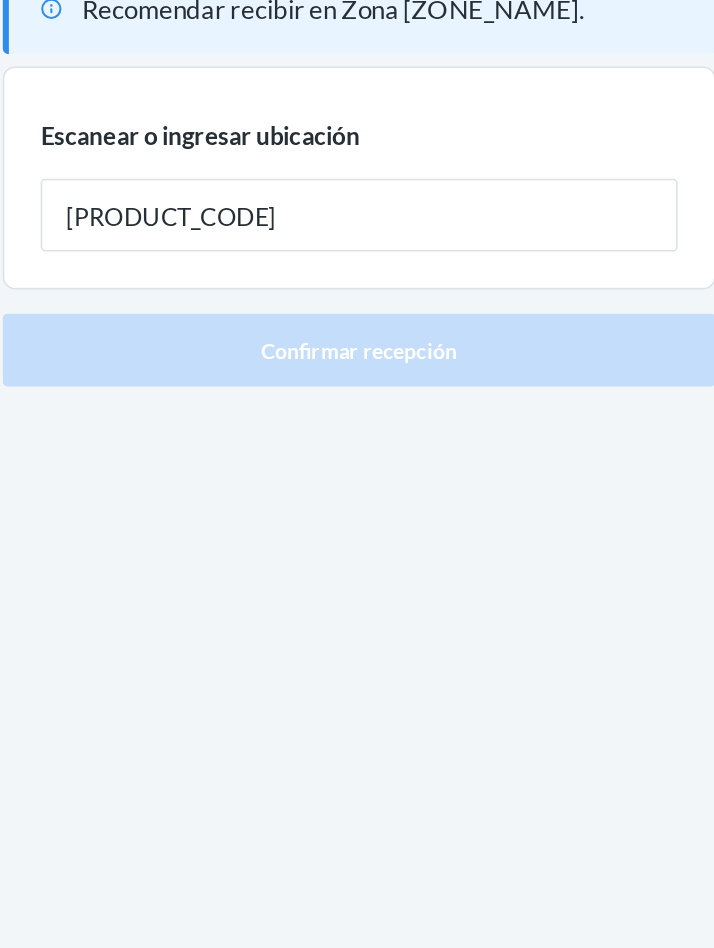 type on "[PRODUCT_CODE]" 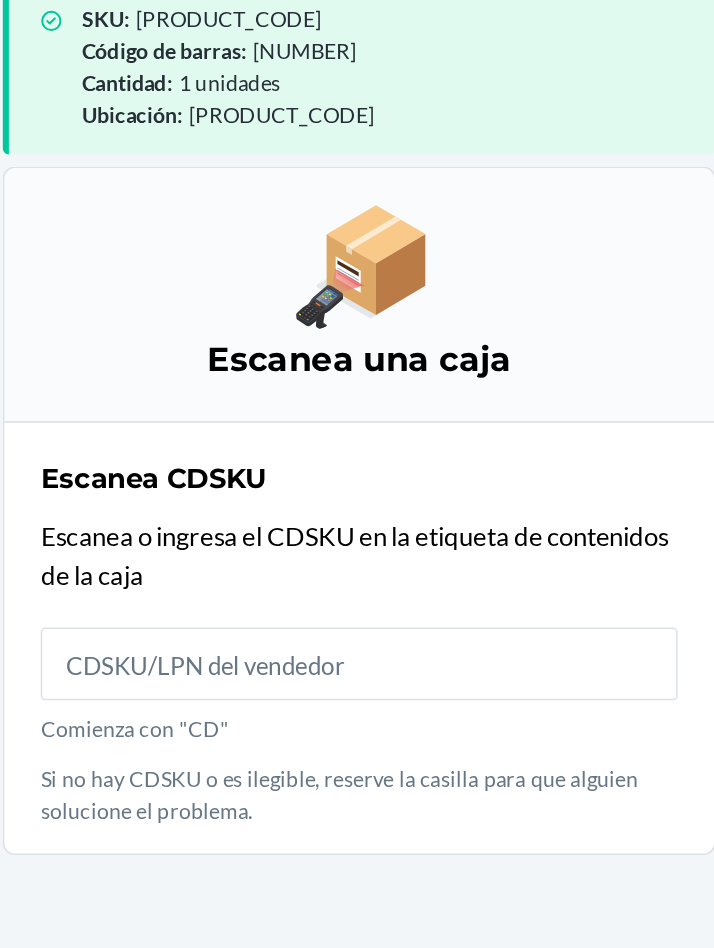 scroll, scrollTop: 105, scrollLeft: 0, axis: vertical 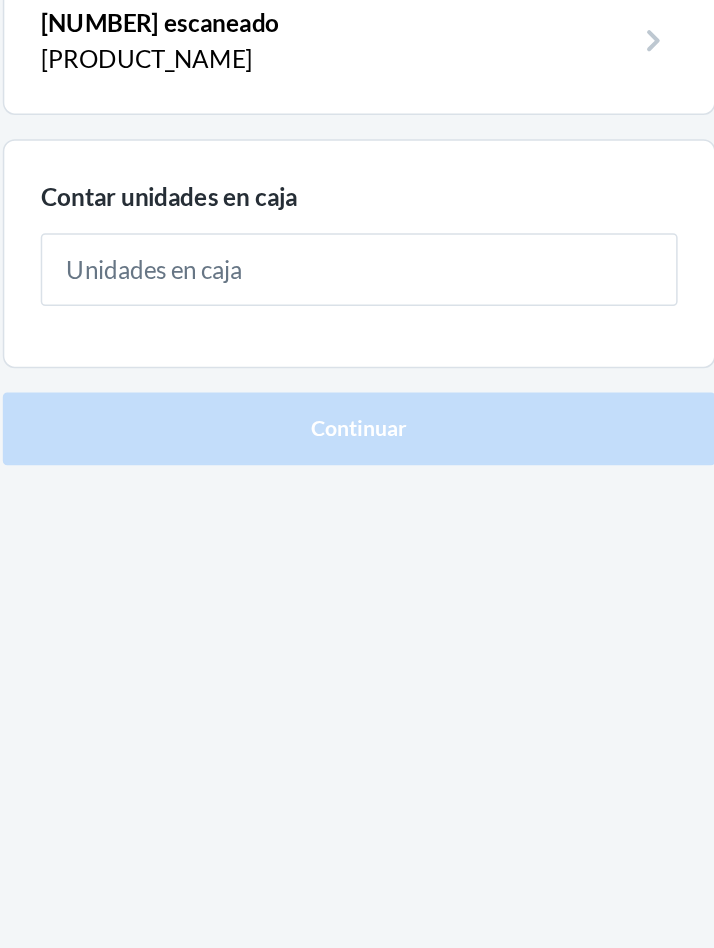 type on "1" 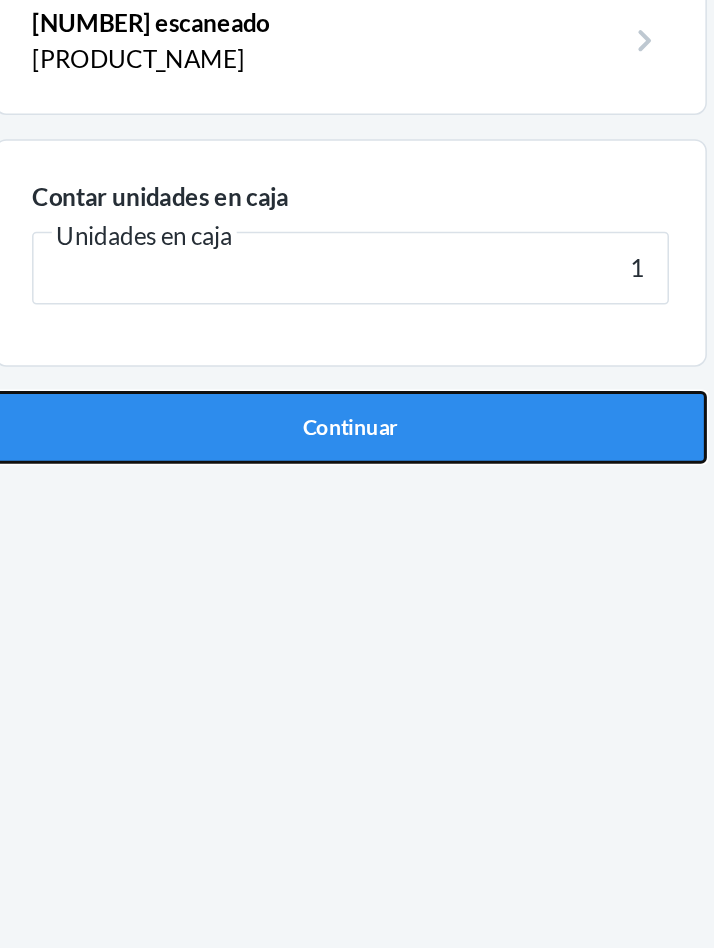 click on "Continuar" at bounding box center (357, 426) 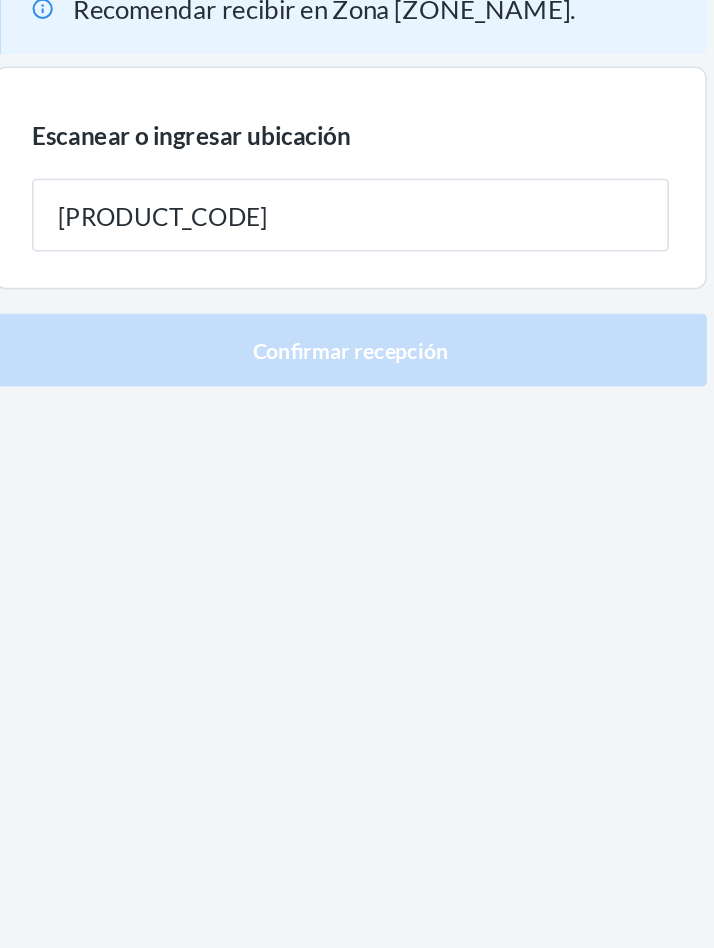 type on "[PRODUCT_CODE]" 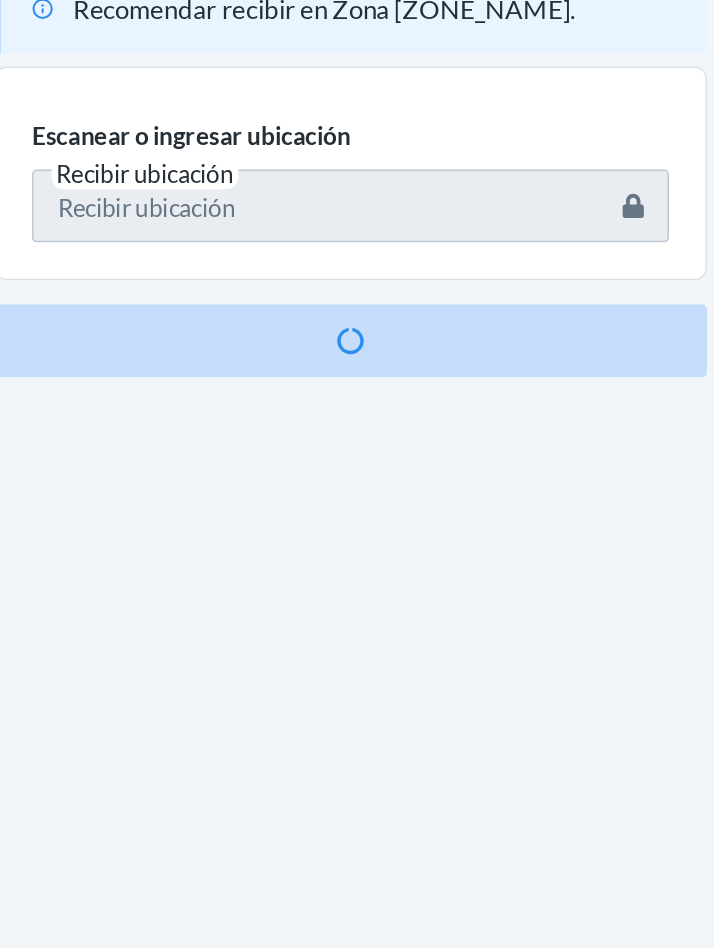 scroll, scrollTop: 105, scrollLeft: 0, axis: vertical 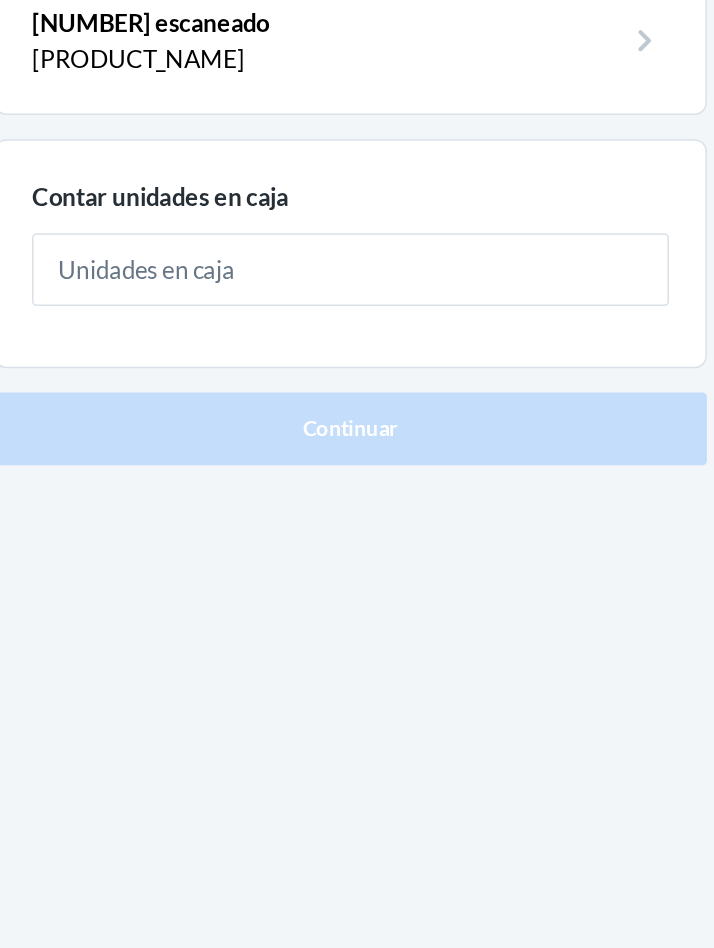 type on "1" 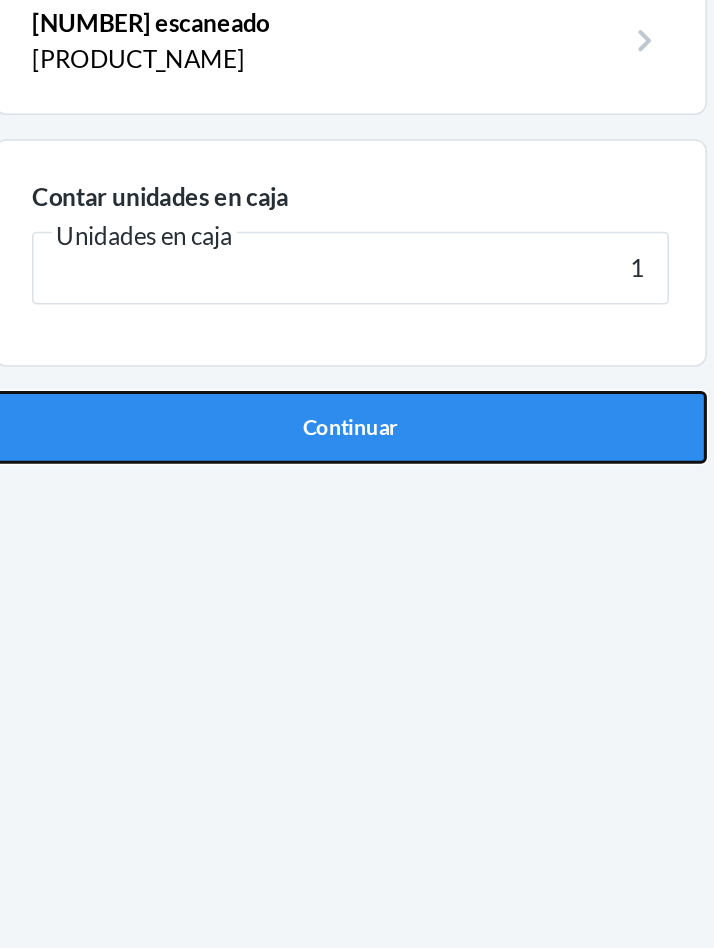 click on "Continuar" at bounding box center (357, 426) 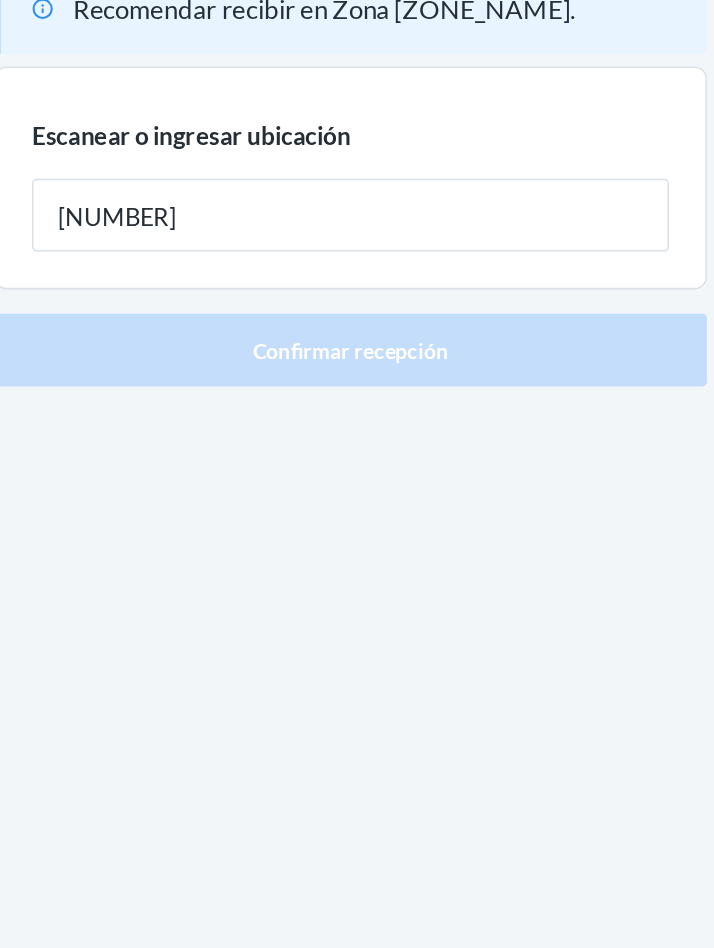 type on "[NUMBER]" 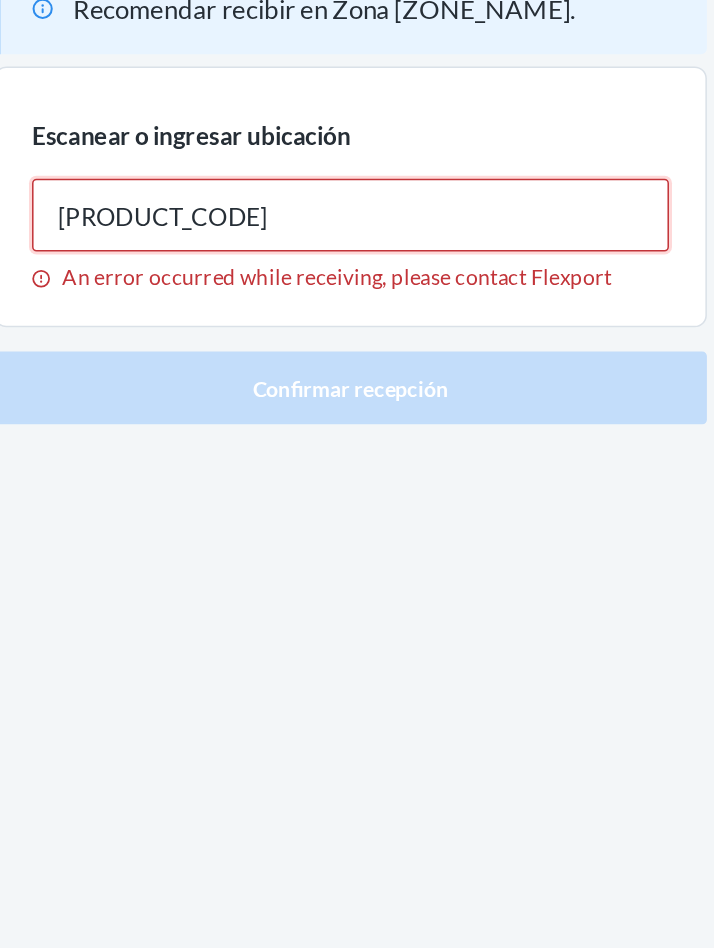 type on "[PRODUCT_CODE]" 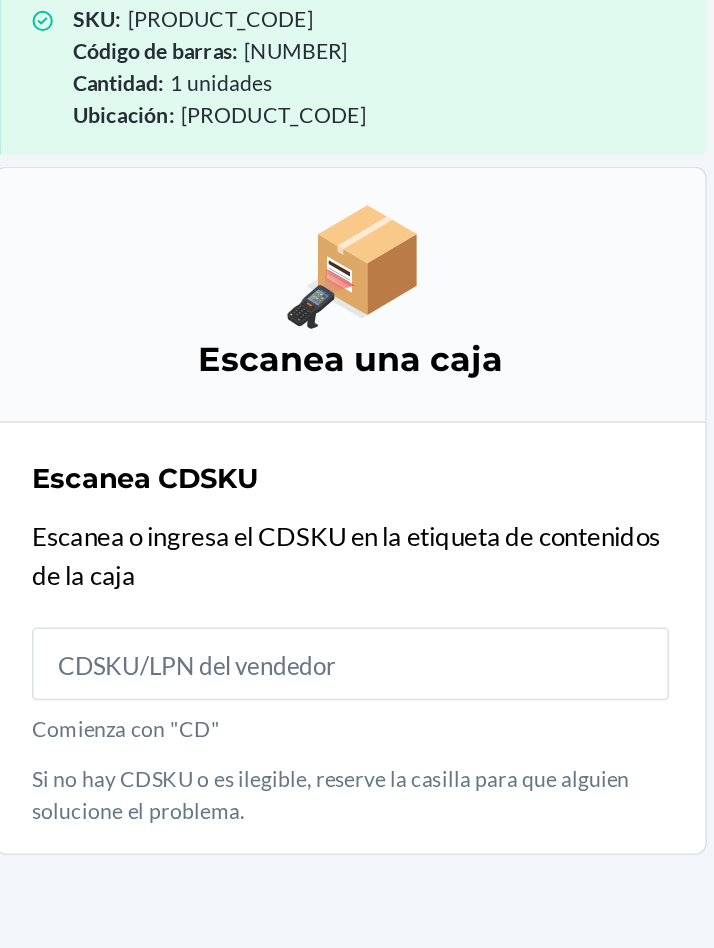 scroll, scrollTop: 105, scrollLeft: 0, axis: vertical 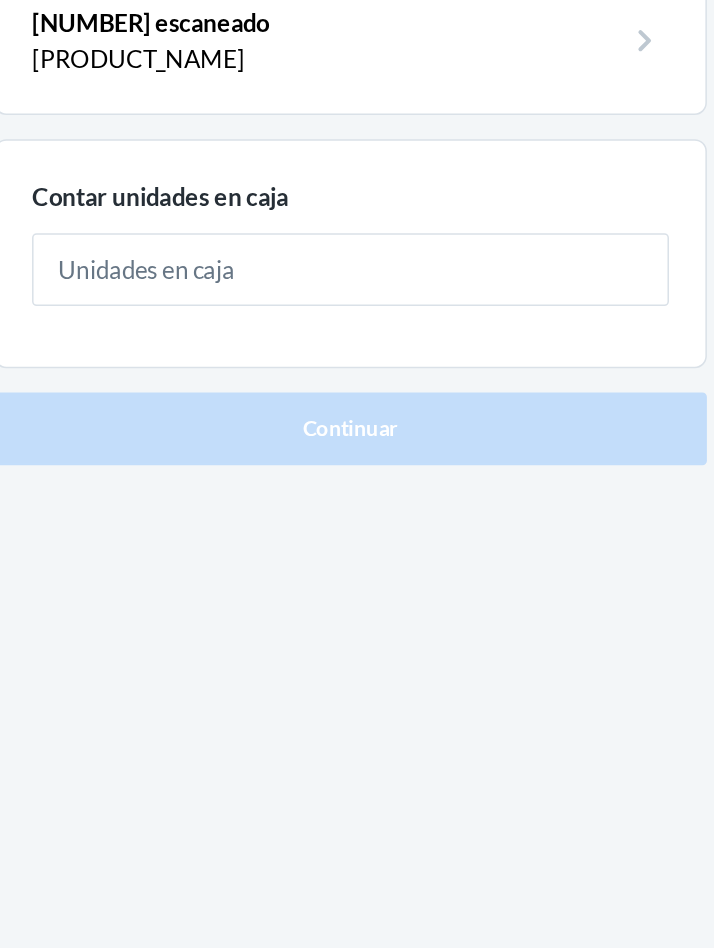 type on "1" 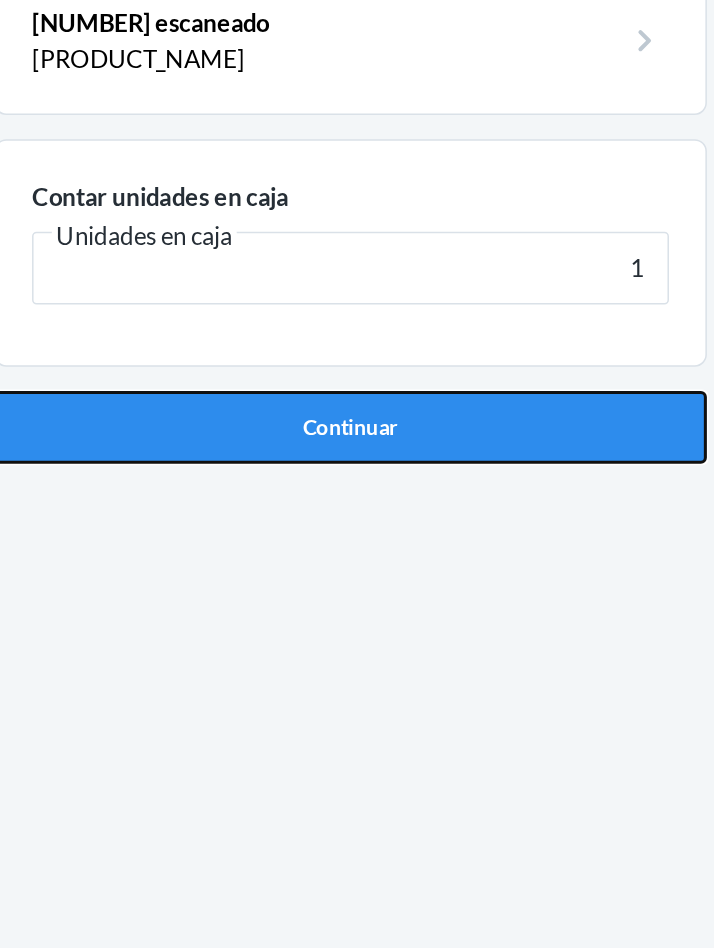 click on "Continuar" at bounding box center (357, 426) 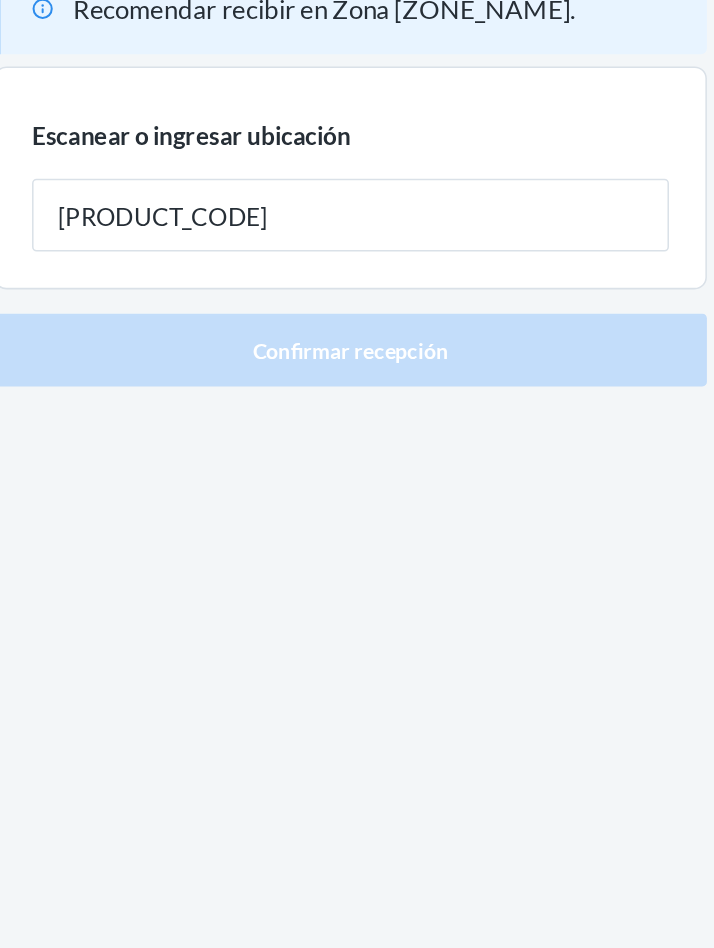 type on "[PRODUCT_CODE]" 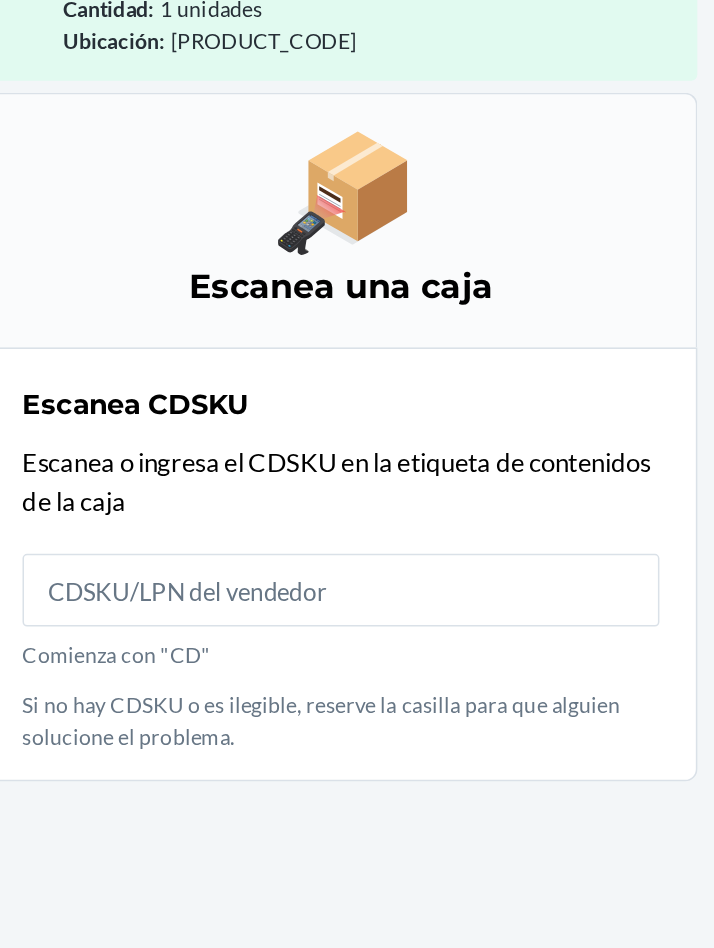 scroll, scrollTop: 105, scrollLeft: 0, axis: vertical 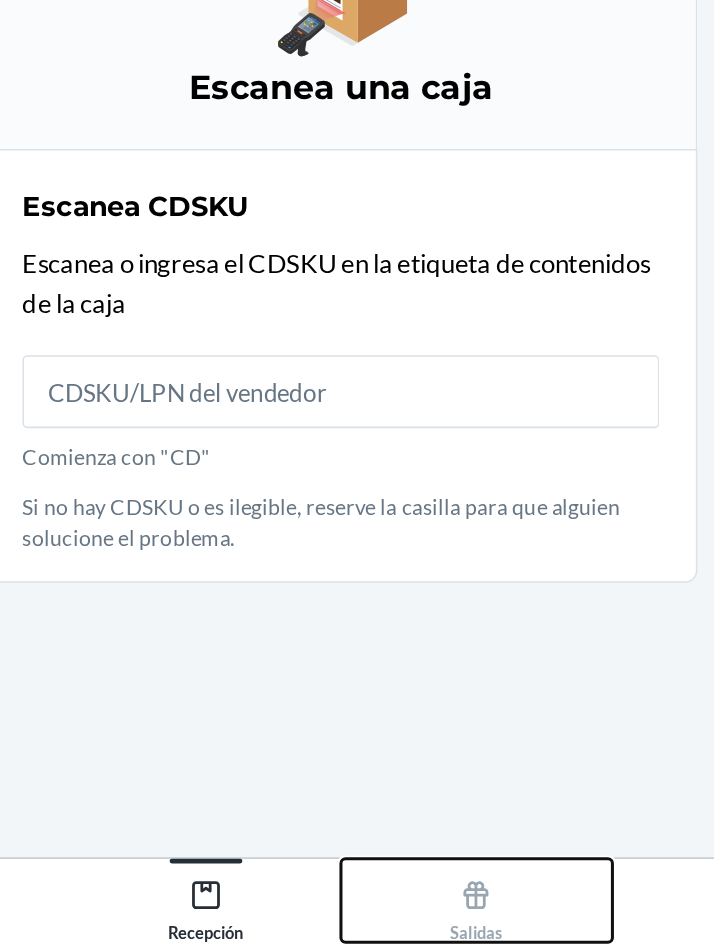 click on "Salidas" at bounding box center [446, 917] 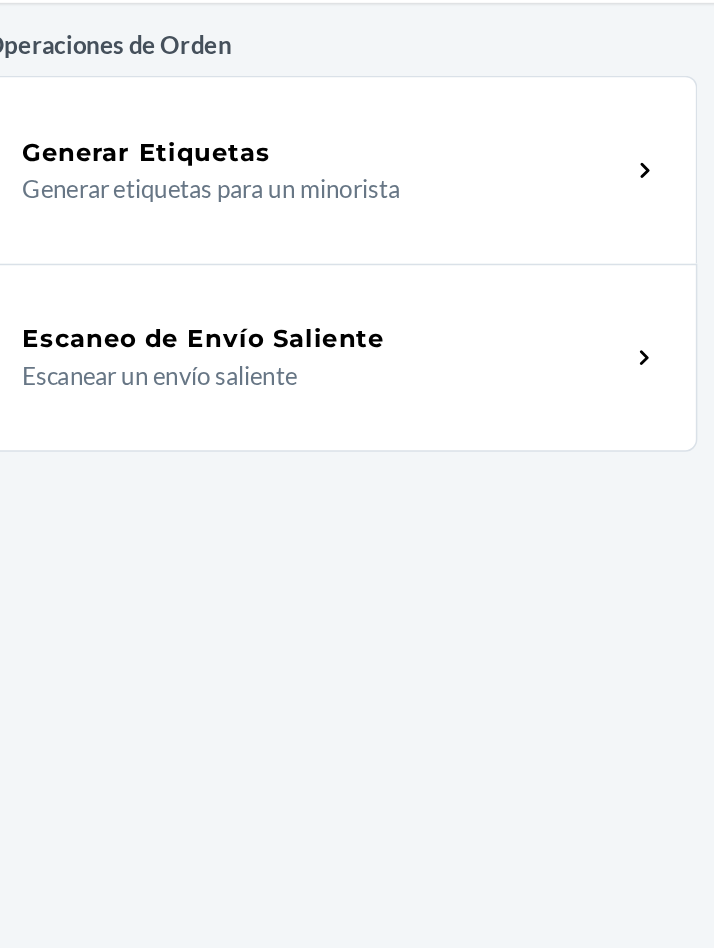 scroll, scrollTop: 0, scrollLeft: 0, axis: both 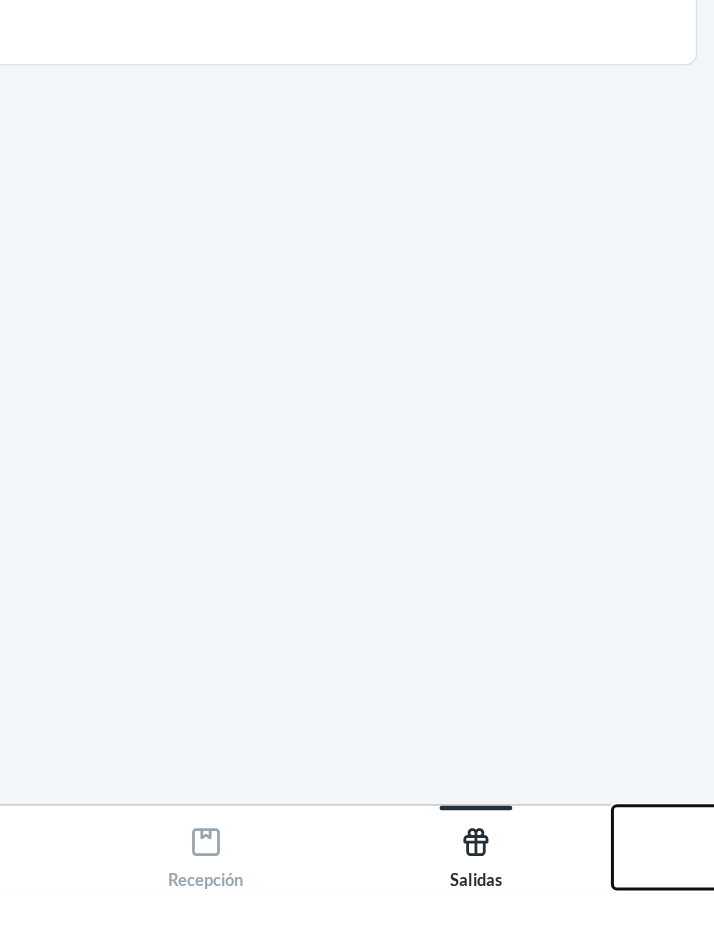 click on "Más" at bounding box center (625, 917) 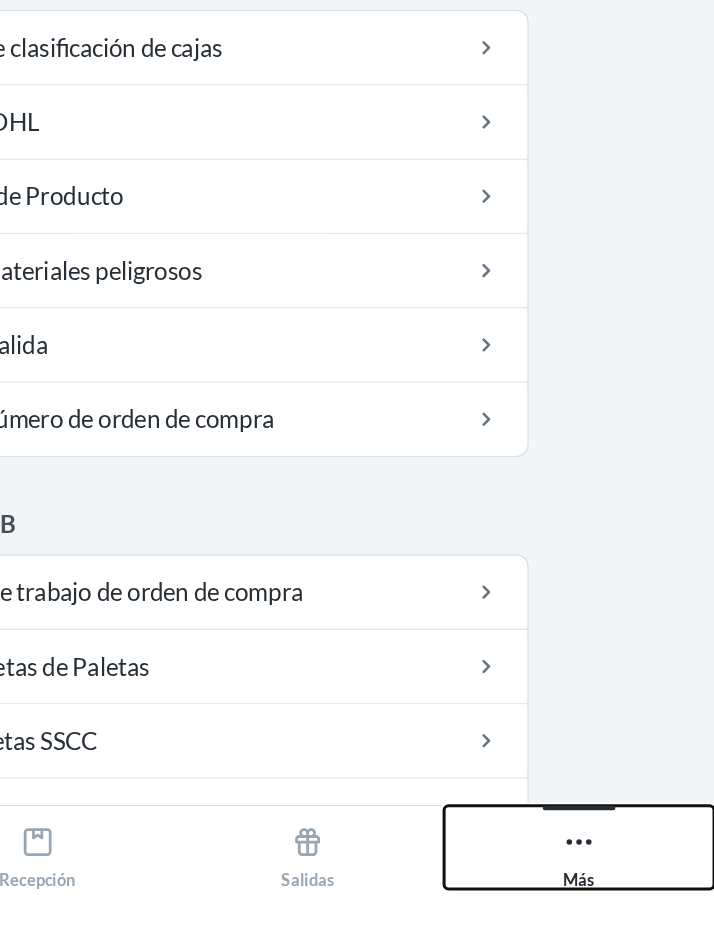 click on "Más" at bounding box center [625, 917] 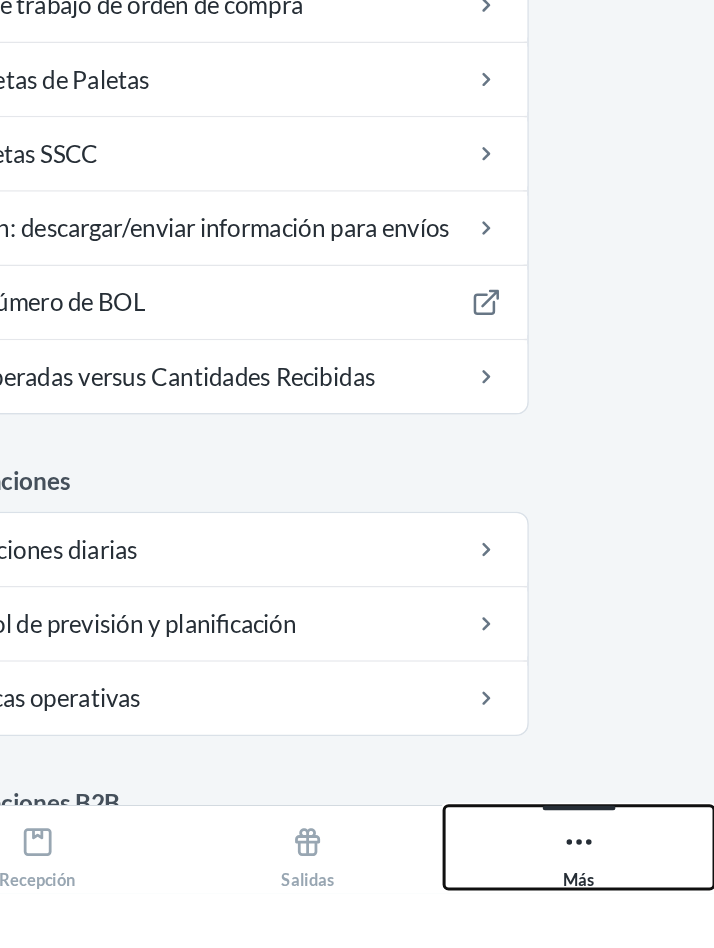scroll, scrollTop: 855, scrollLeft: 0, axis: vertical 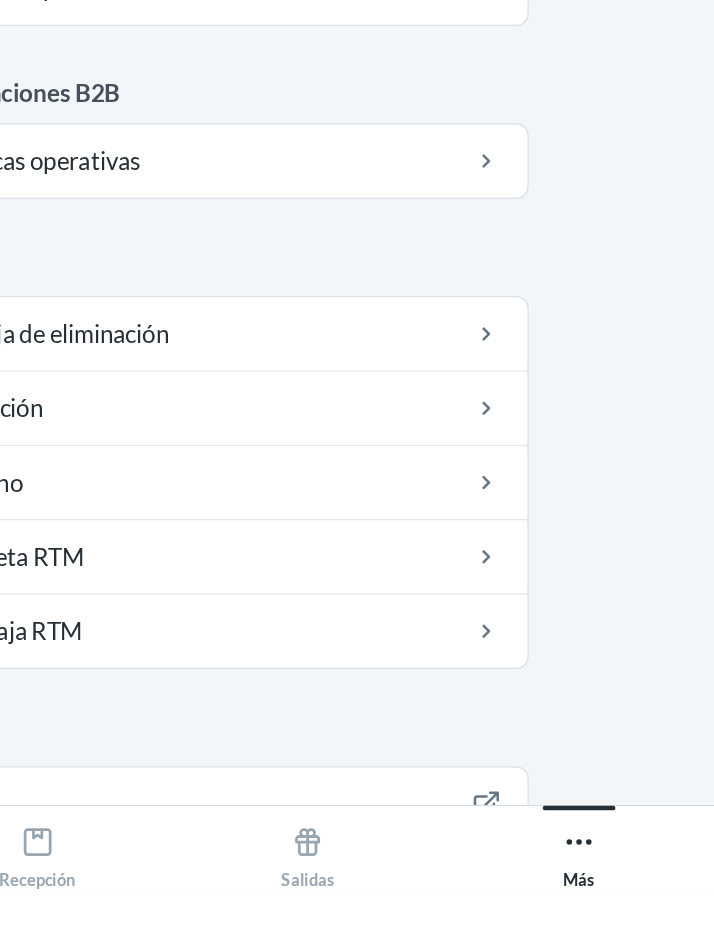 click on "Cerrar sesión" at bounding box center (357, 970) 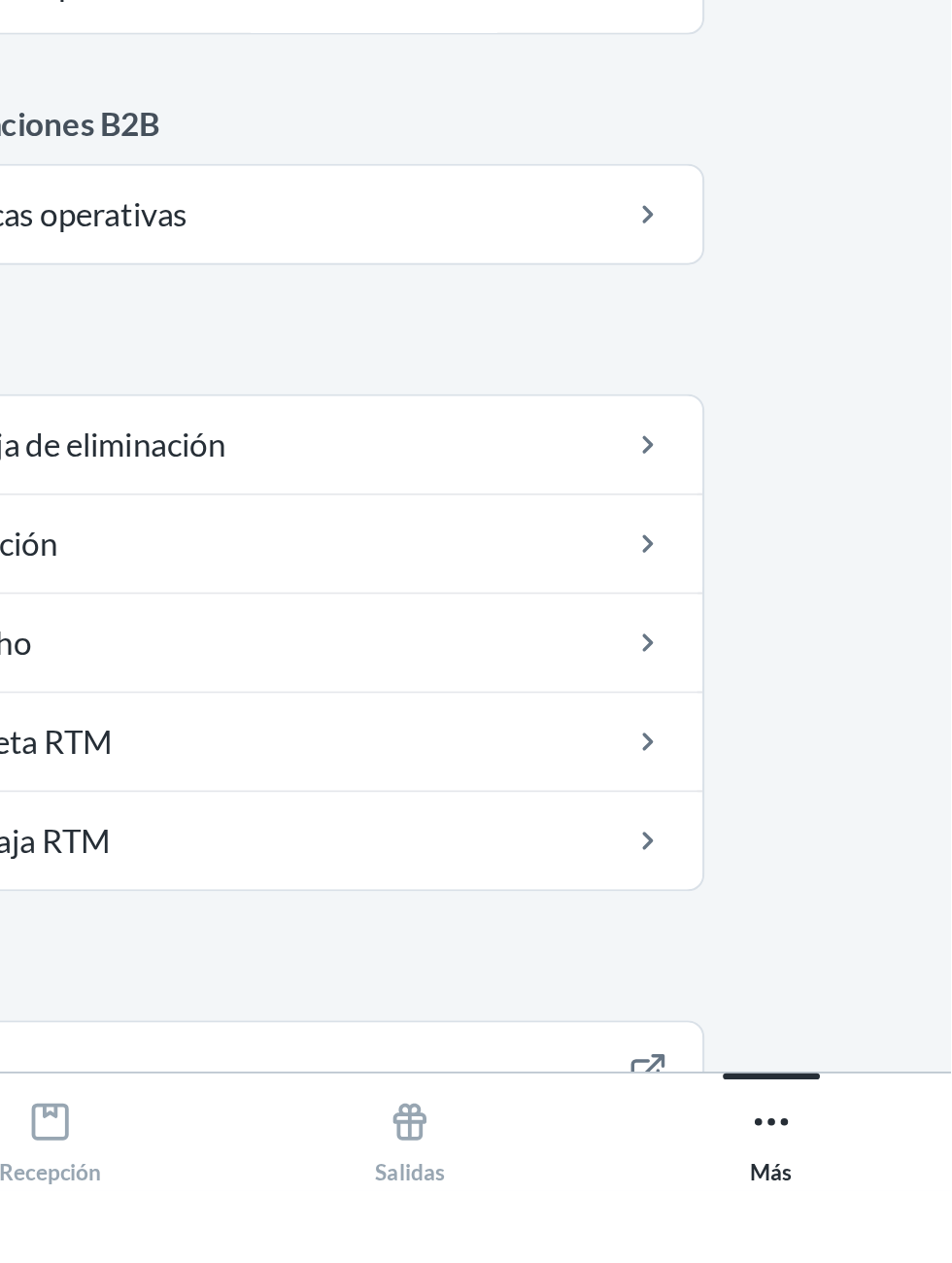 scroll, scrollTop: 74, scrollLeft: 0, axis: vertical 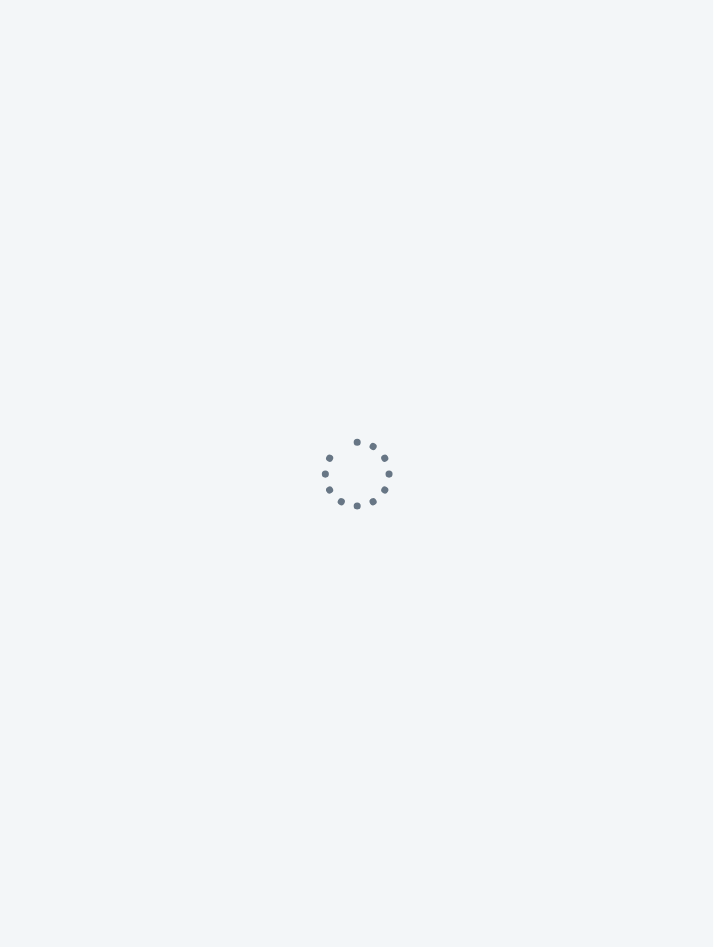click at bounding box center (357, 474) 